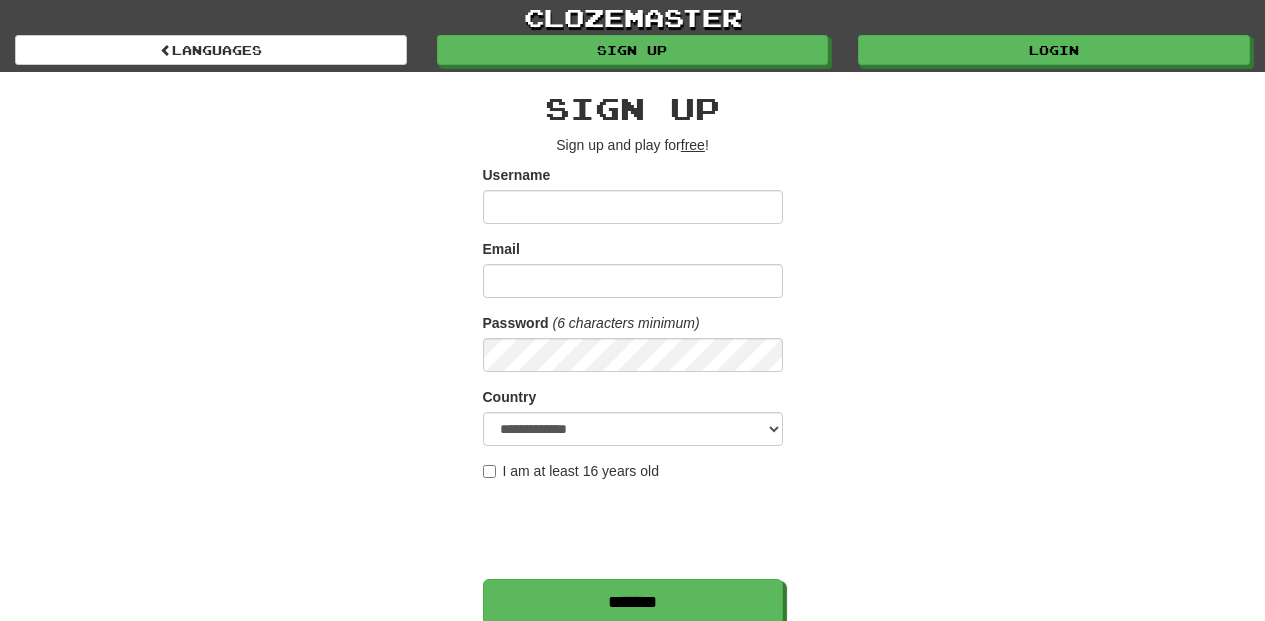 scroll, scrollTop: 0, scrollLeft: 0, axis: both 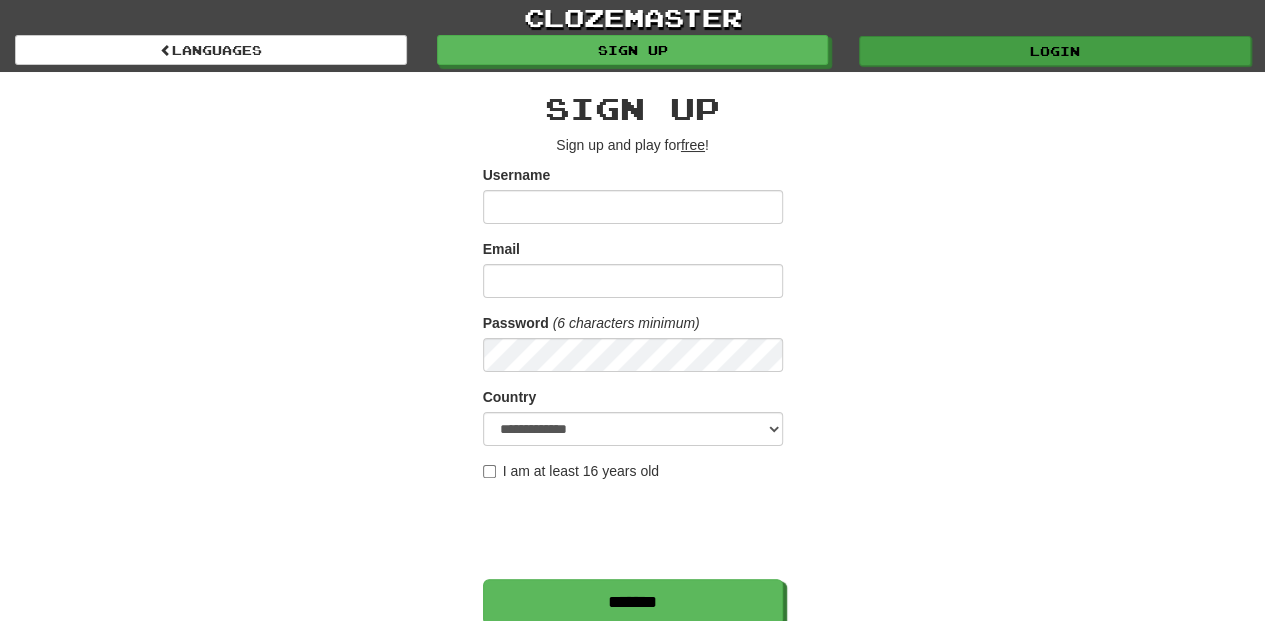 type on "**********" 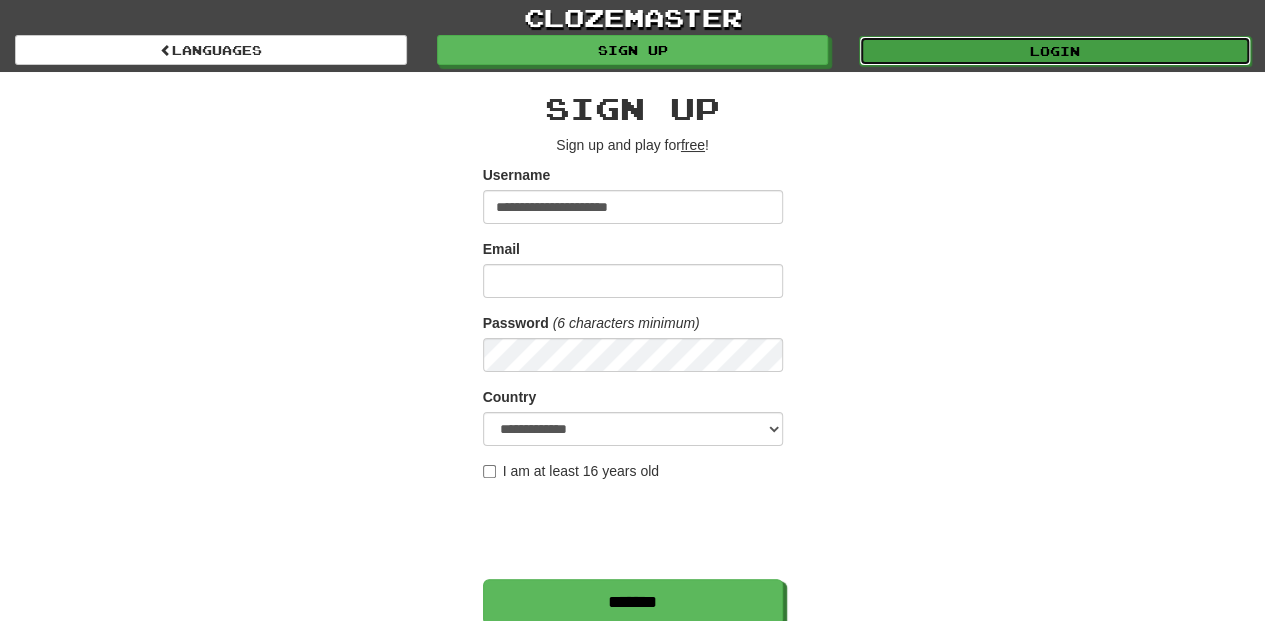 click on "Login" at bounding box center (1055, 51) 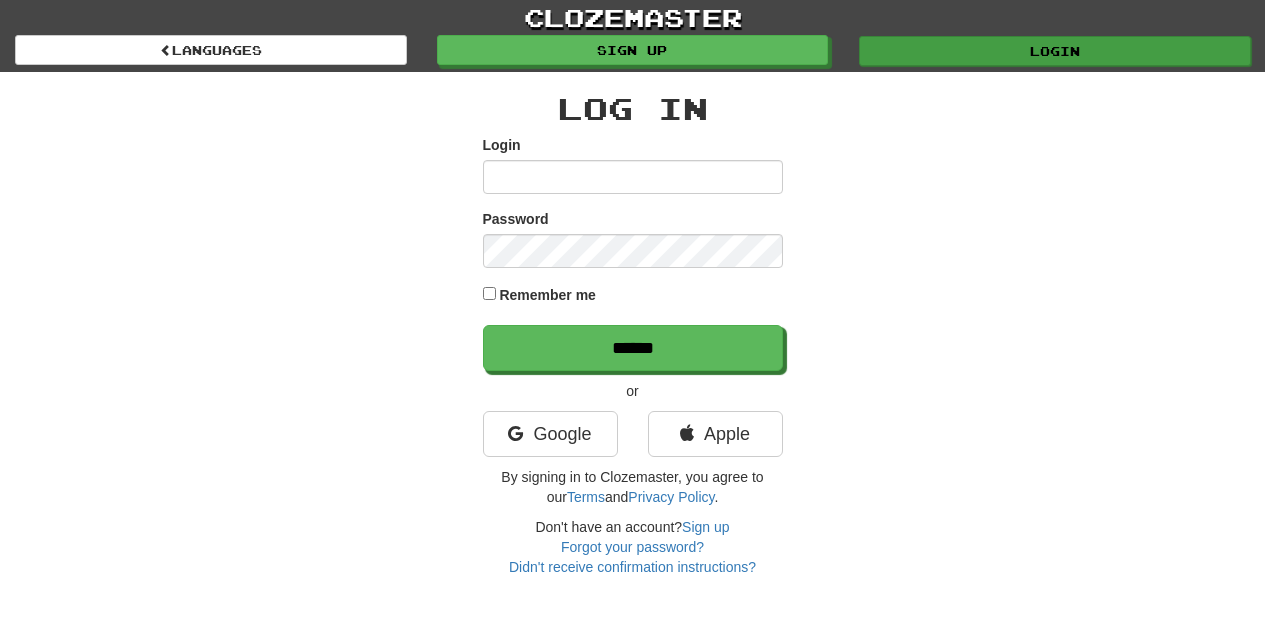 scroll, scrollTop: 0, scrollLeft: 0, axis: both 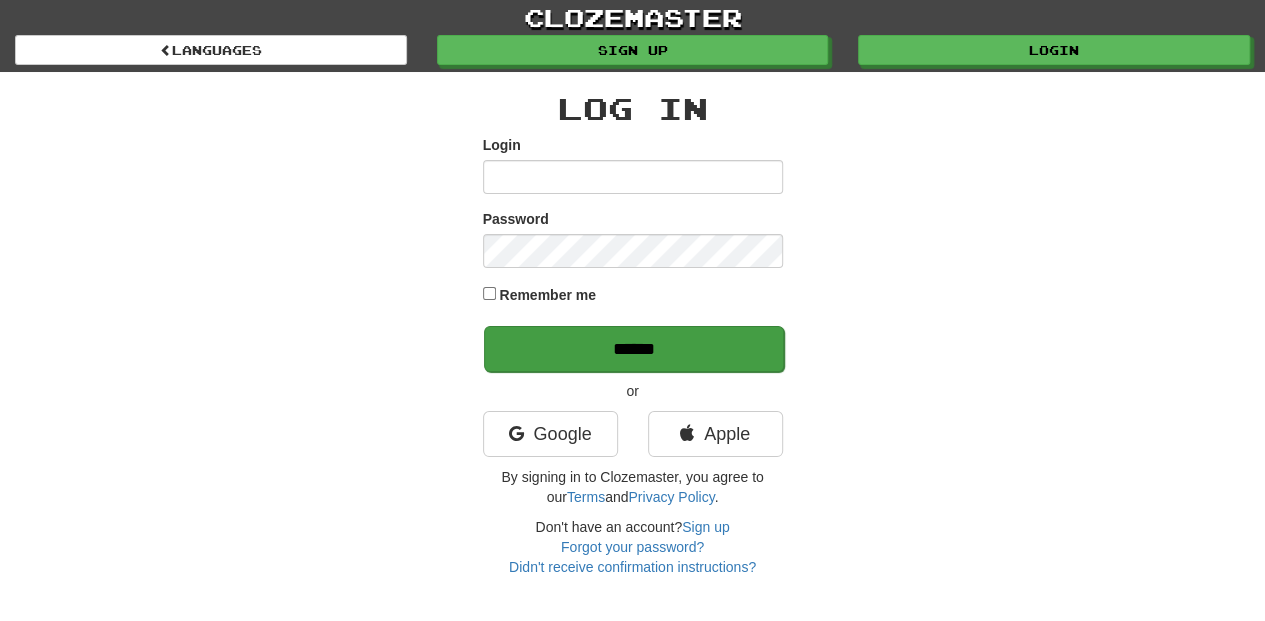 type on "**********" 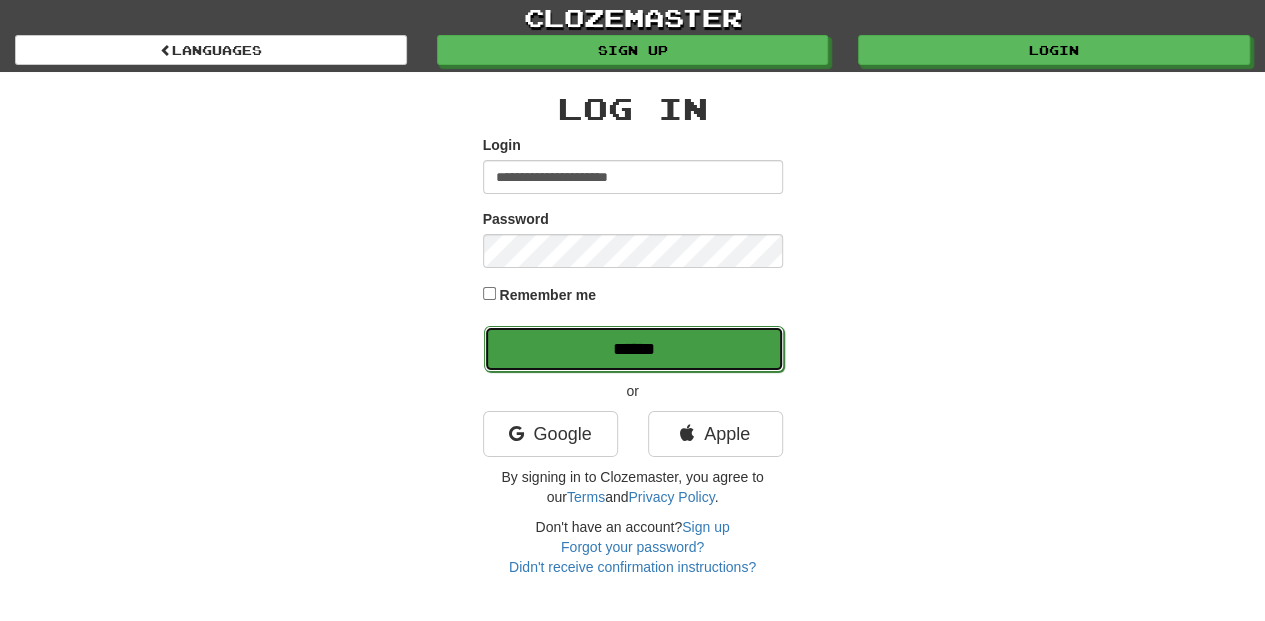 click on "******" at bounding box center (634, 349) 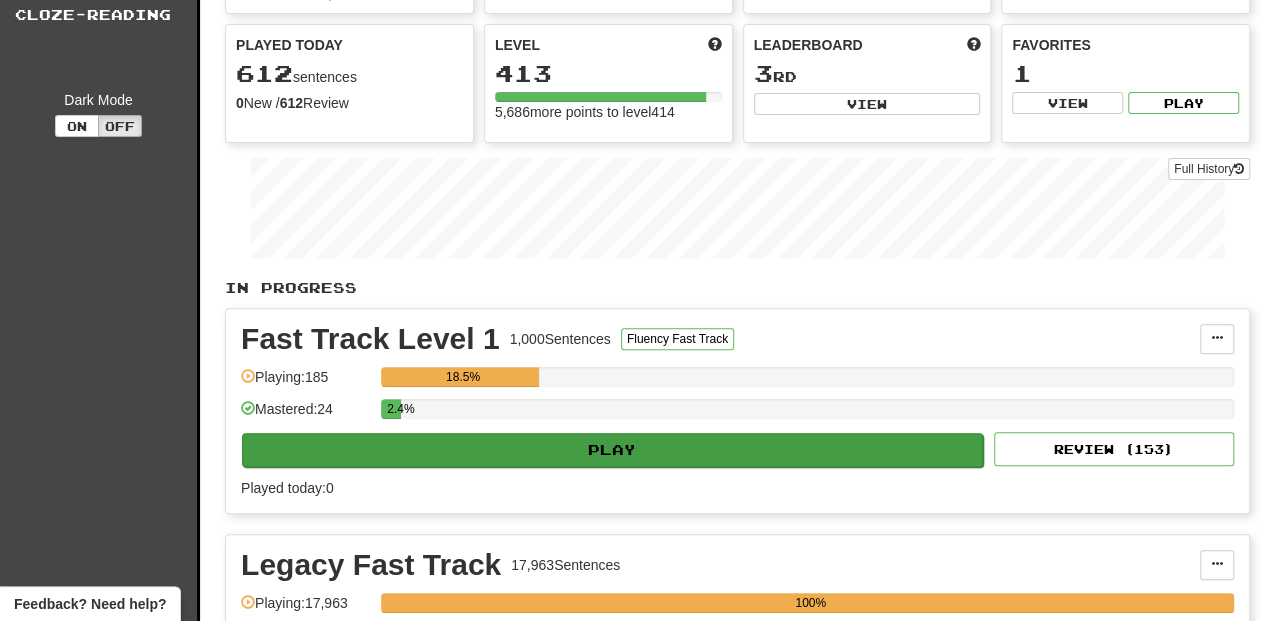 scroll, scrollTop: 0, scrollLeft: 0, axis: both 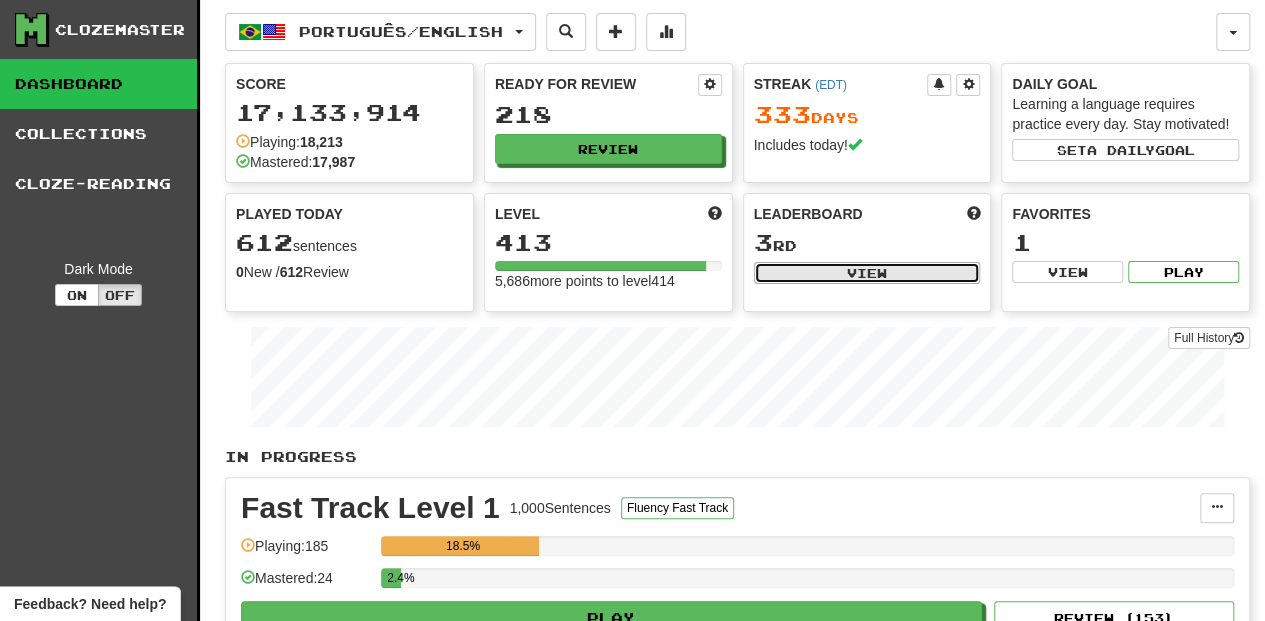click on "View" at bounding box center [867, 273] 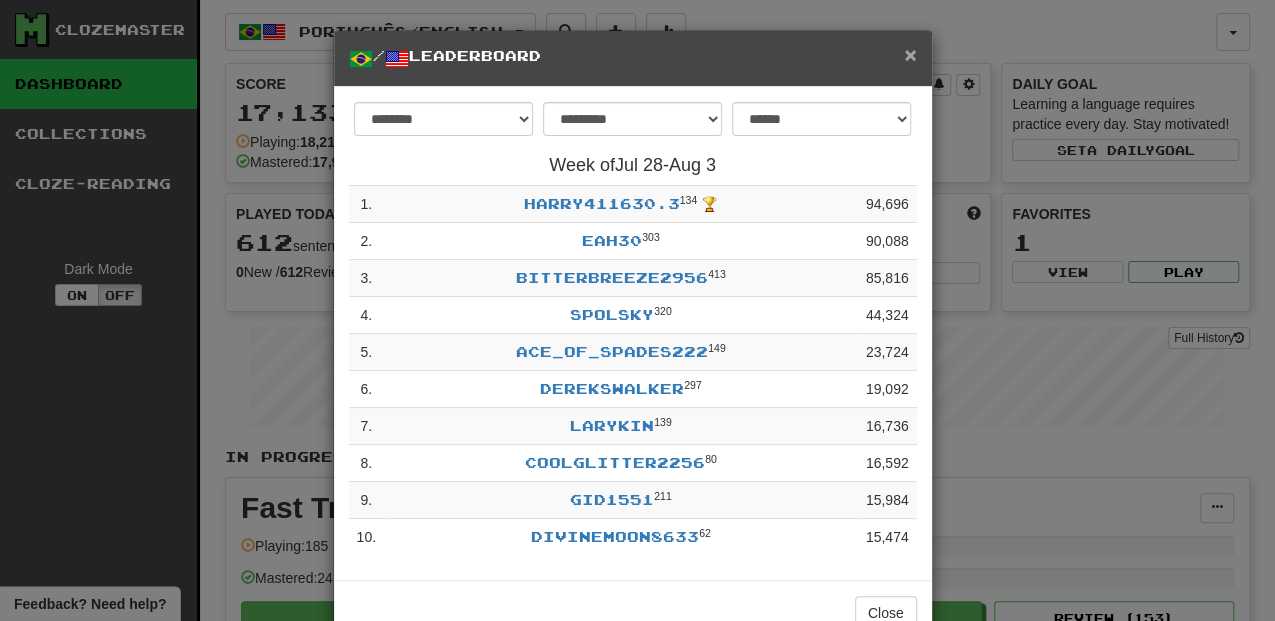 click on "×" at bounding box center (910, 54) 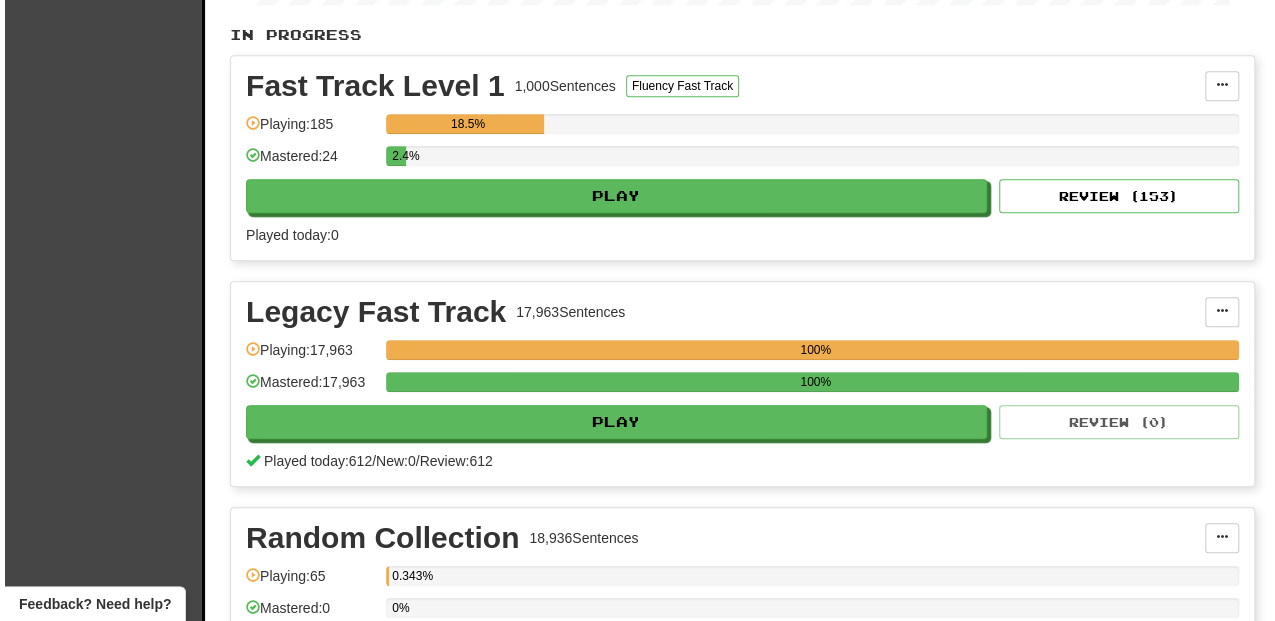 scroll, scrollTop: 466, scrollLeft: 0, axis: vertical 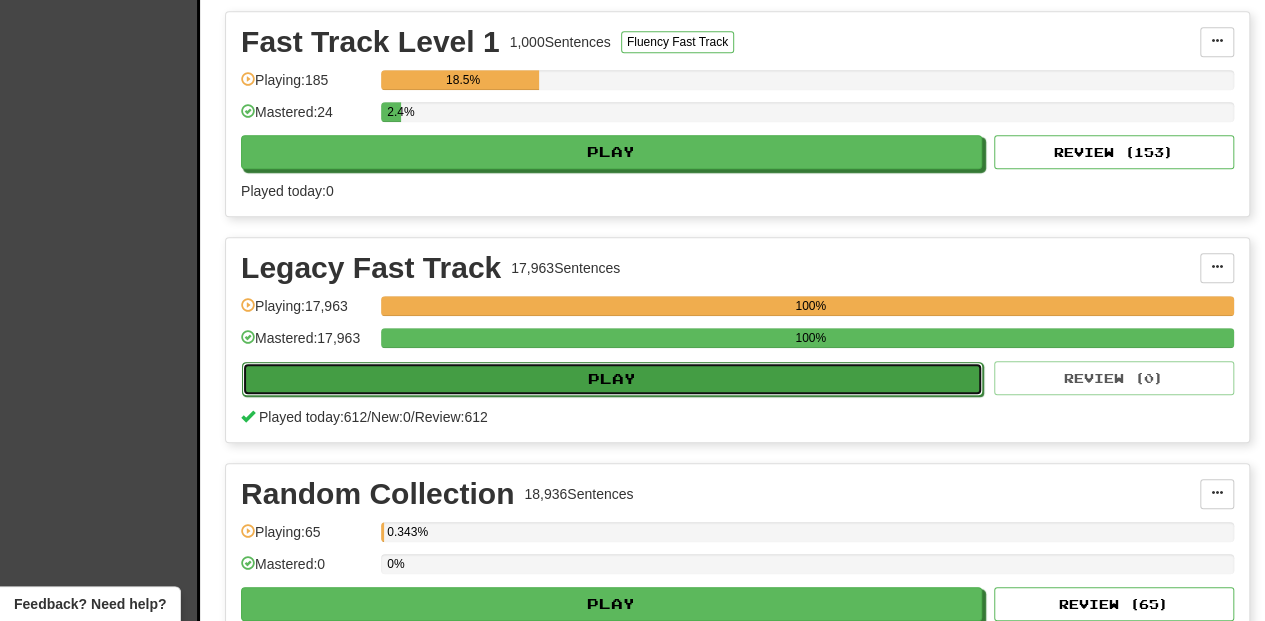 click on "Play" at bounding box center [612, 379] 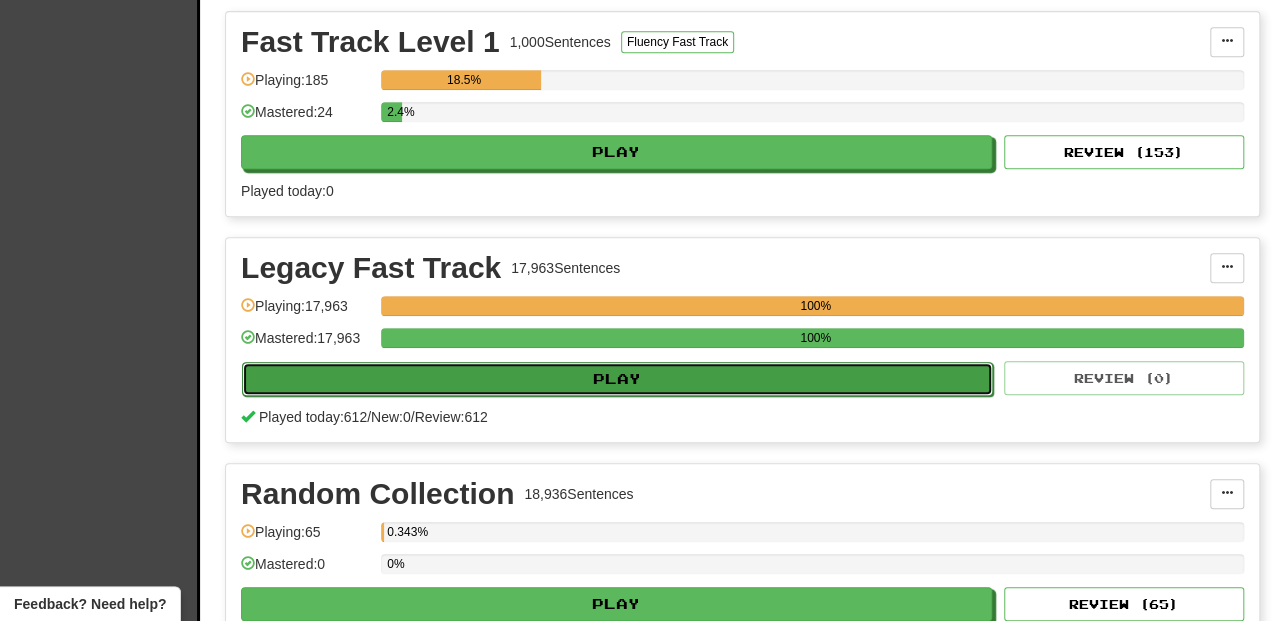 select on "**" 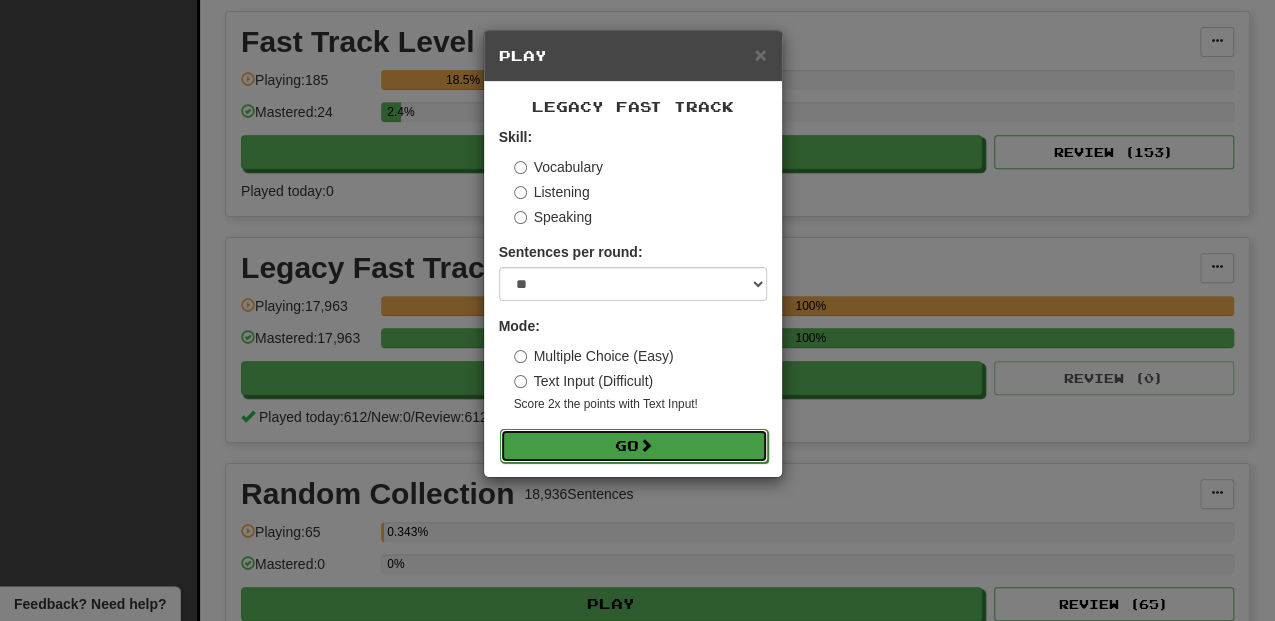 click on "Go" at bounding box center [634, 446] 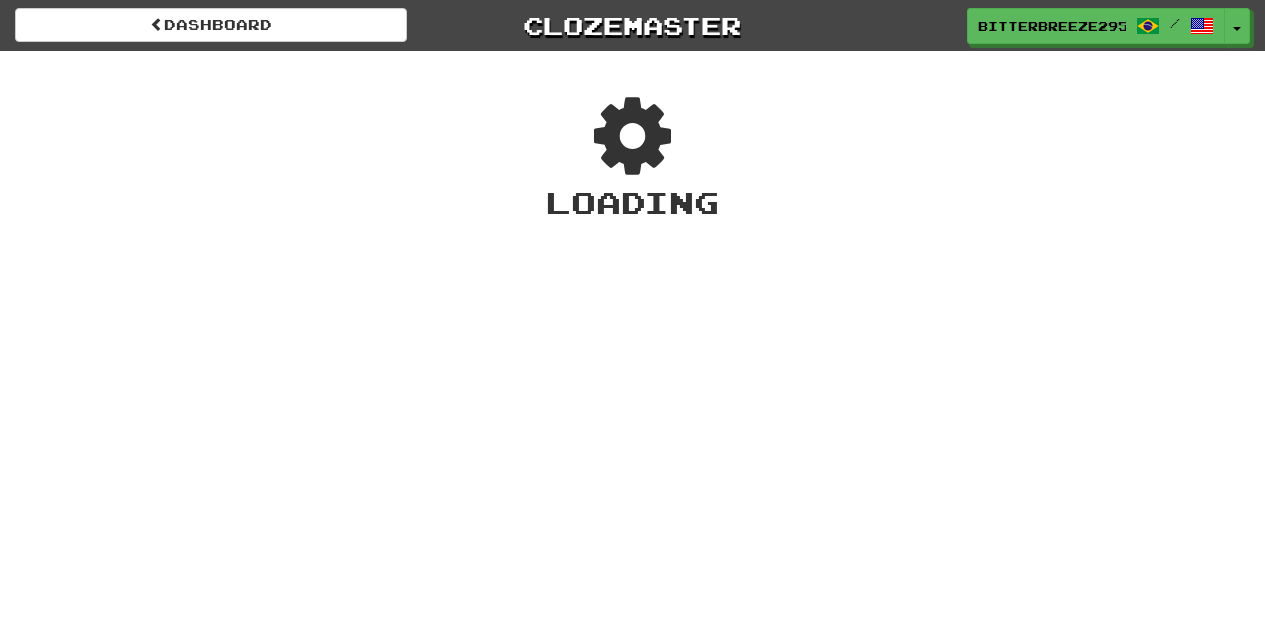 scroll, scrollTop: 0, scrollLeft: 0, axis: both 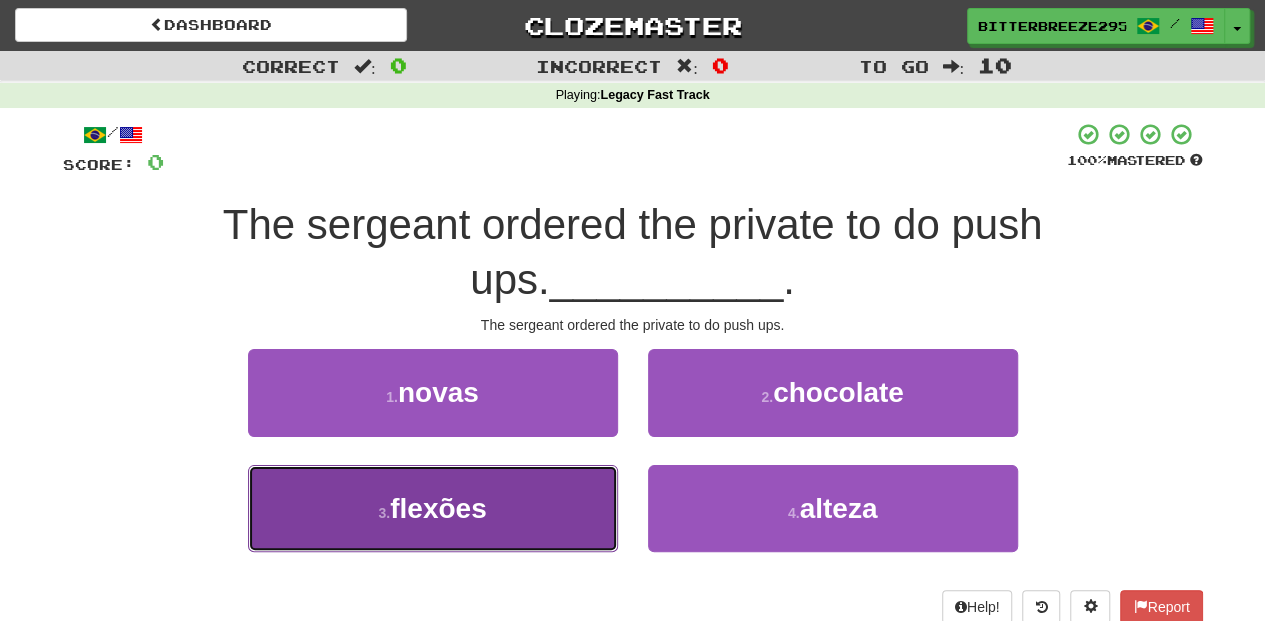 click on "3 .  flexões" at bounding box center (433, 508) 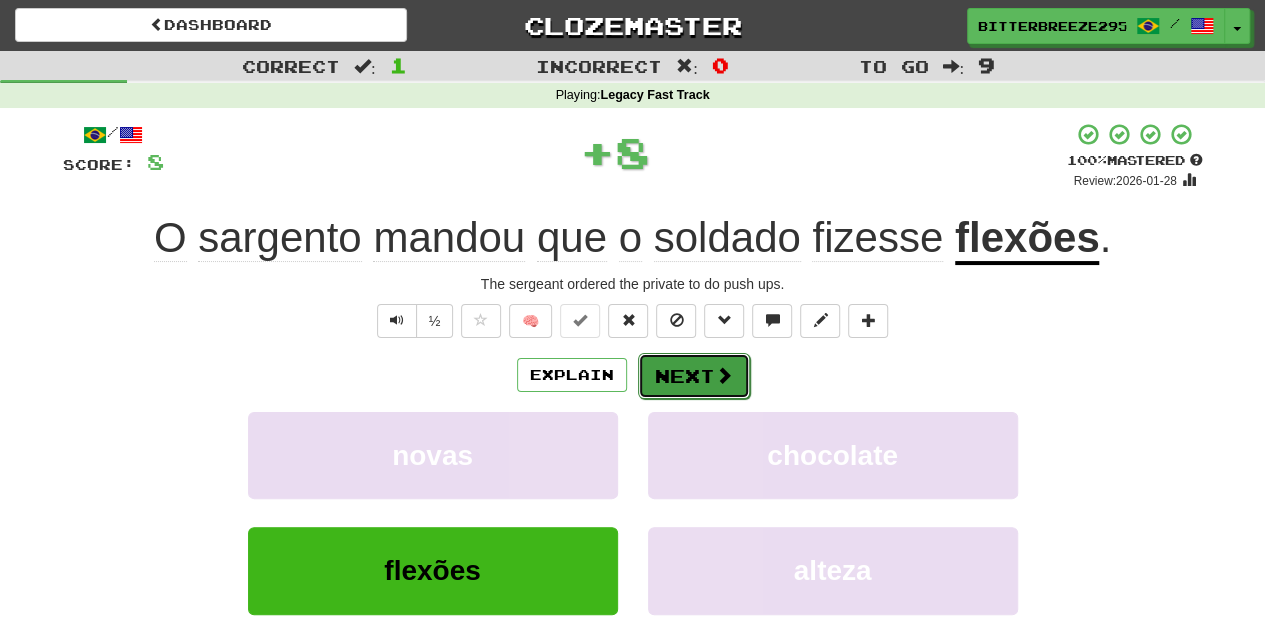 click on "Next" at bounding box center (694, 376) 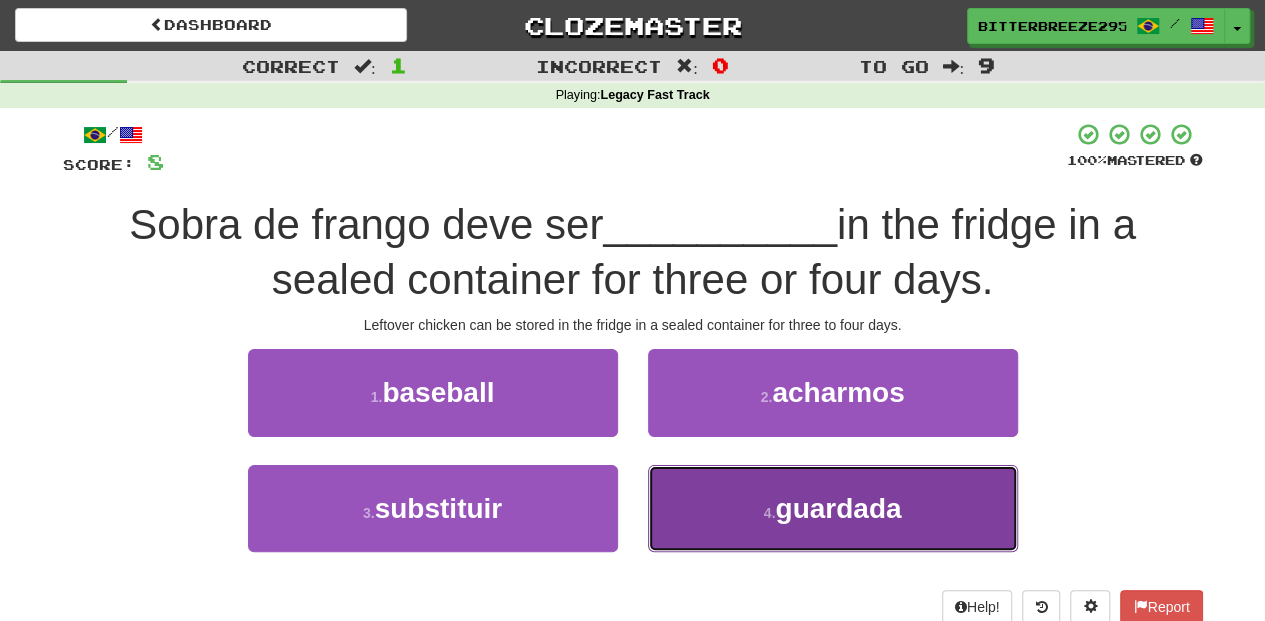 click on "4 .  guardada" at bounding box center [833, 508] 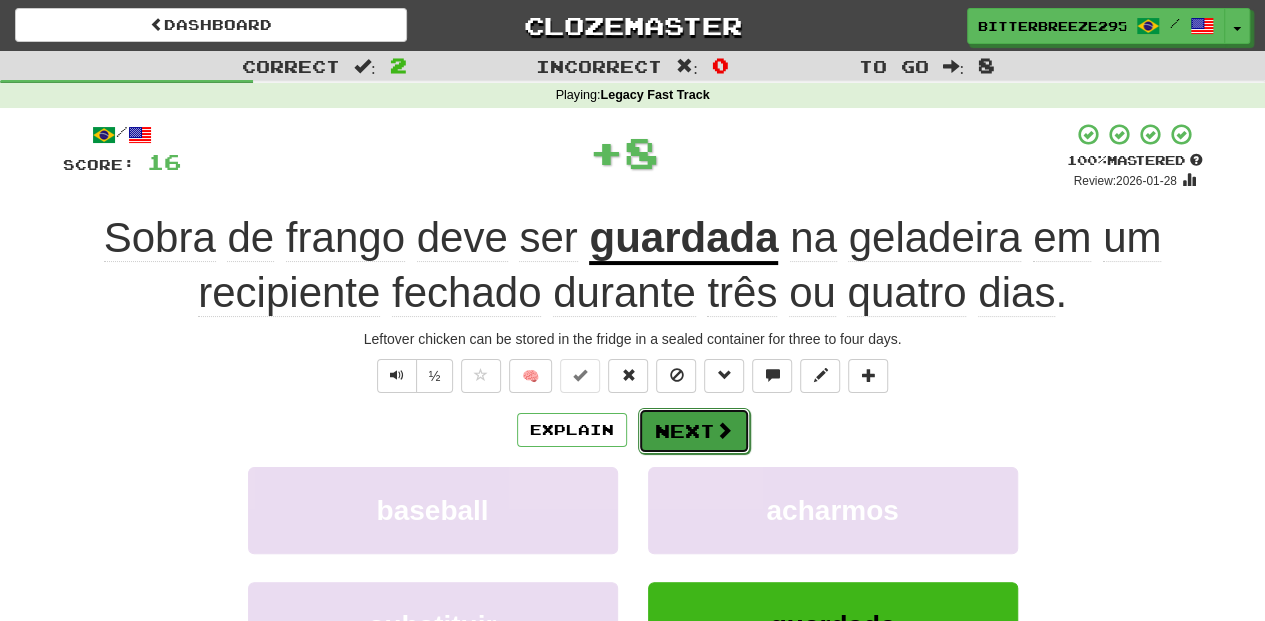 click on "Next" at bounding box center (694, 431) 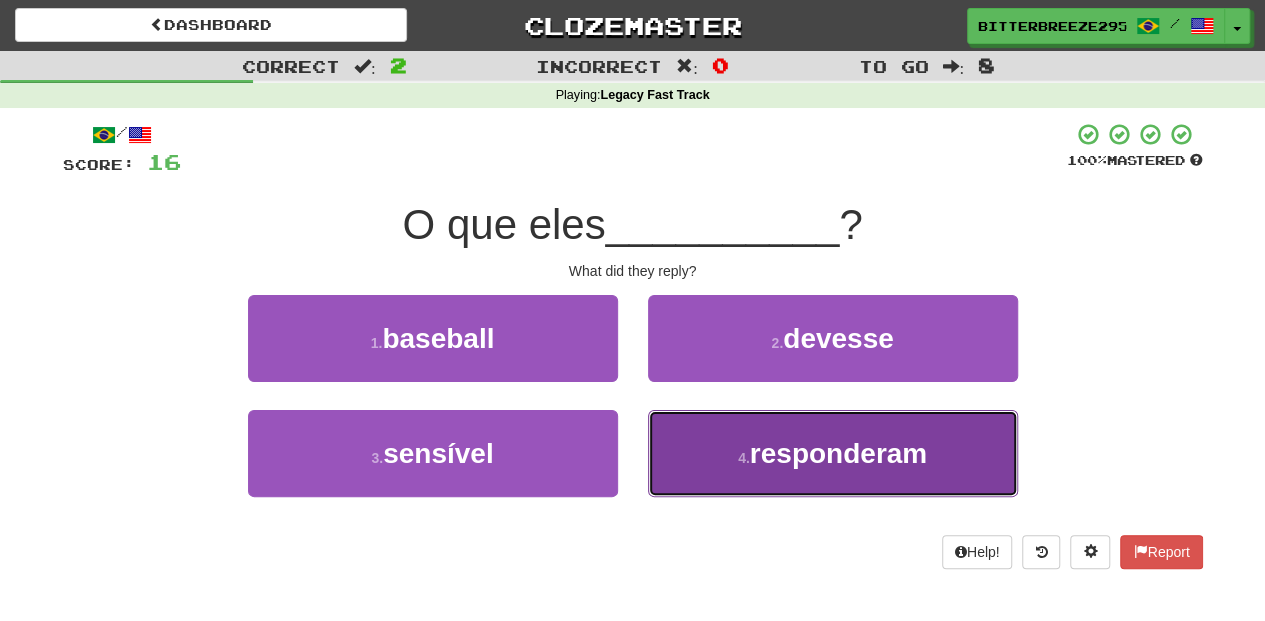 click on "4 .  responderam" at bounding box center [833, 453] 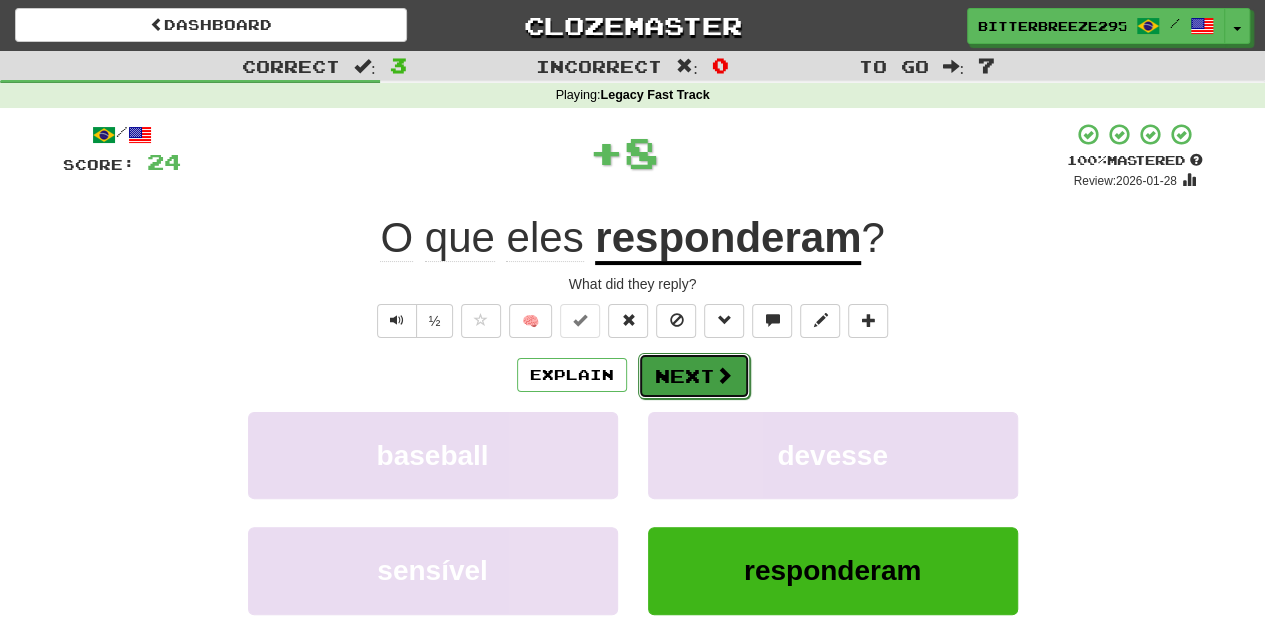 click on "Next" at bounding box center (694, 376) 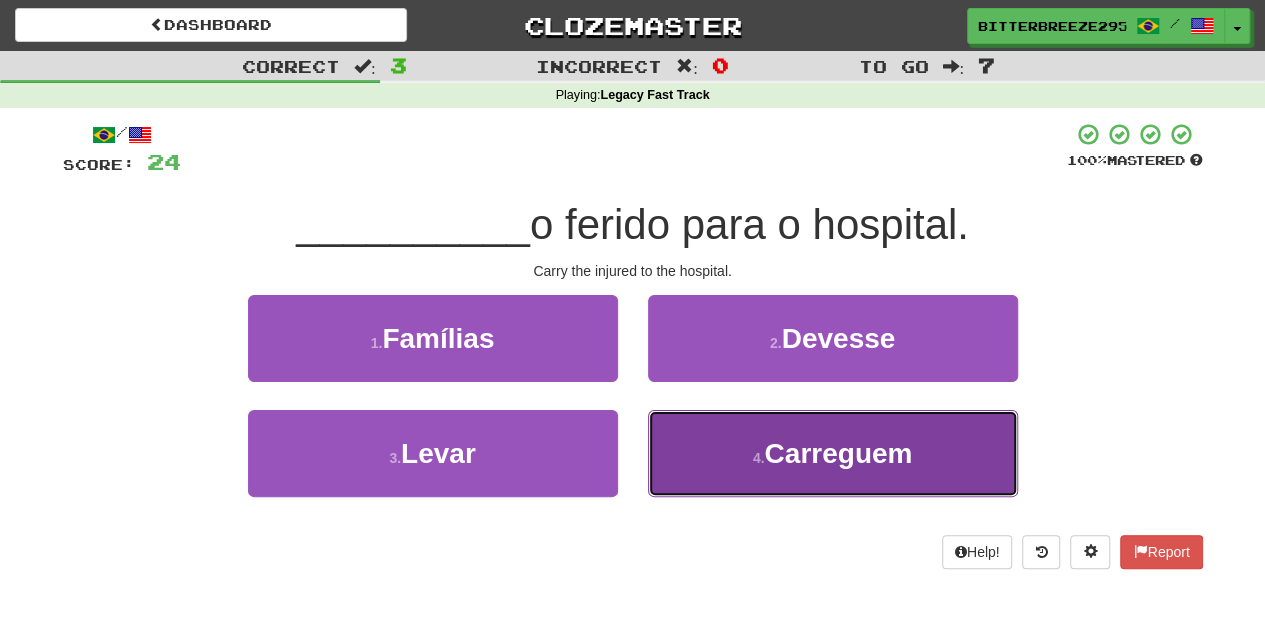 click on "4 .  Carreguem" at bounding box center (833, 453) 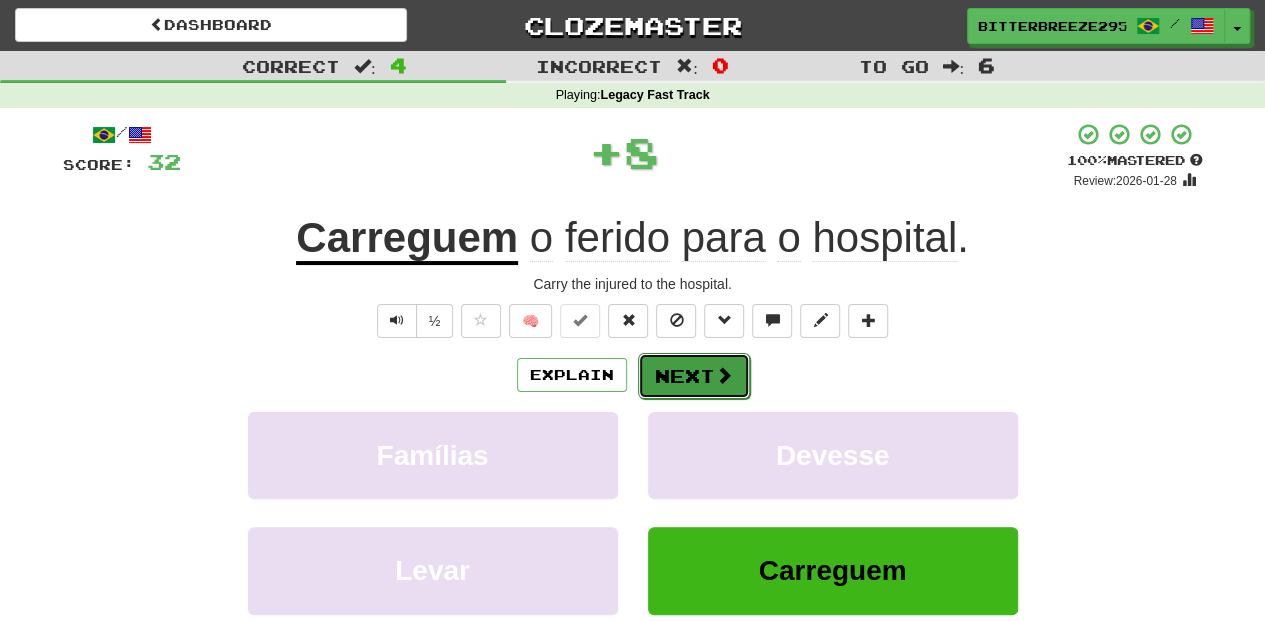 click on "Next" at bounding box center (694, 376) 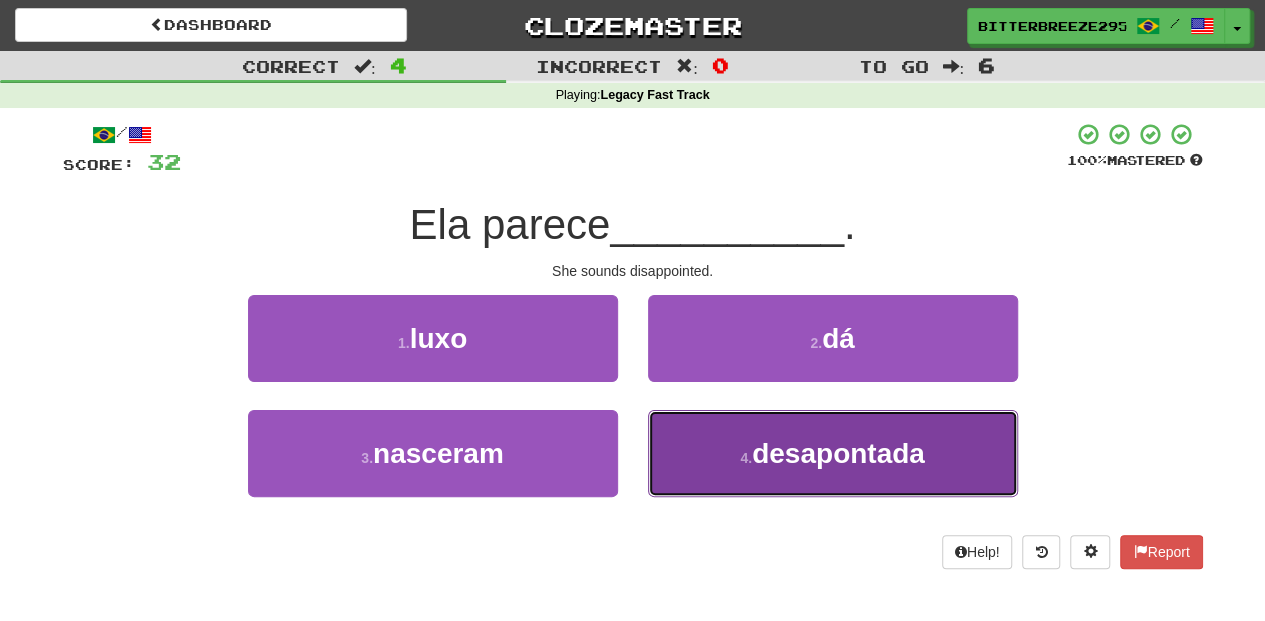 click on "4 .  desapontada" at bounding box center [833, 453] 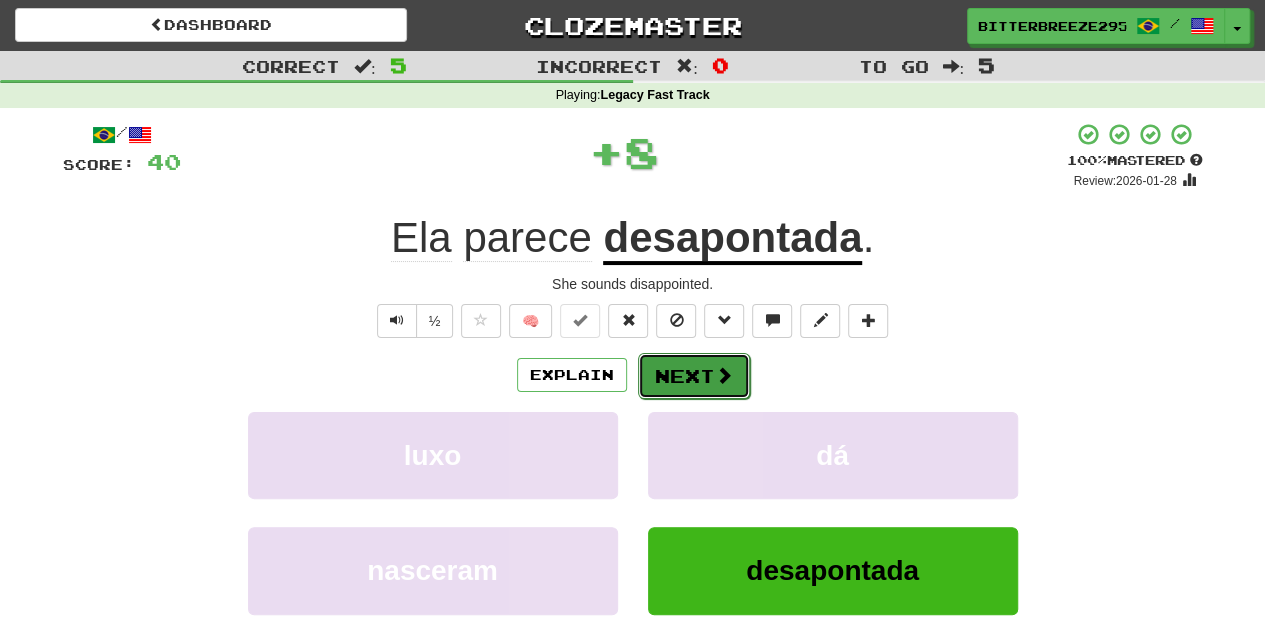 click on "Next" at bounding box center (694, 376) 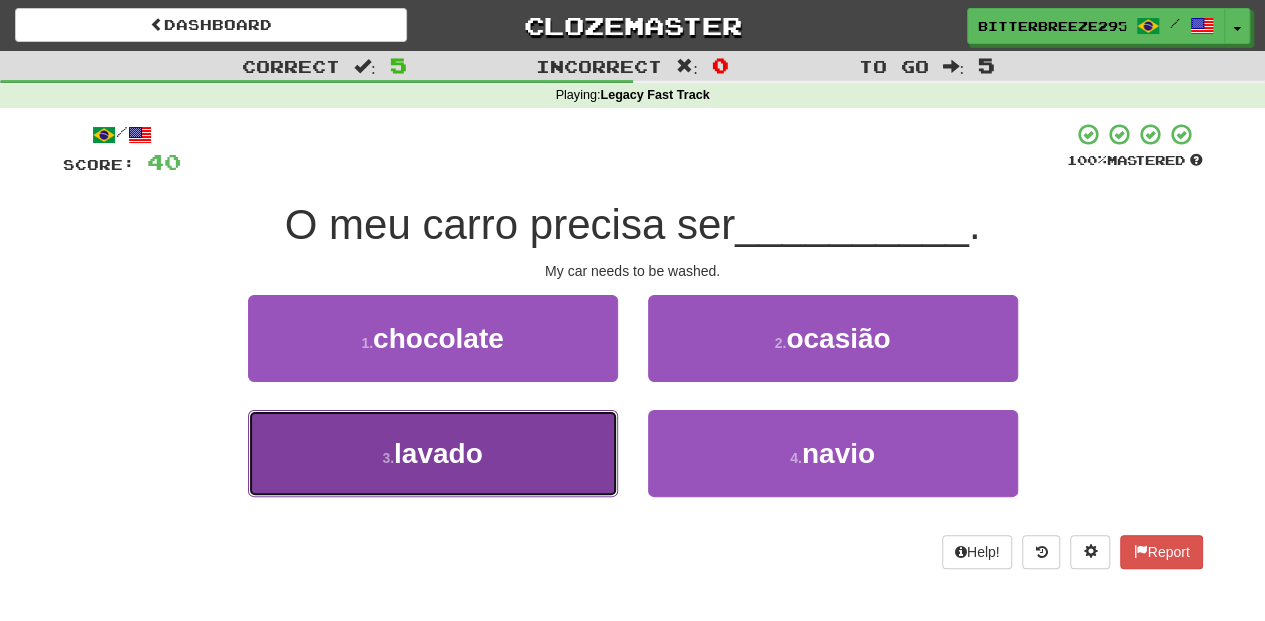 click on "3 .  lavado" at bounding box center [433, 453] 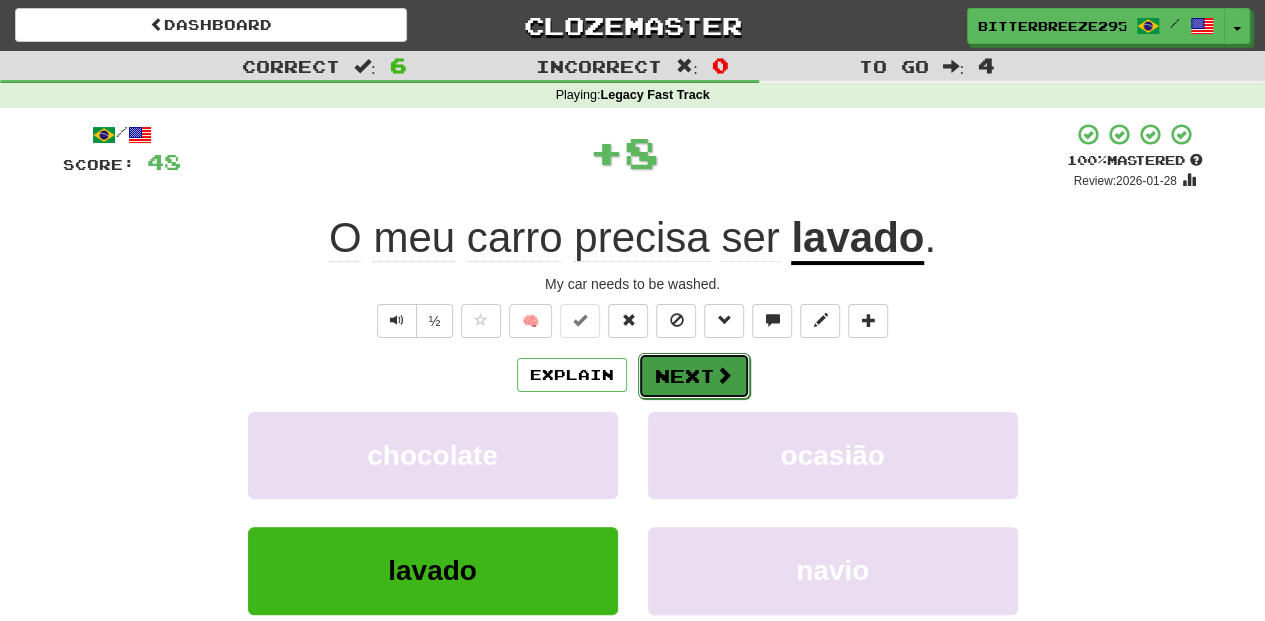 click on "Next" at bounding box center [694, 376] 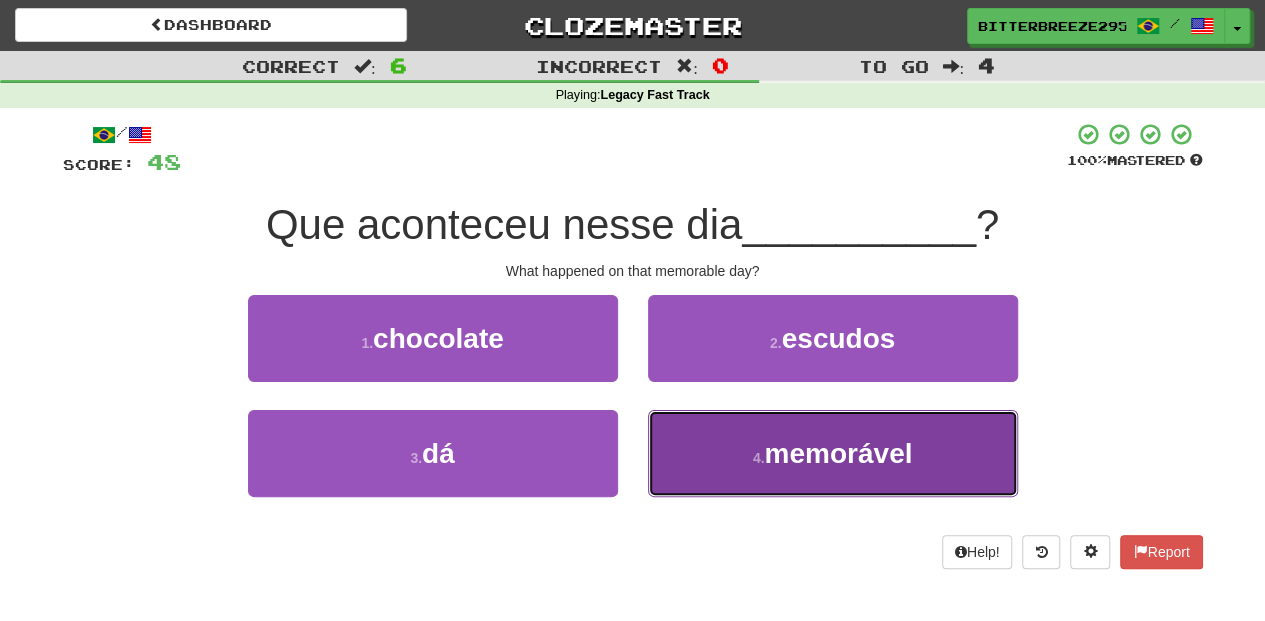 click on "4 .  memorável" at bounding box center [833, 453] 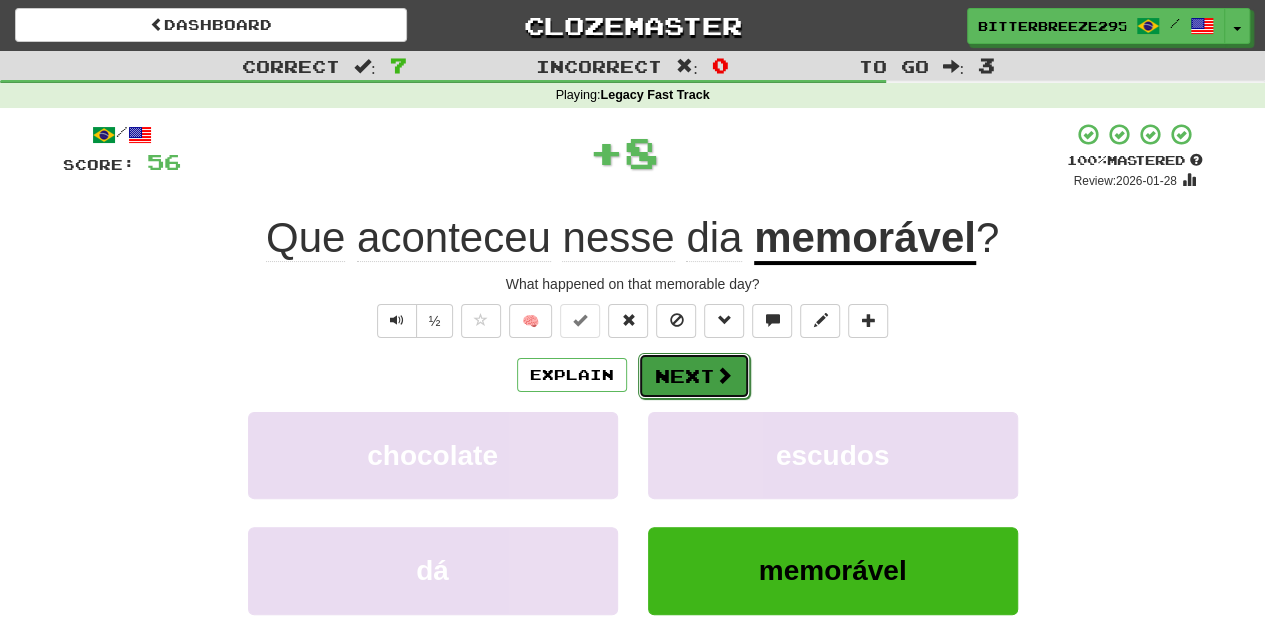 click on "Next" at bounding box center [694, 376] 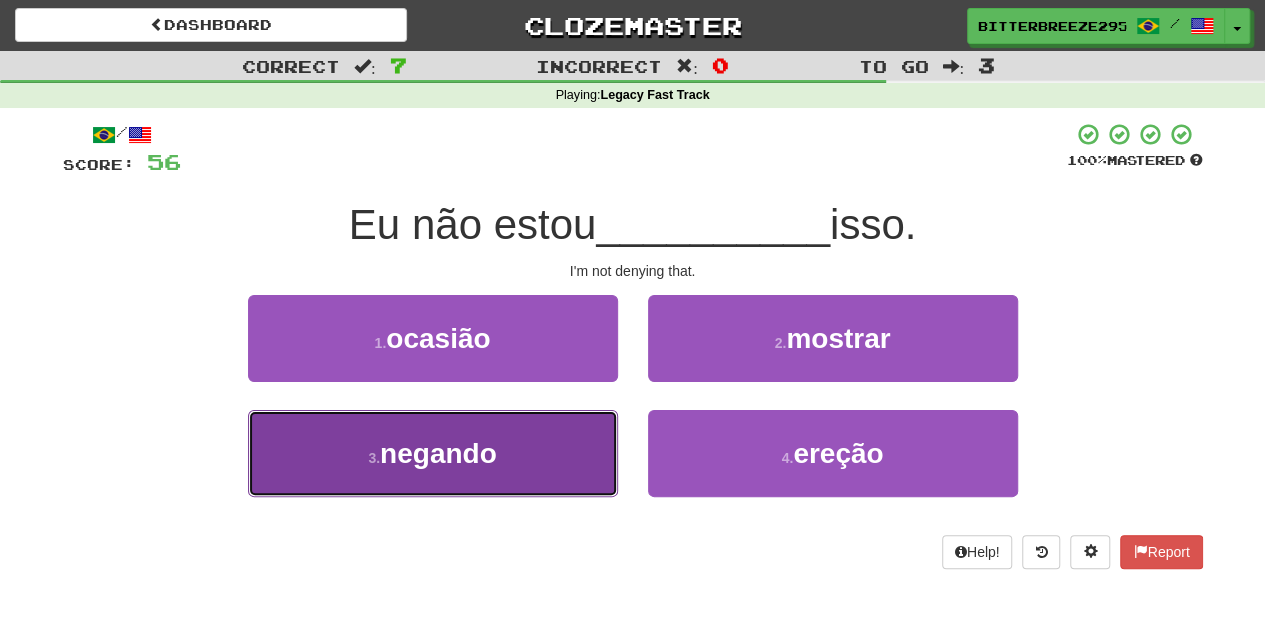 click on "3 .  negando" at bounding box center (433, 453) 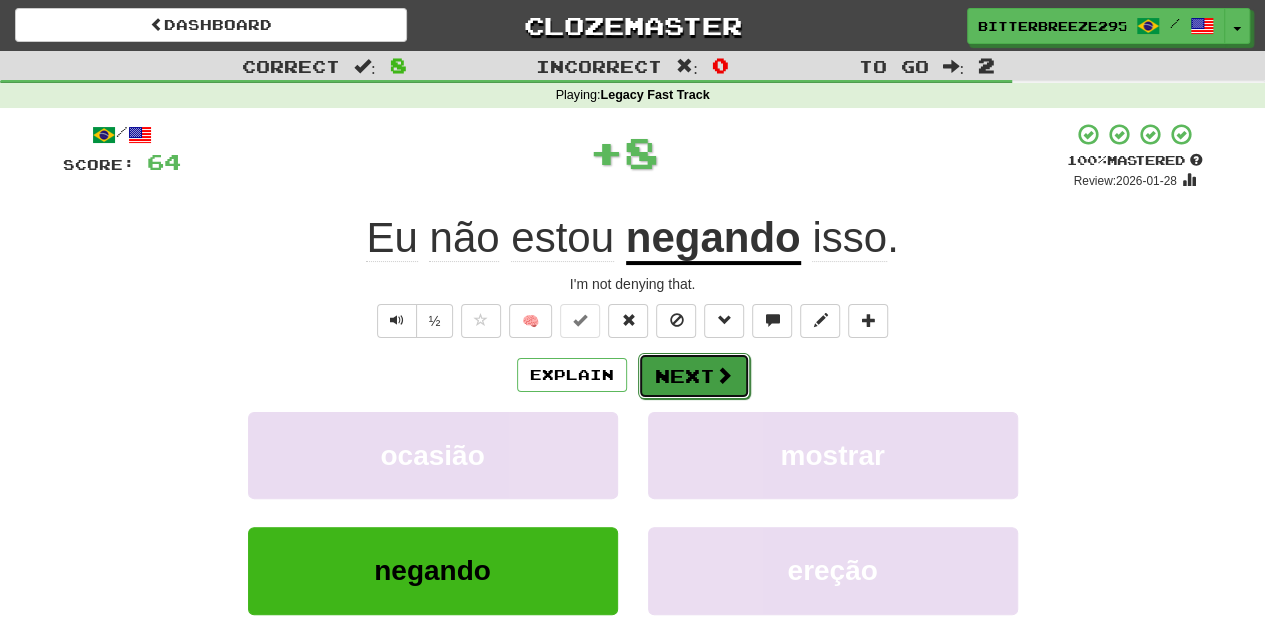 click on "Next" at bounding box center [694, 376] 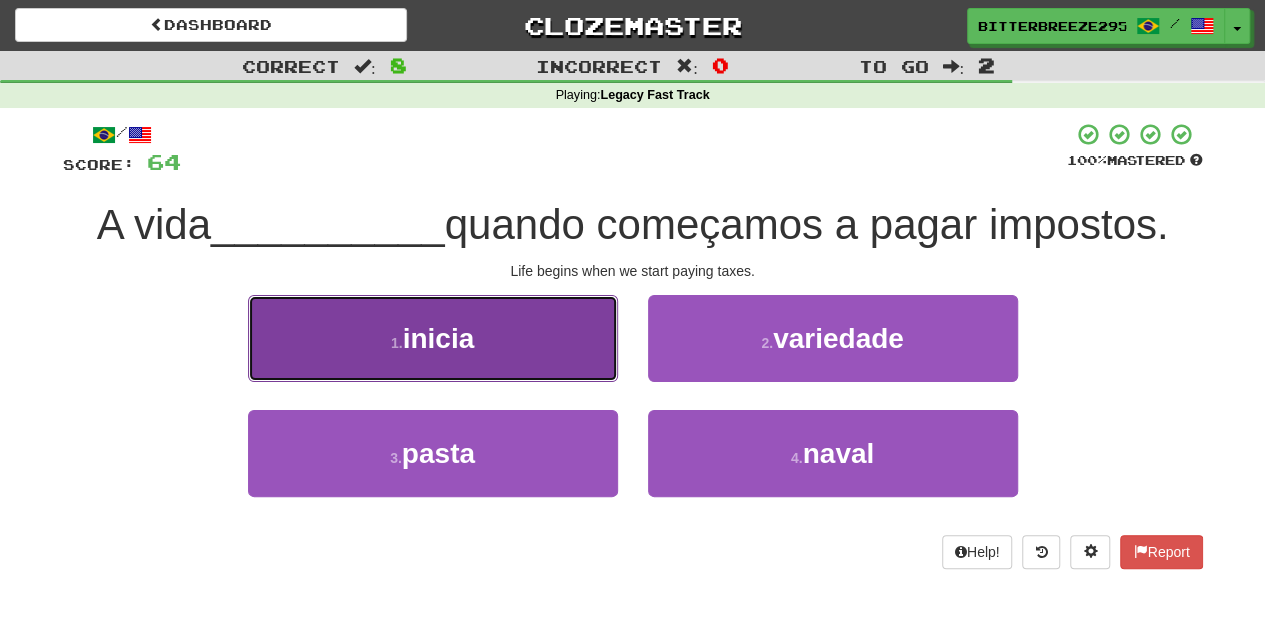 click on "1 .  inicia" at bounding box center [433, 338] 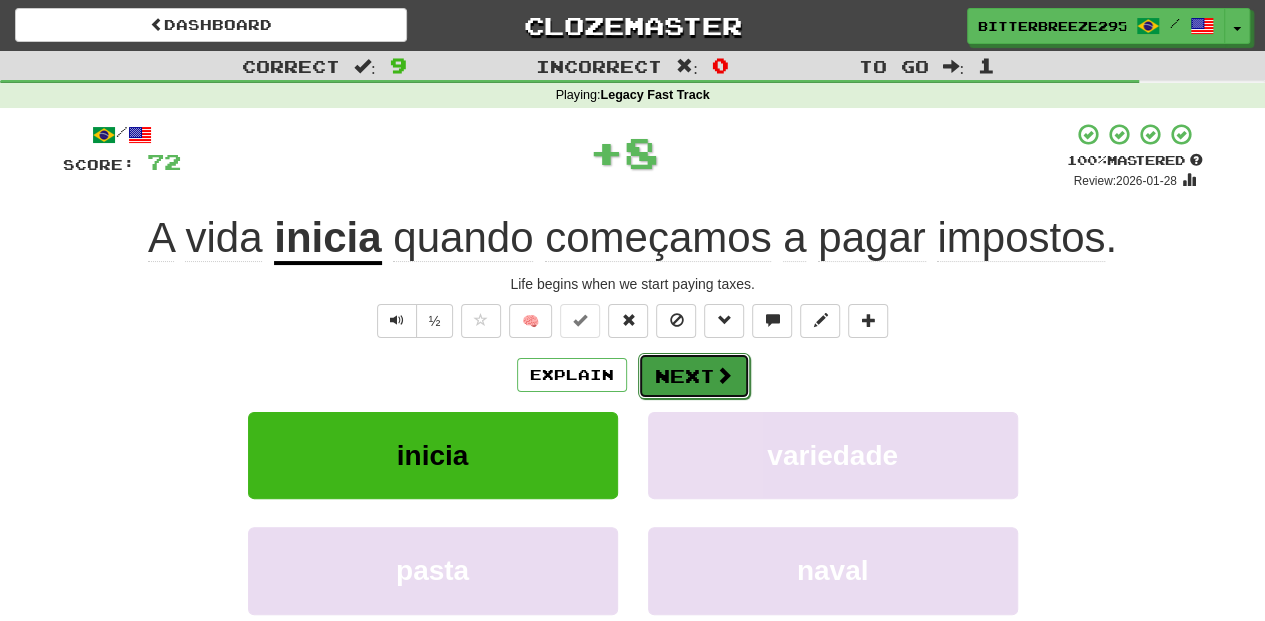 click on "Next" at bounding box center (694, 376) 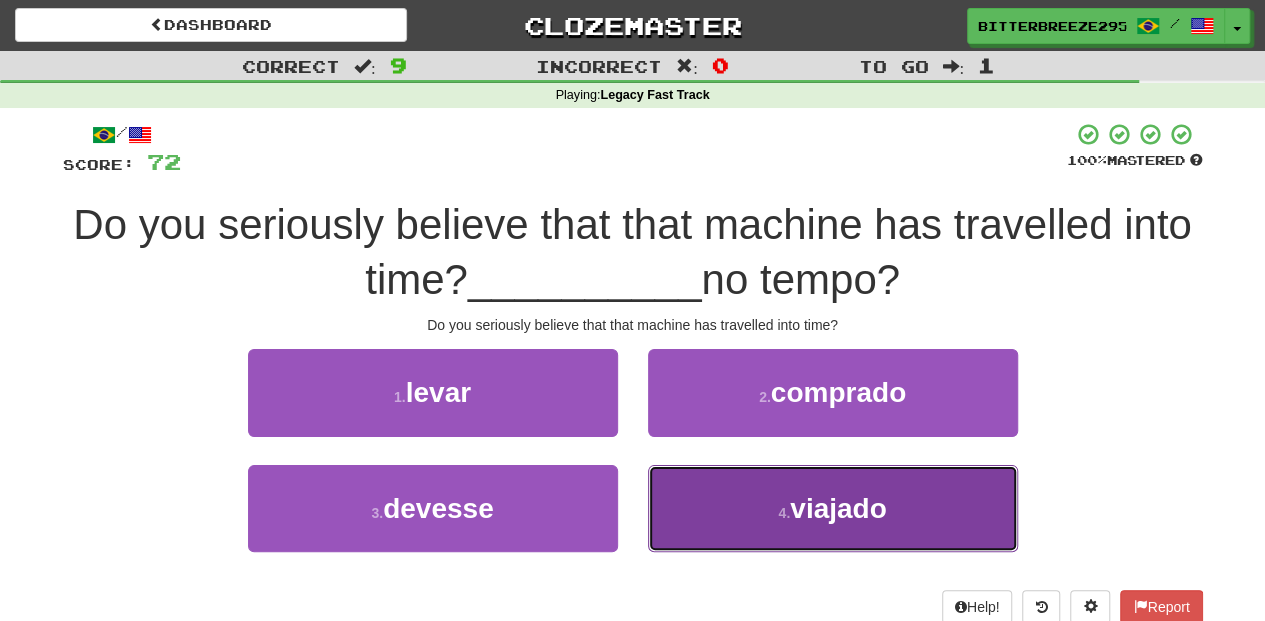 click on "4 .  viajado" at bounding box center [833, 508] 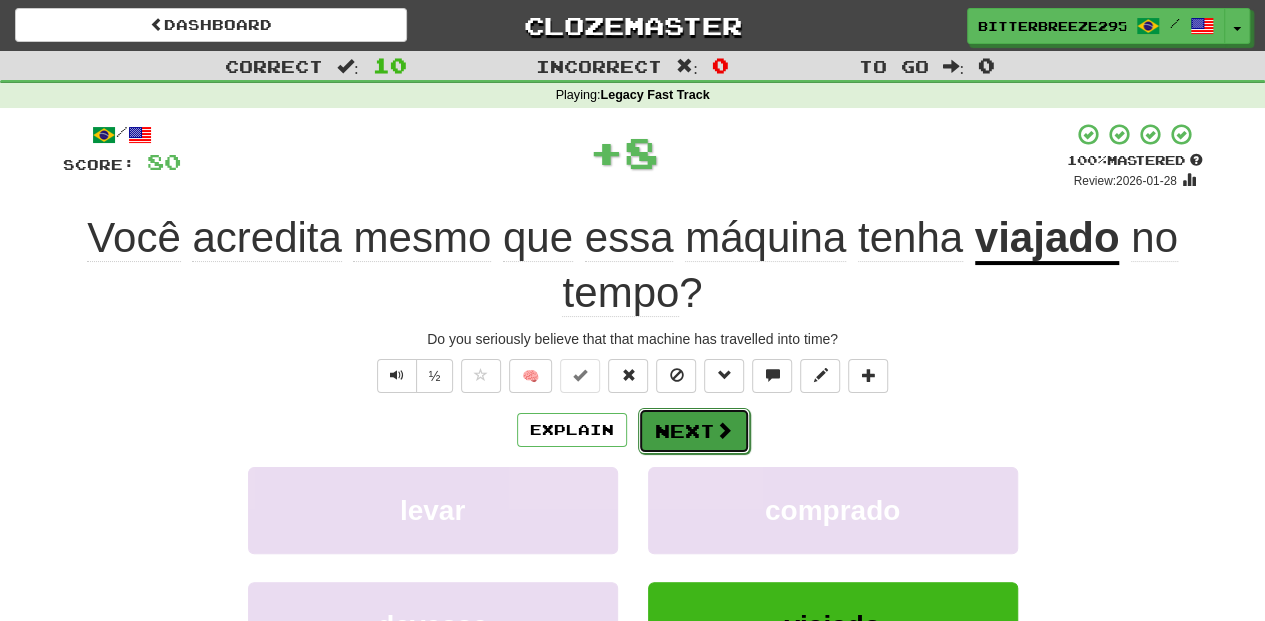 click on "Next" at bounding box center (694, 431) 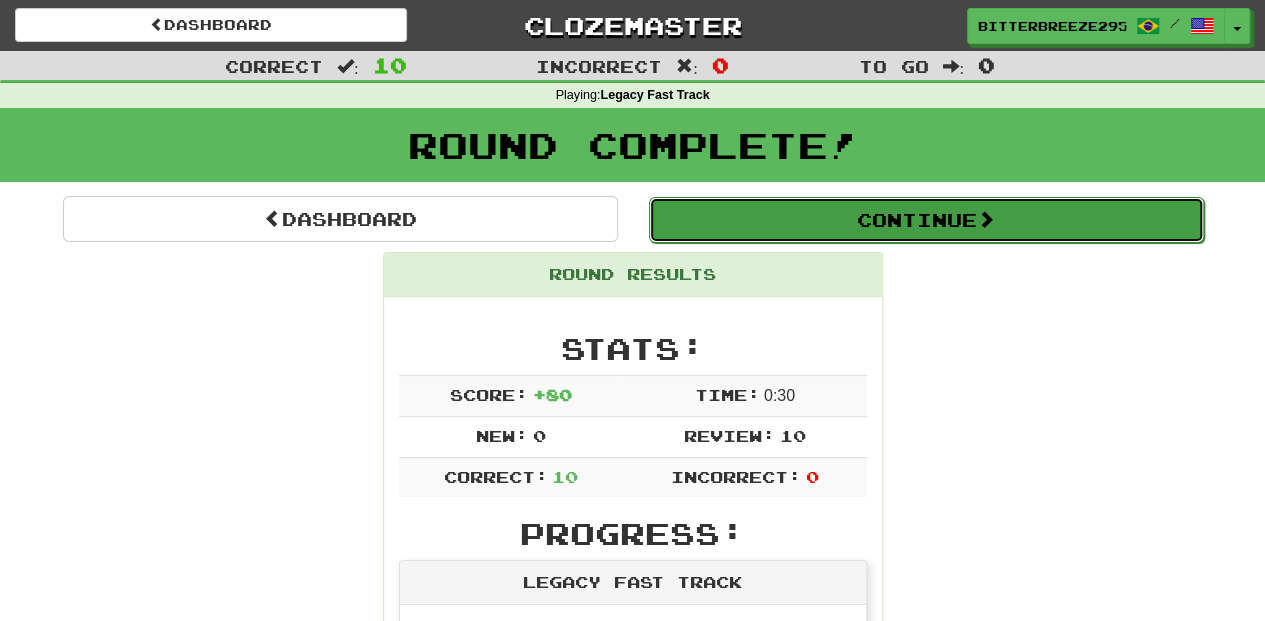 click on "Continue" at bounding box center [926, 220] 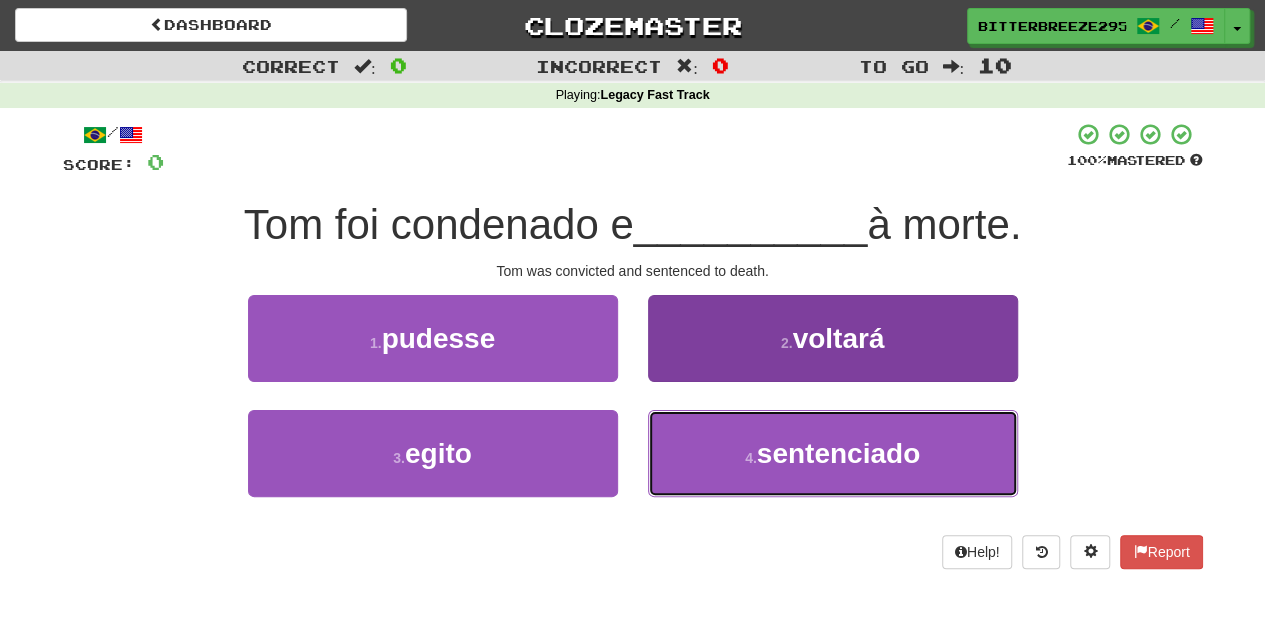 drag, startPoint x: 726, startPoint y: 440, endPoint x: 721, endPoint y: 429, distance: 12.083046 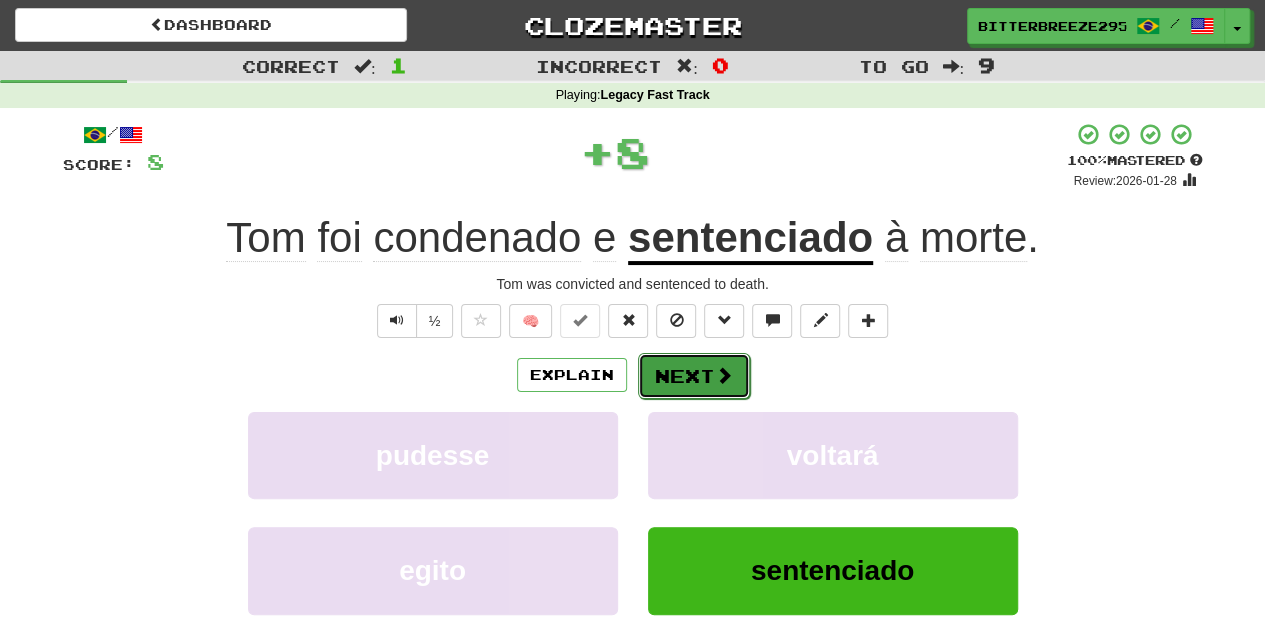 click at bounding box center (724, 375) 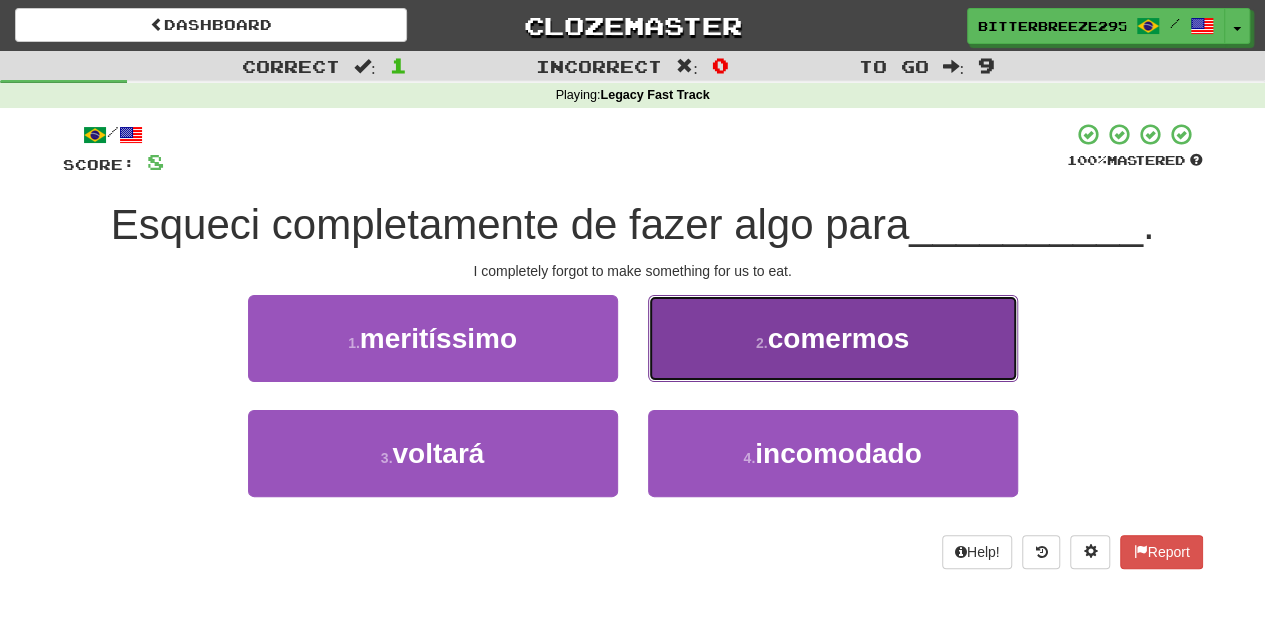 click on "2 .  comermos" at bounding box center [833, 338] 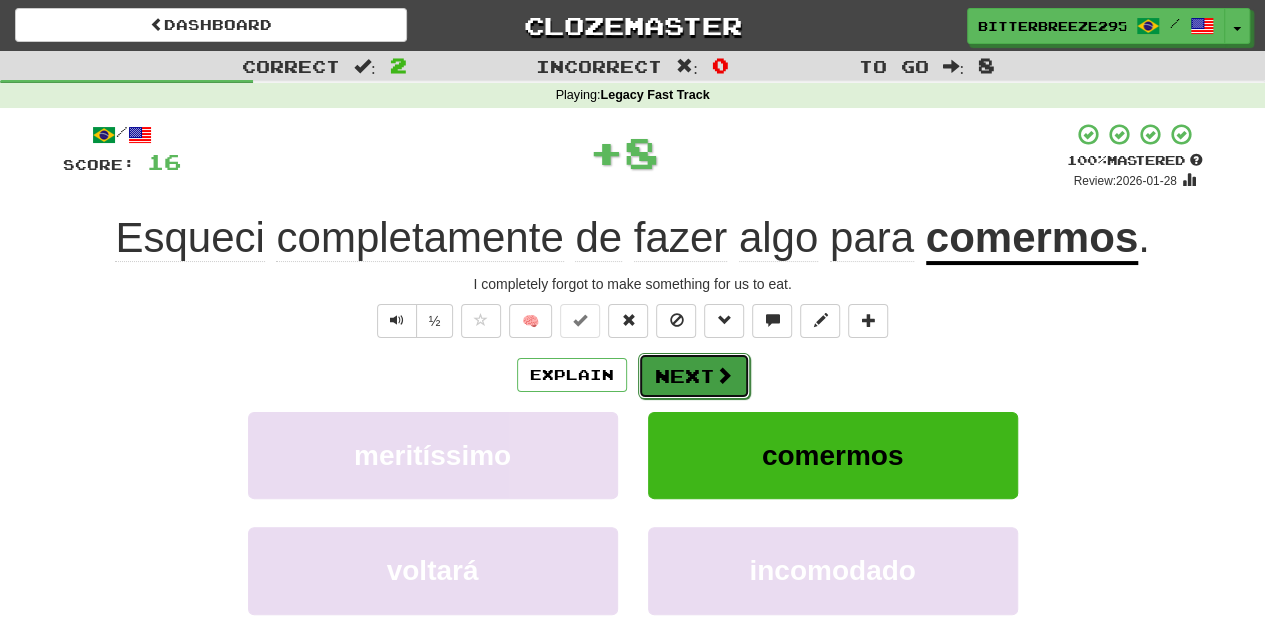 click on "Next" at bounding box center [694, 376] 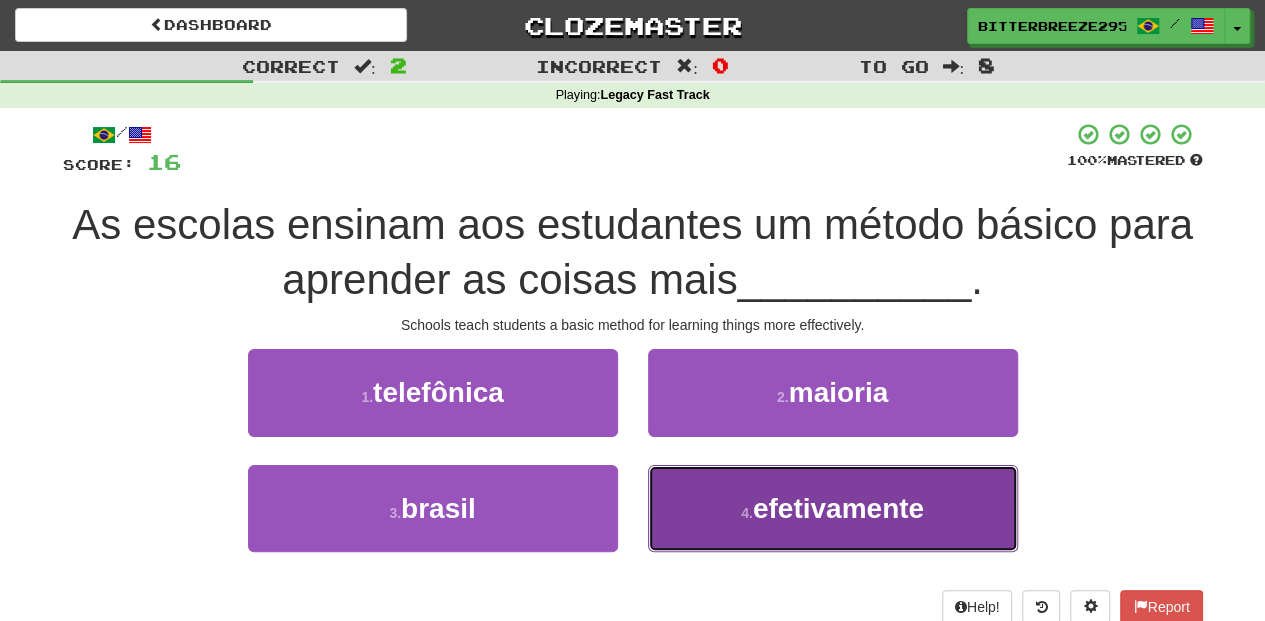 click on "4 .  efetivamente" at bounding box center [833, 508] 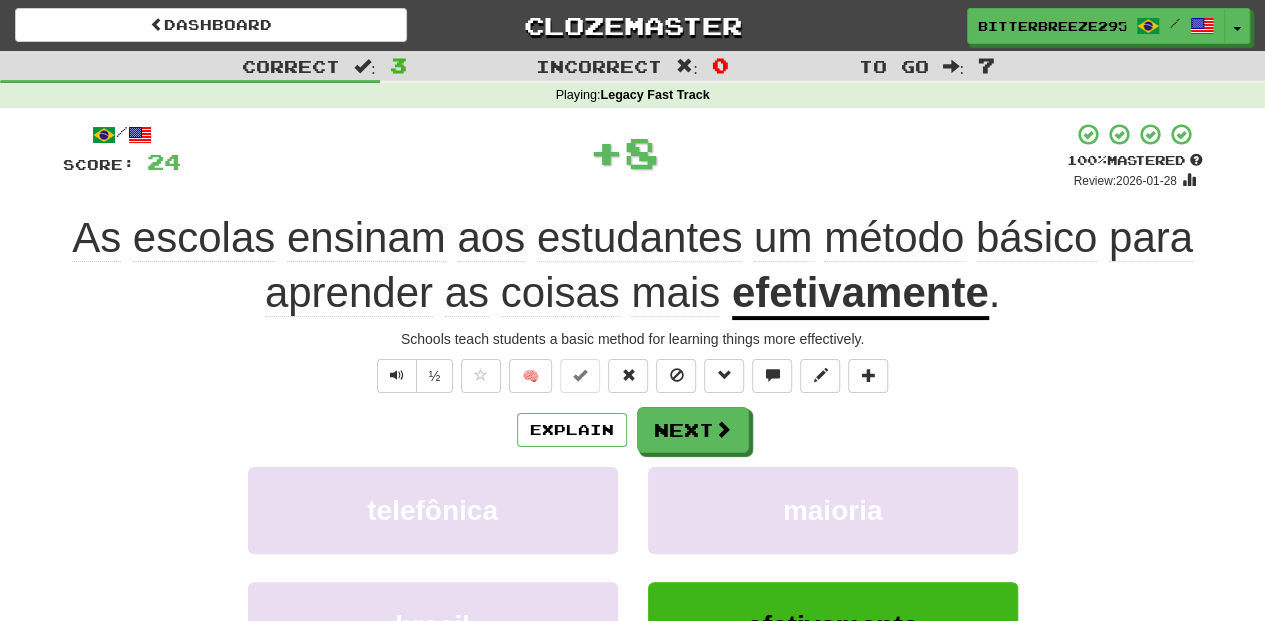 click on "/  Score:   24 + 8 100 %  Mastered Review:  2026-01-28 As   escolas   ensinam   aos   estudantes   um   método   básico   para   aprender   as   coisas   mais   efetivamente . Schools teach students a basic method for learning things more effectively. ½ 🧠 Explain Next telefônica maioria brasil efetivamente Learn more: telefônica maioria brasil efetivamente  Help!  Report Sentence Source" at bounding box center (633, 462) 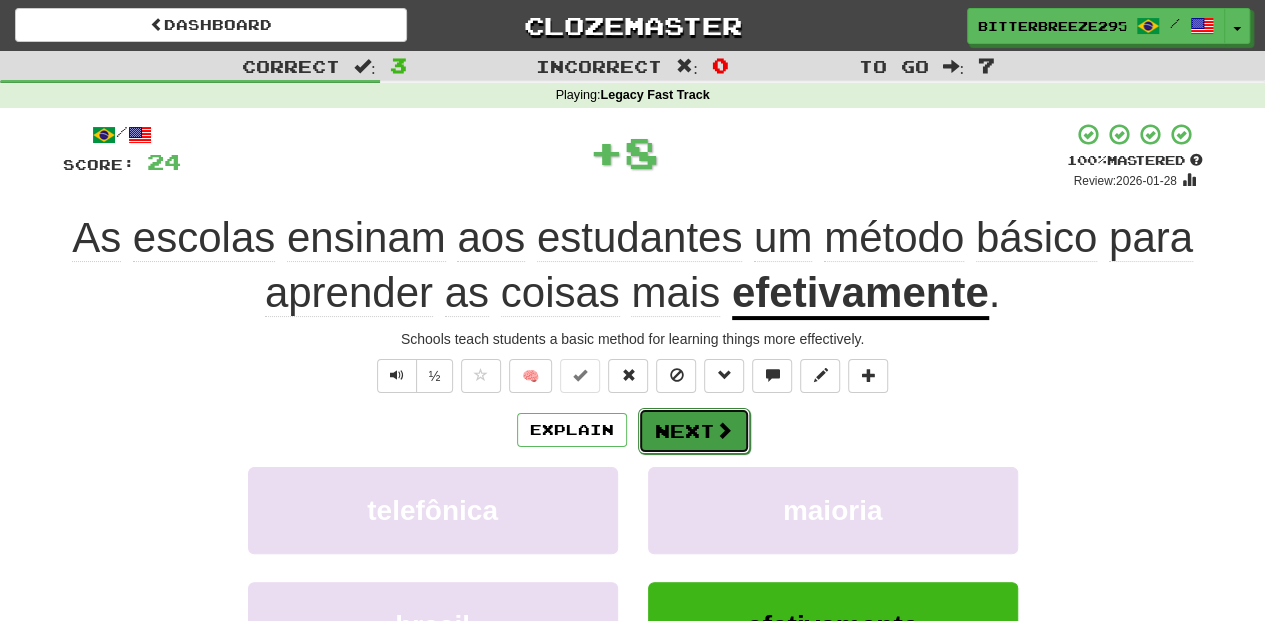 click on "Next" at bounding box center [694, 431] 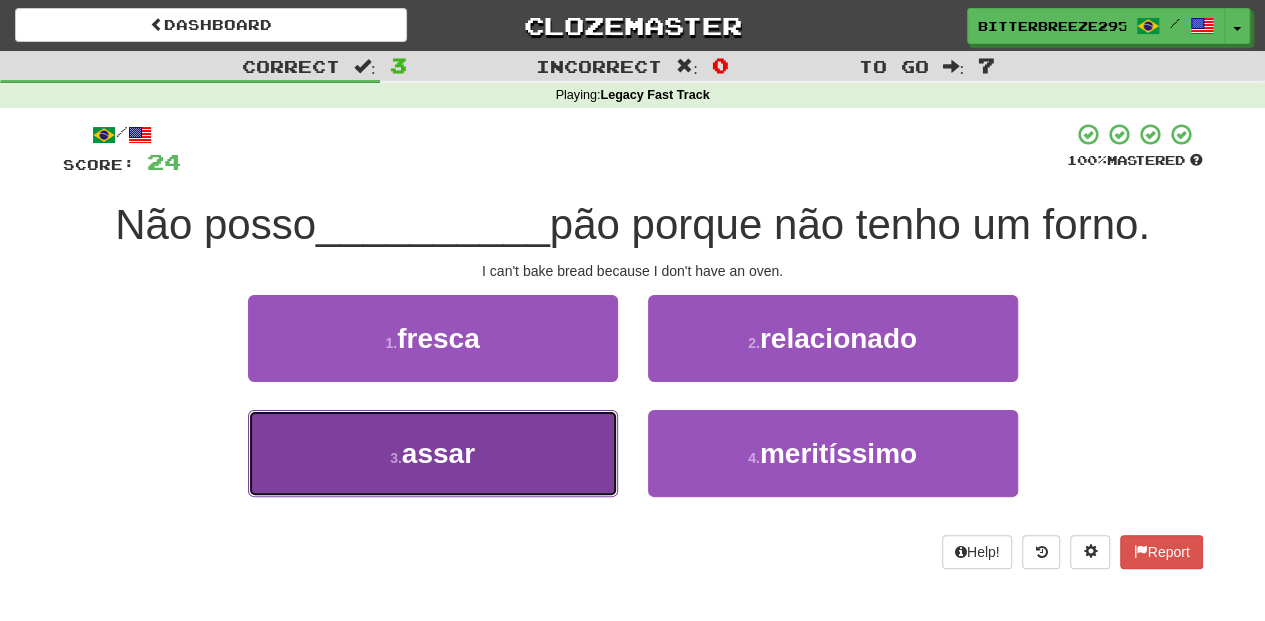 click on "3 .  assar" at bounding box center (433, 453) 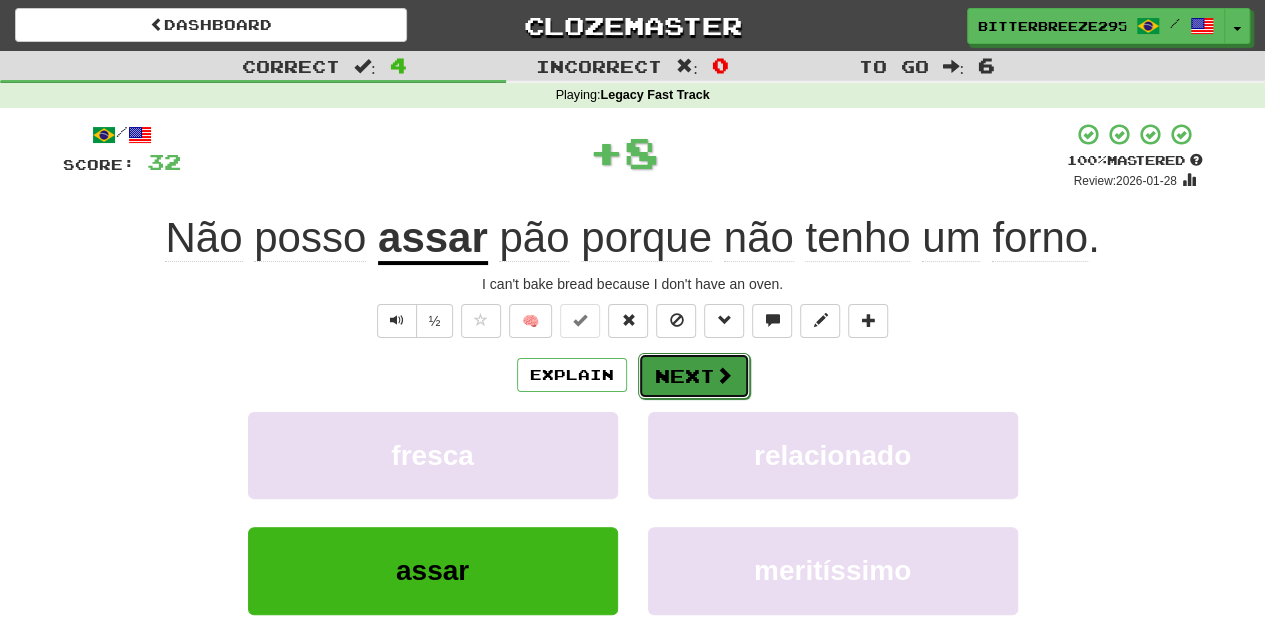 click on "Next" at bounding box center [694, 376] 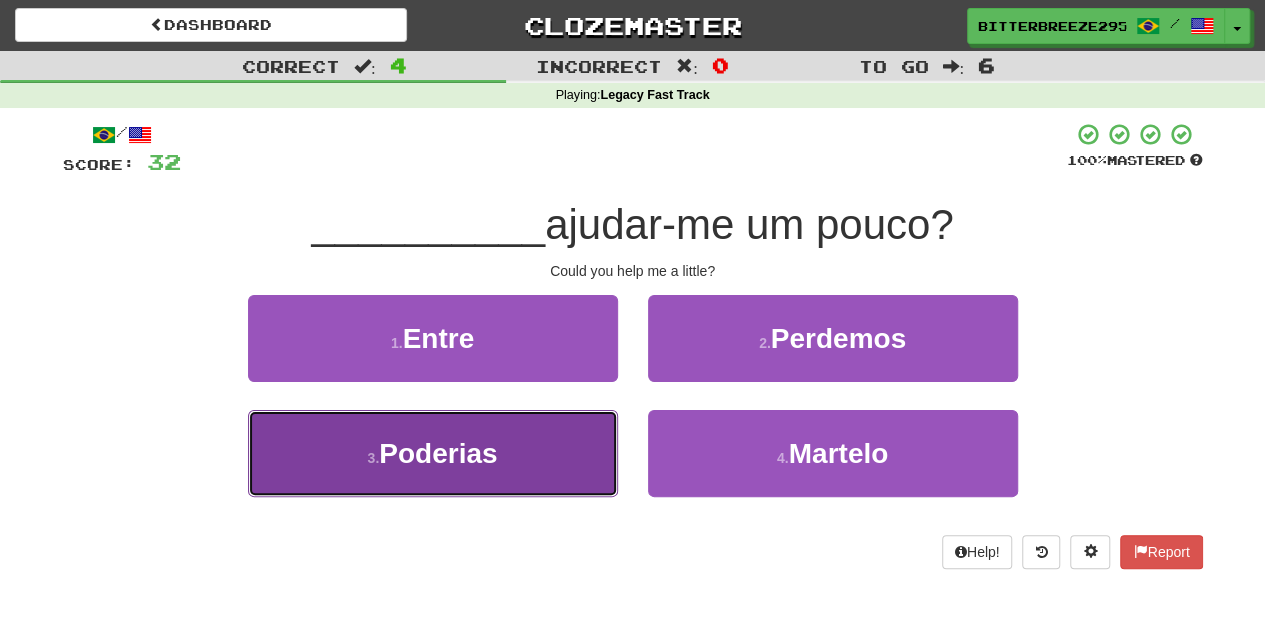 click on "3 .  Poderias" at bounding box center [433, 453] 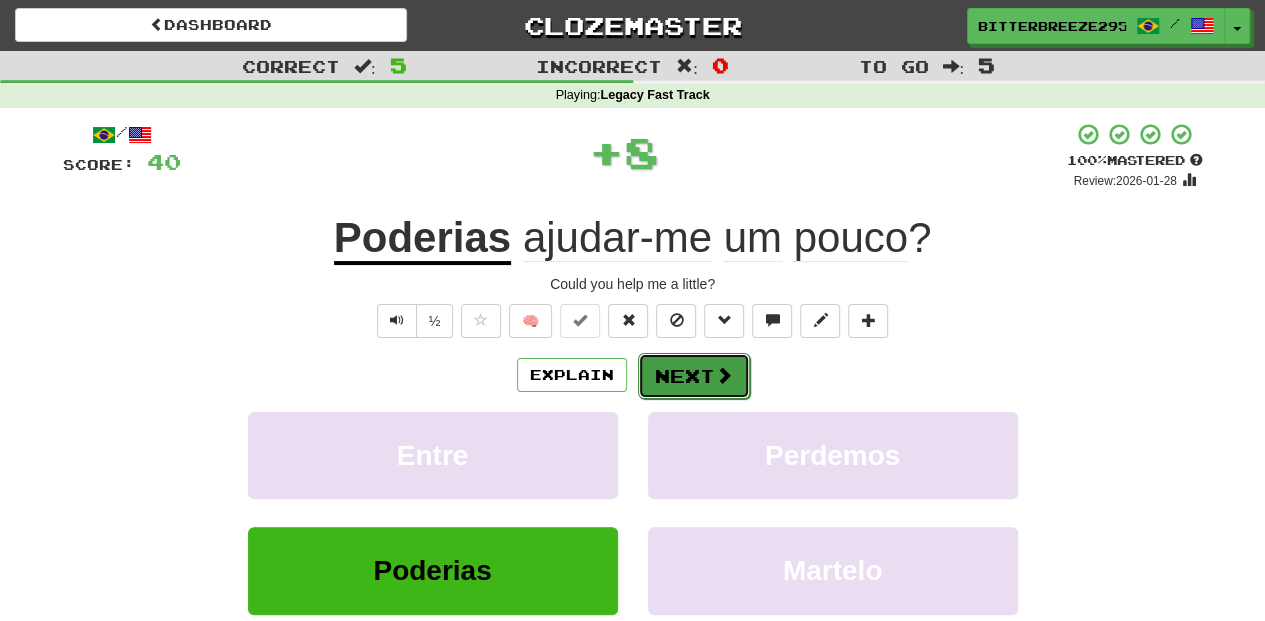 click on "Next" at bounding box center (694, 376) 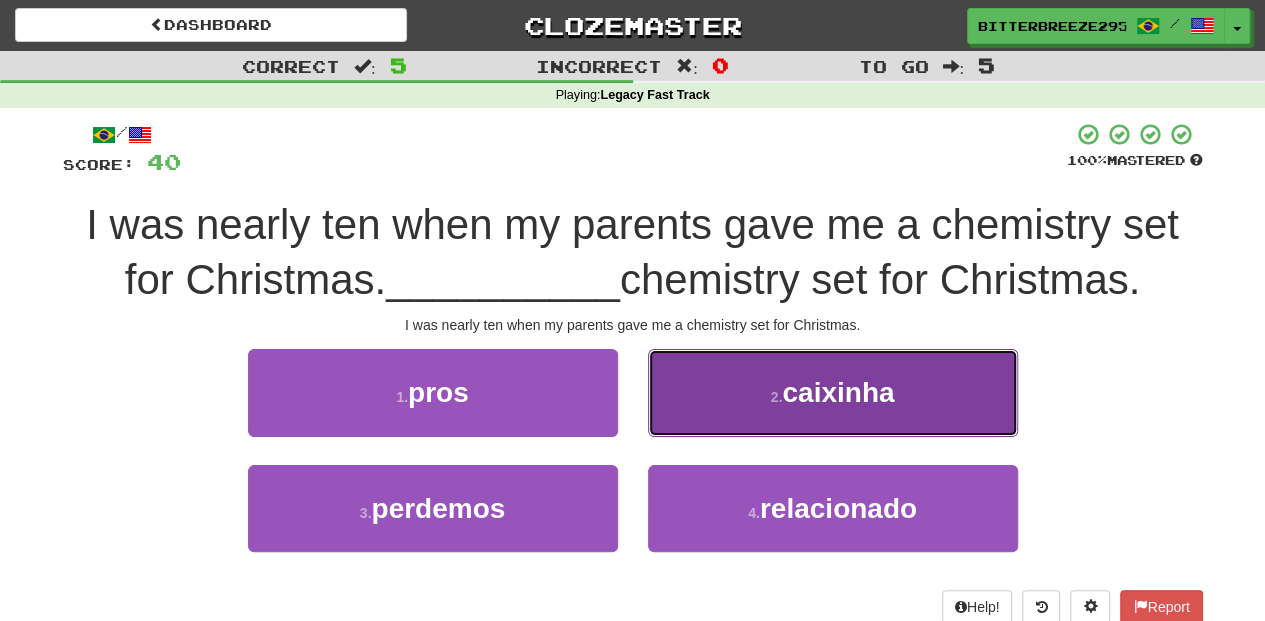 click on "2 .  caixinha" at bounding box center (833, 392) 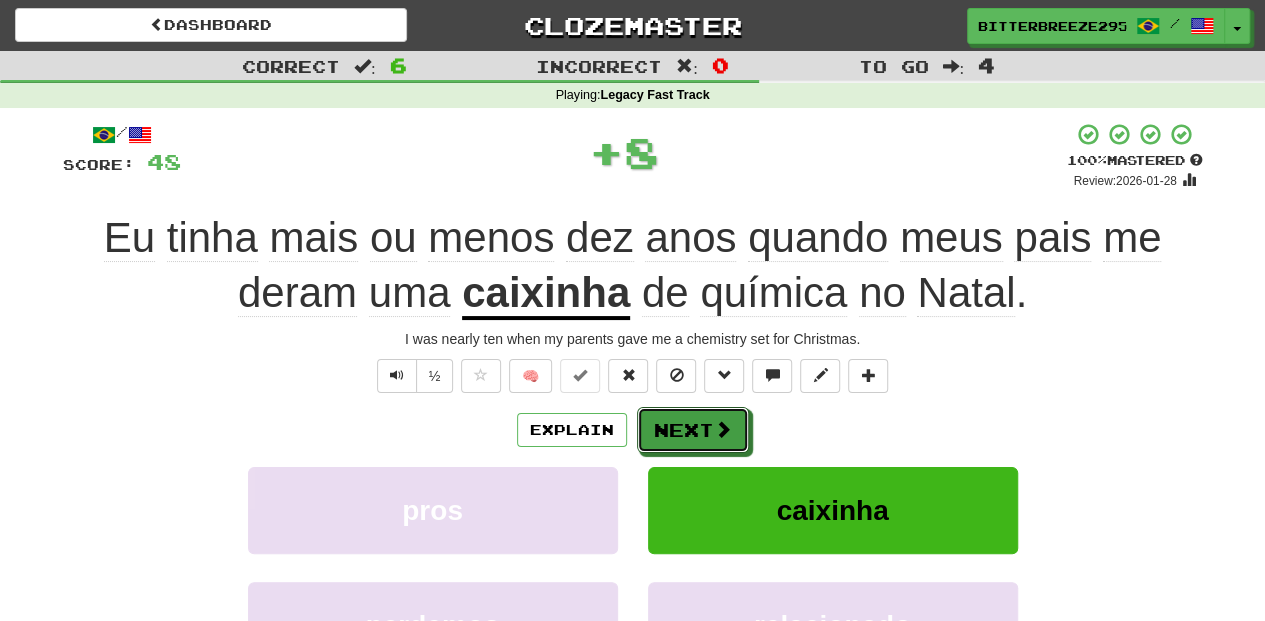click on "Next" at bounding box center [693, 430] 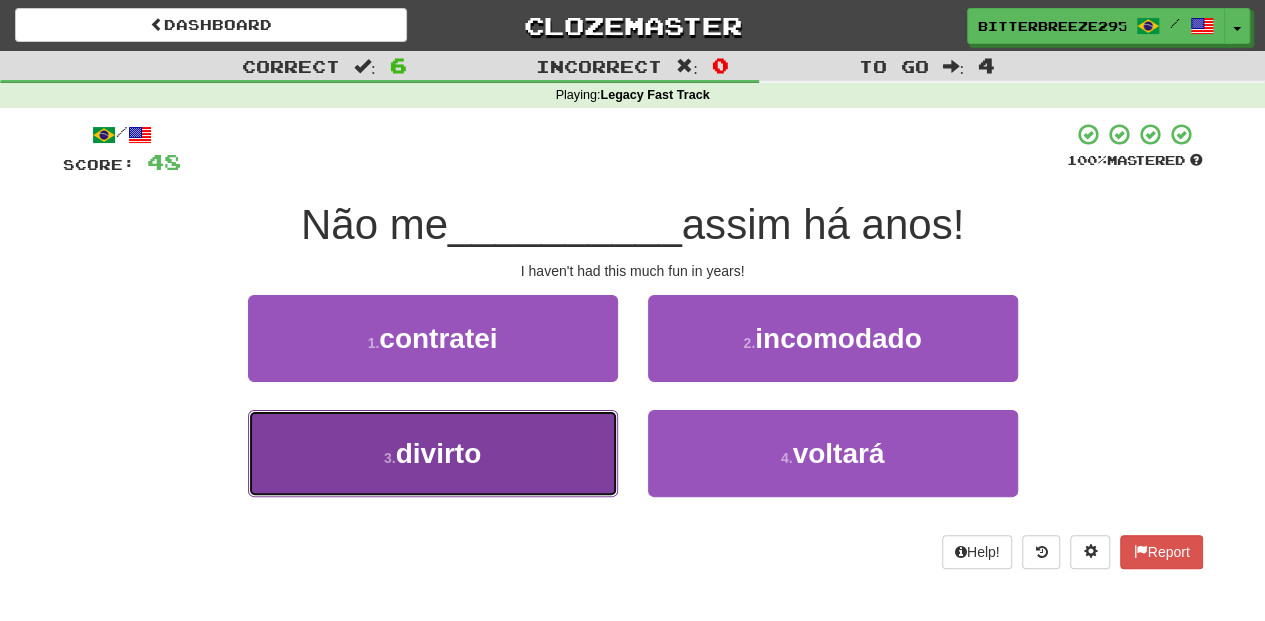 click on "3 .  divirto" at bounding box center [433, 453] 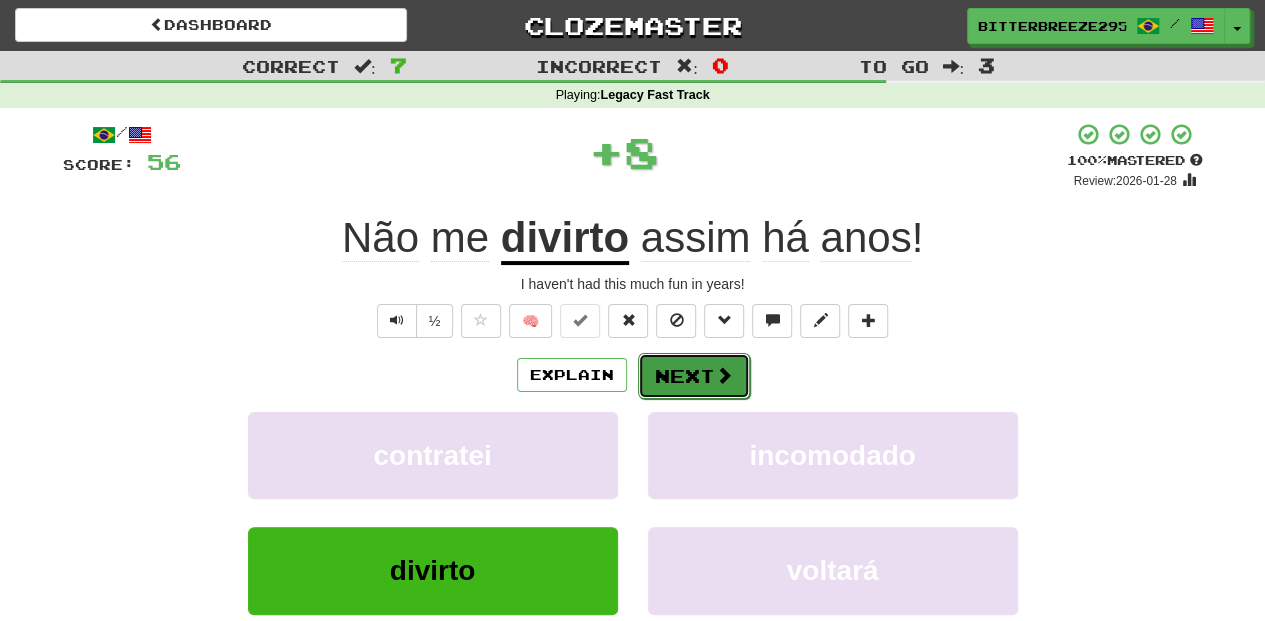 click on "Next" at bounding box center (694, 376) 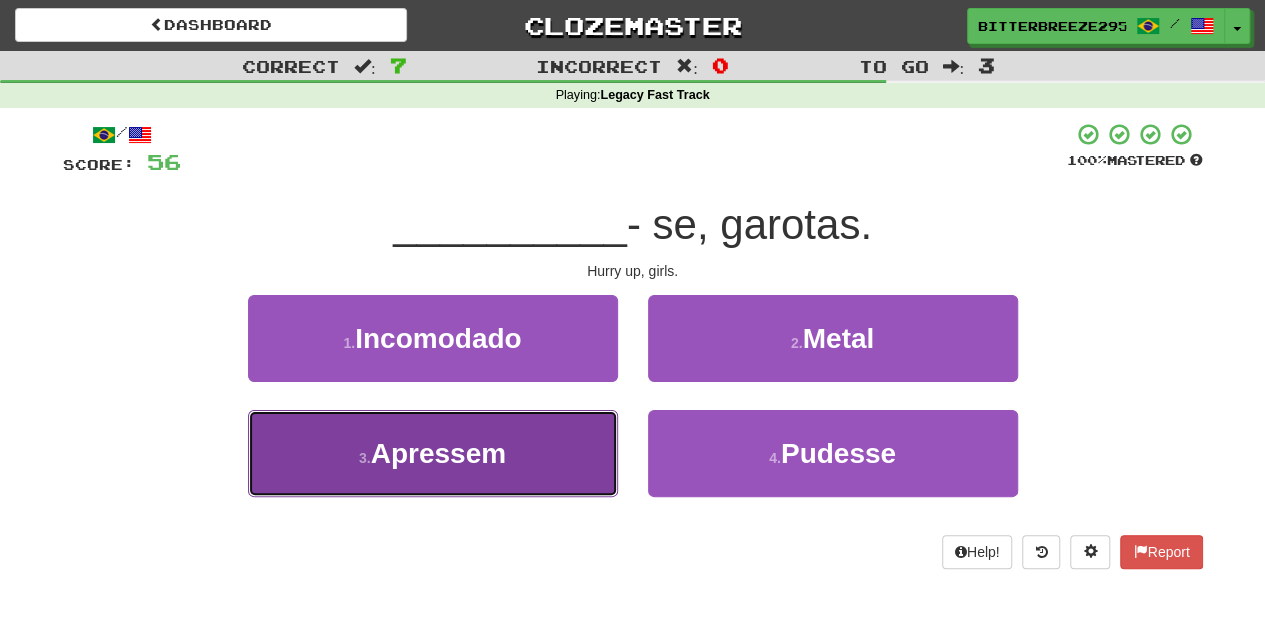 click on "3 .  Apressem" at bounding box center (433, 453) 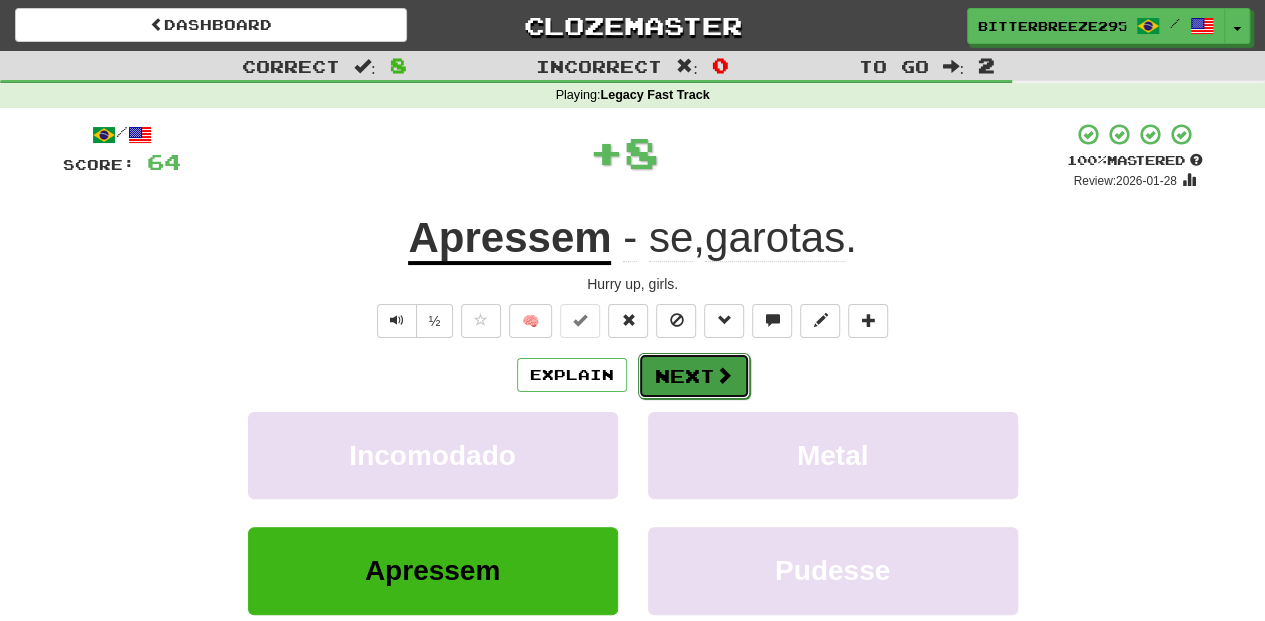 click on "Next" at bounding box center [694, 376] 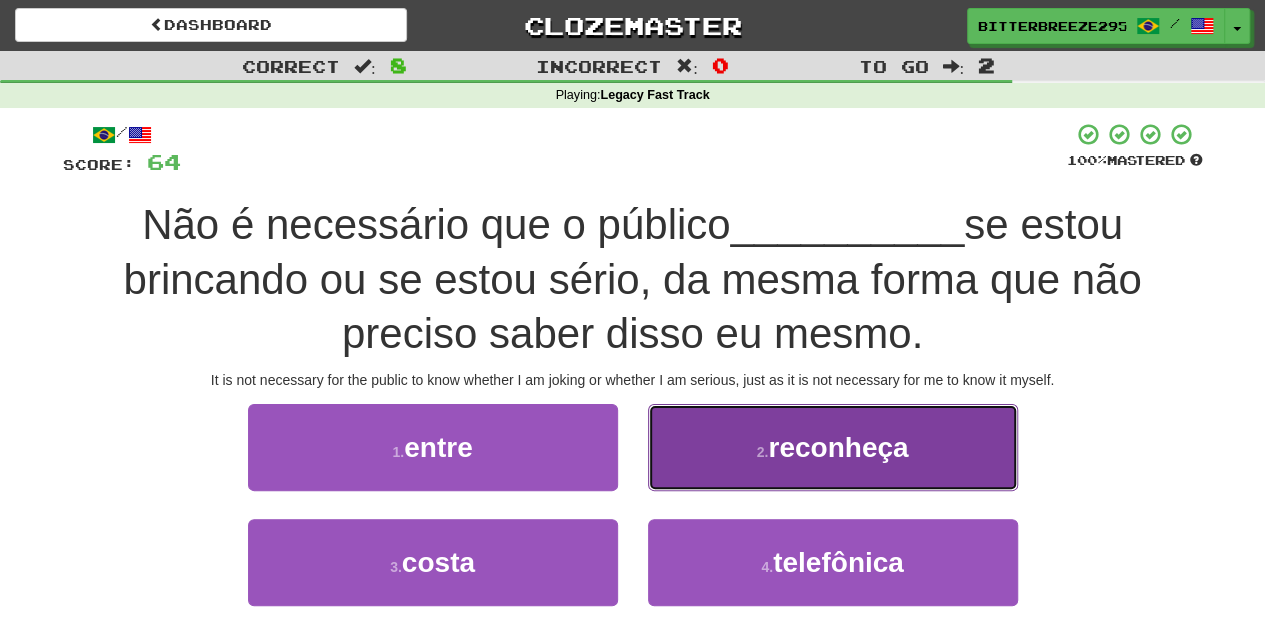 click on "2 .  reconheça" at bounding box center (833, 447) 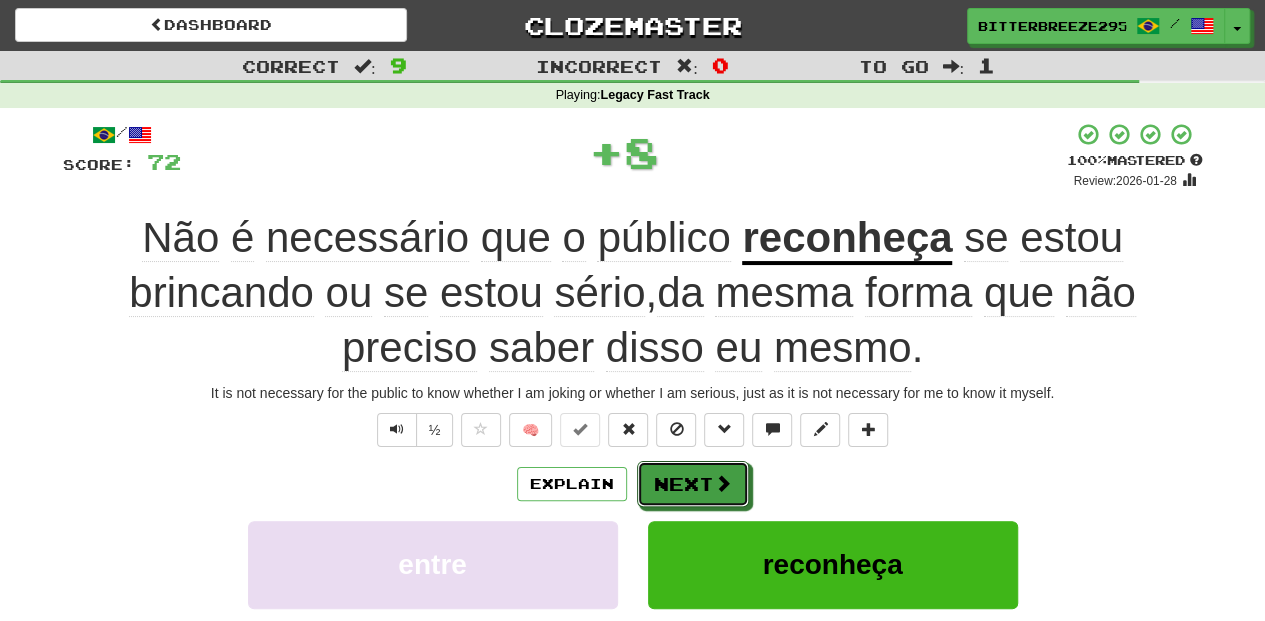 click on "Next" at bounding box center [693, 484] 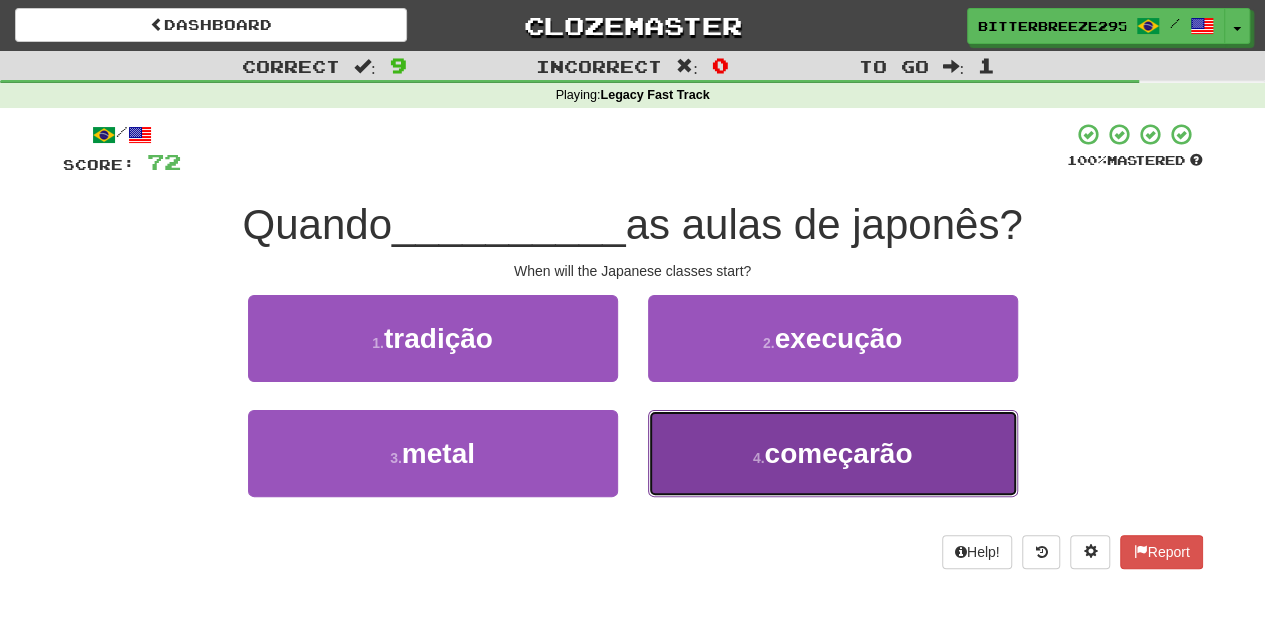 click on "4 .  começarão" at bounding box center (833, 453) 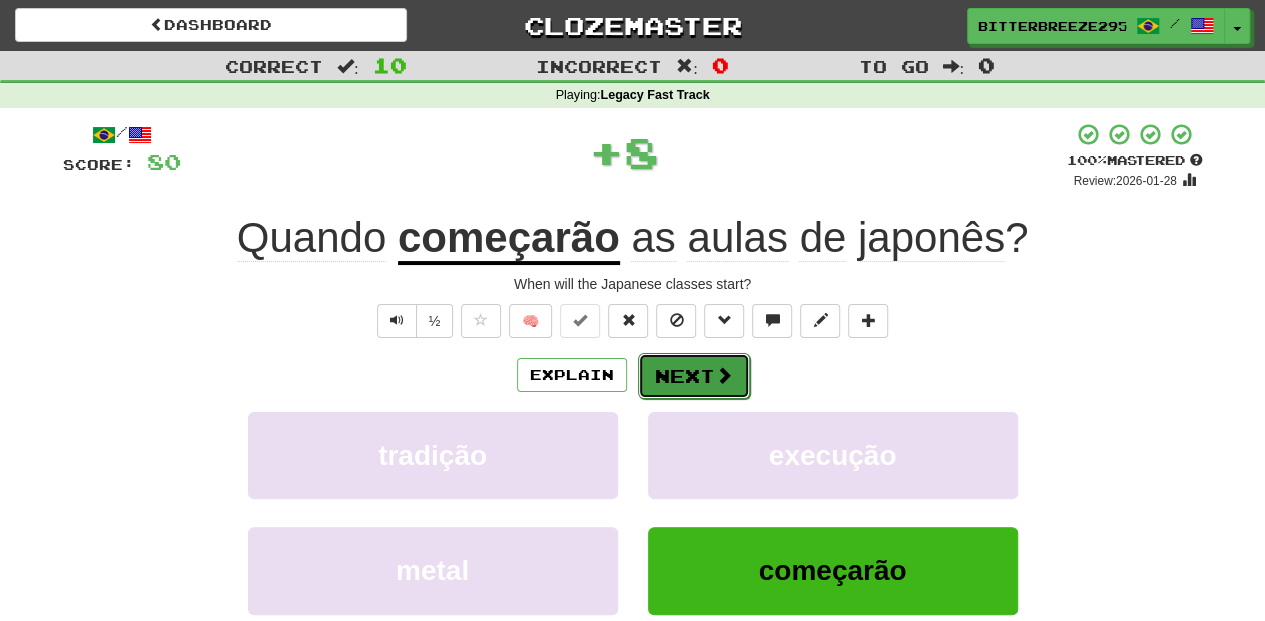 click on "Next" at bounding box center [694, 376] 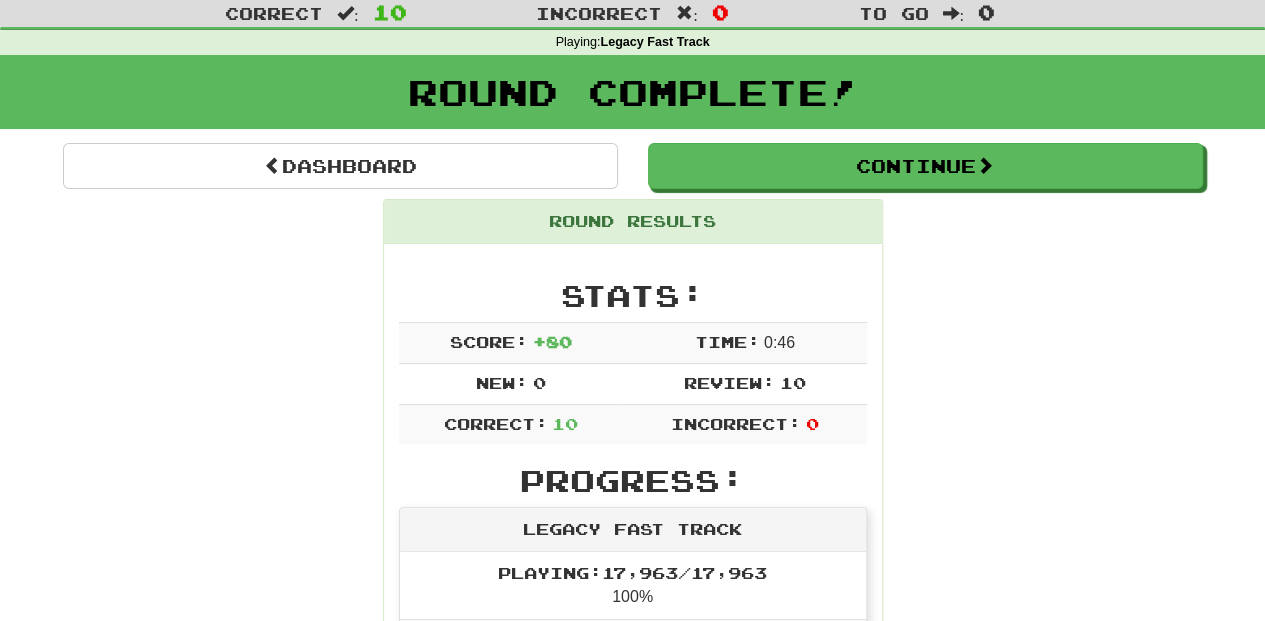 scroll, scrollTop: 0, scrollLeft: 0, axis: both 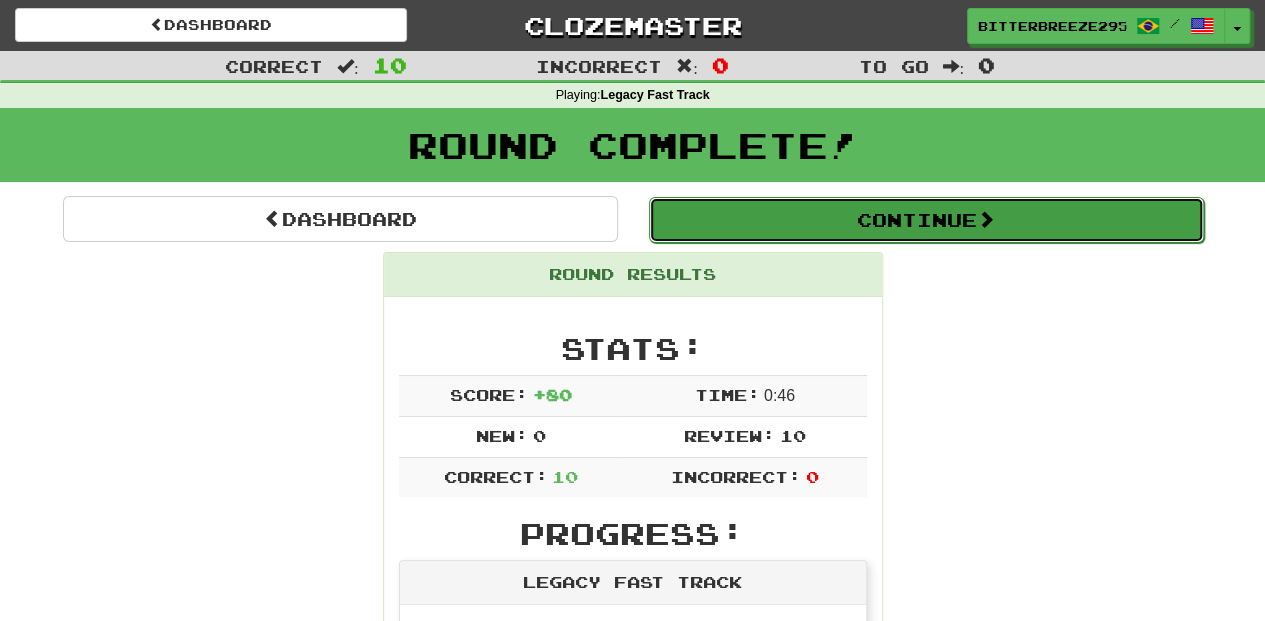 click on "Continue" at bounding box center (926, 220) 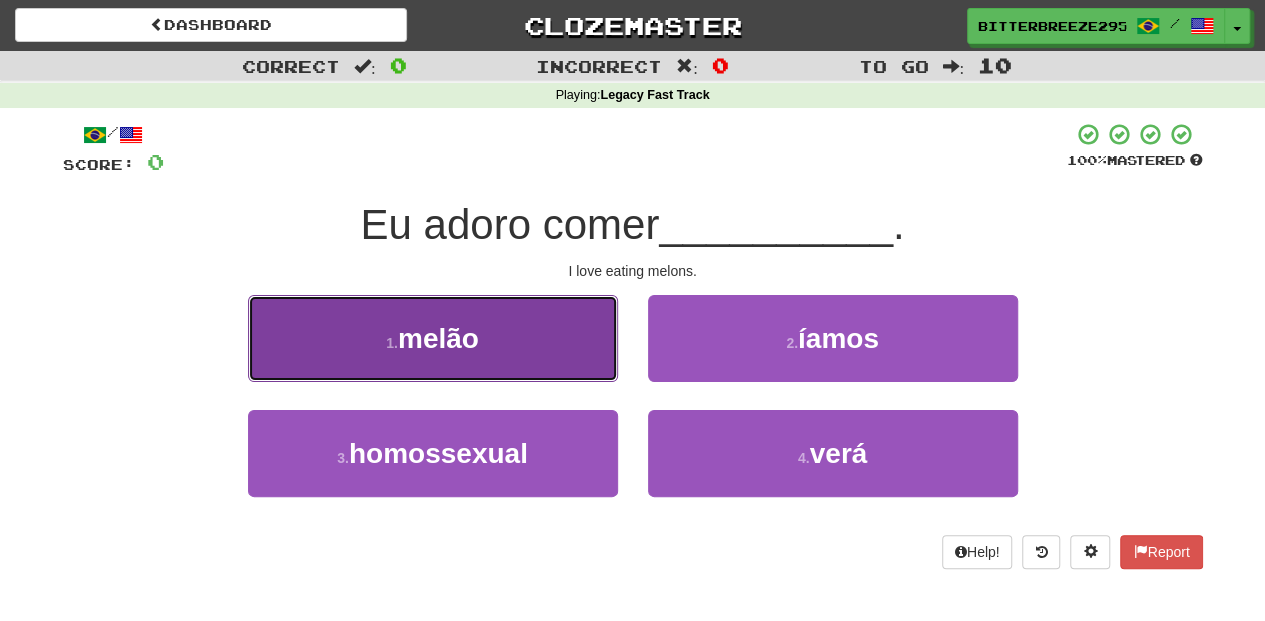 click on "1 .  melão" at bounding box center (433, 338) 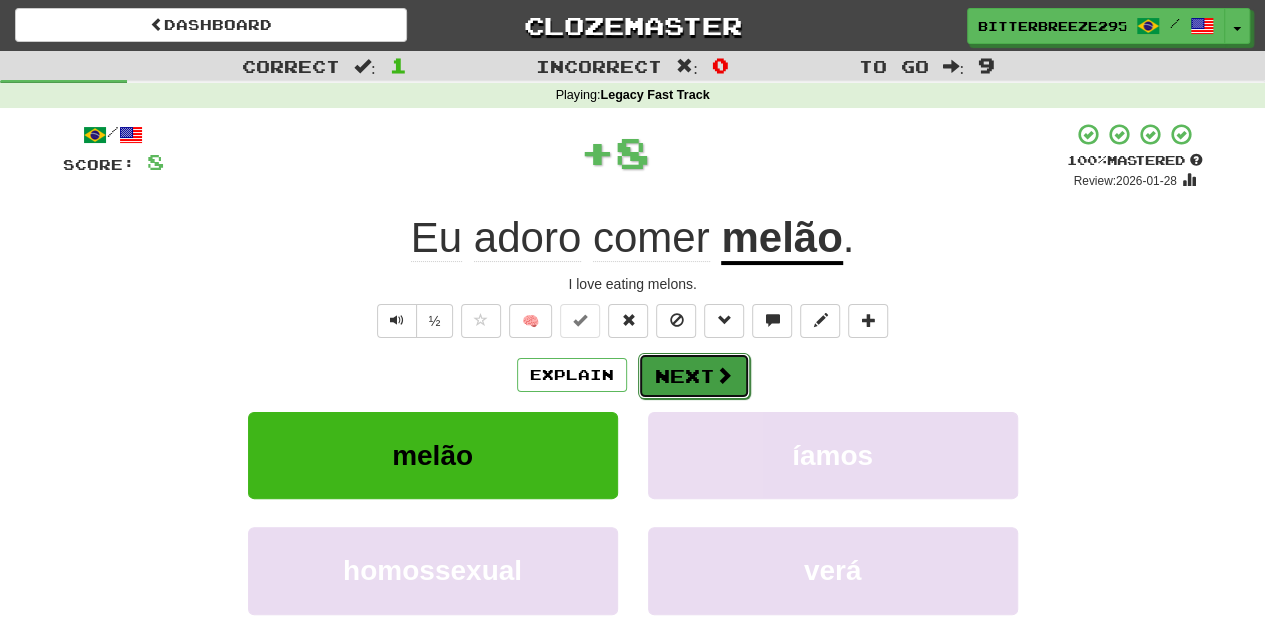 click on "Next" at bounding box center (694, 376) 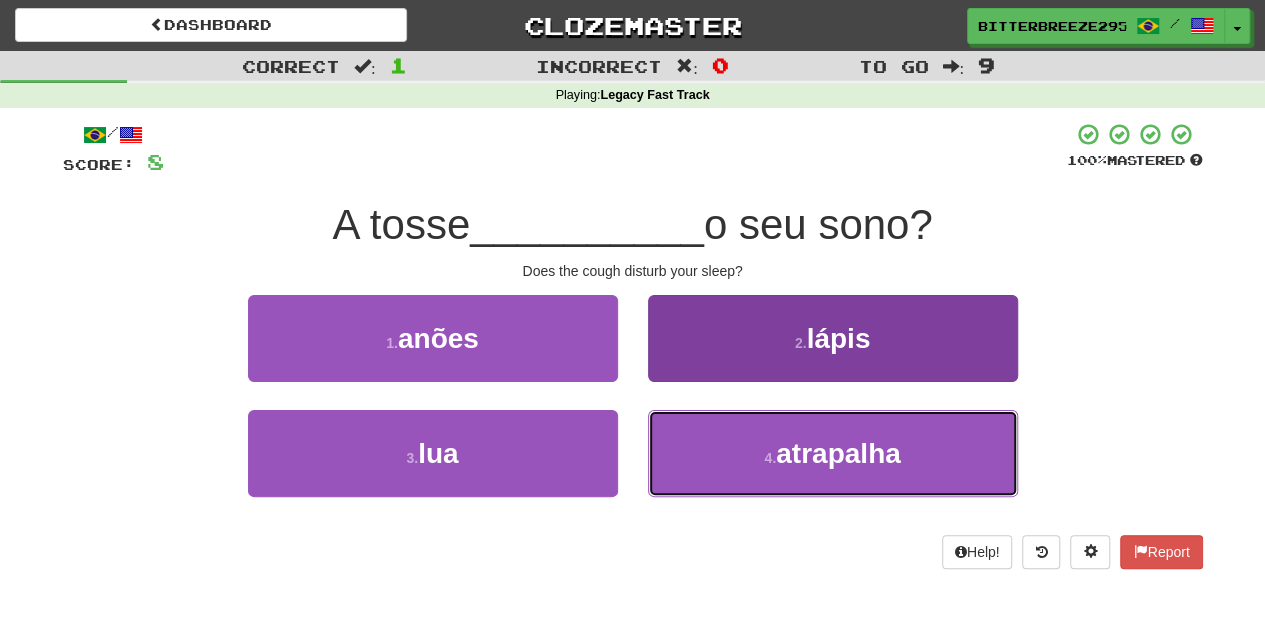 drag, startPoint x: 674, startPoint y: 428, endPoint x: 660, endPoint y: 491, distance: 64.53681 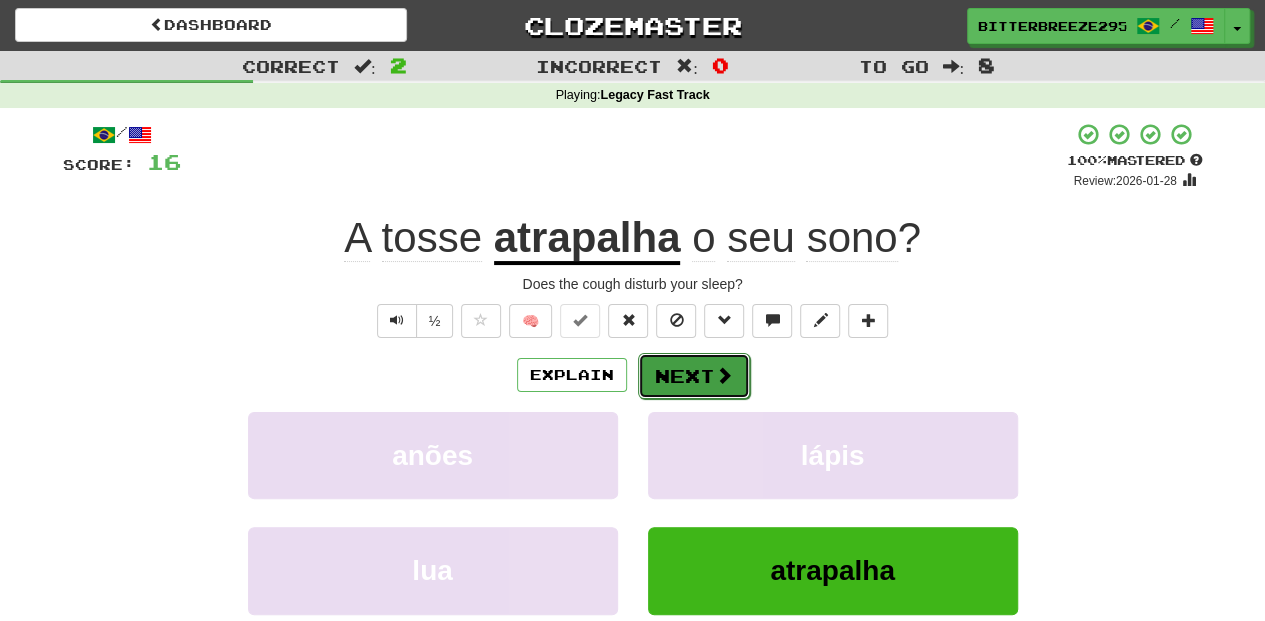 click on "Next" at bounding box center [694, 376] 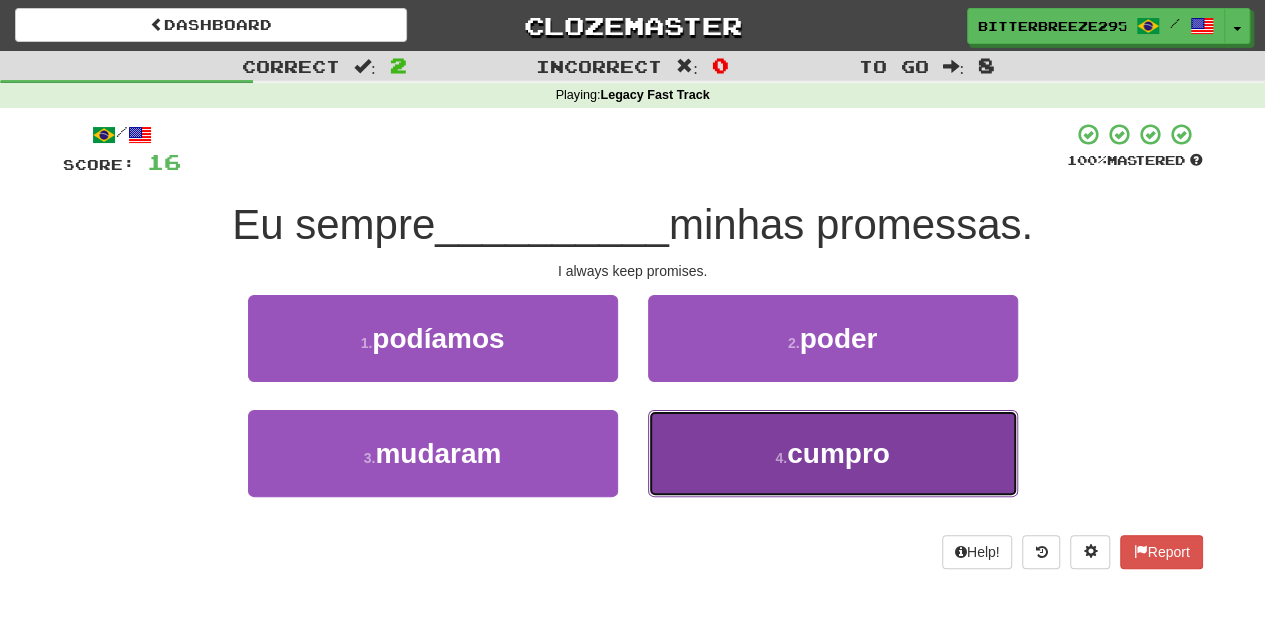 click on "4 .  cumpro" at bounding box center [833, 453] 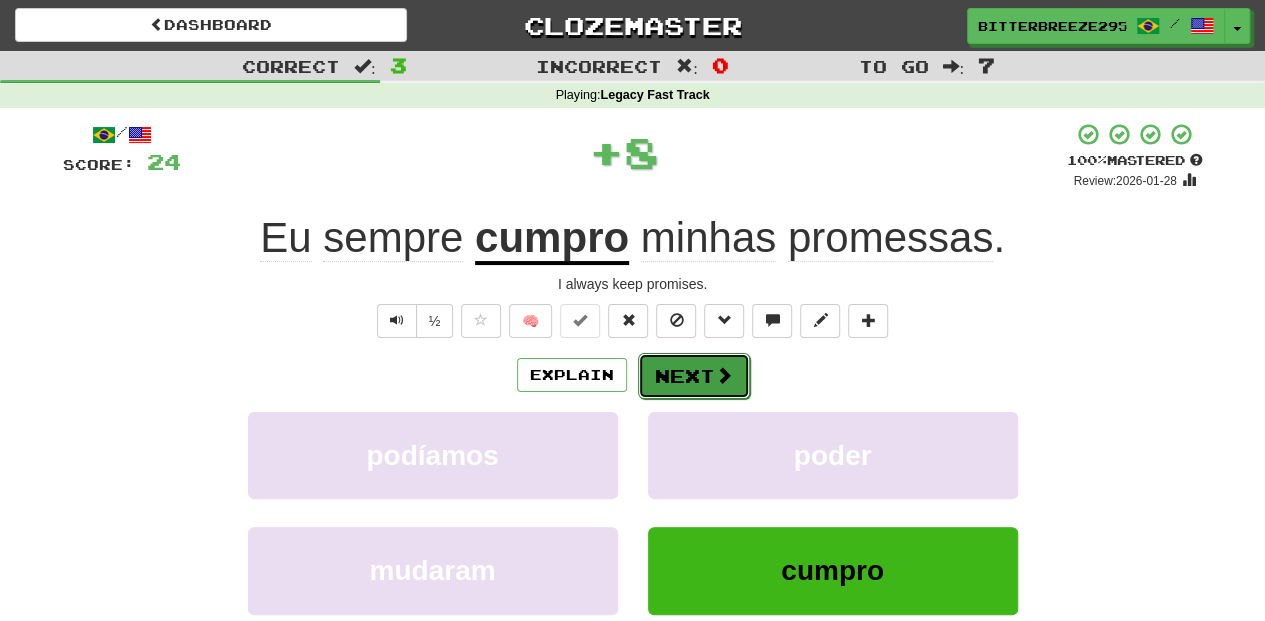 click on "Next" at bounding box center (694, 376) 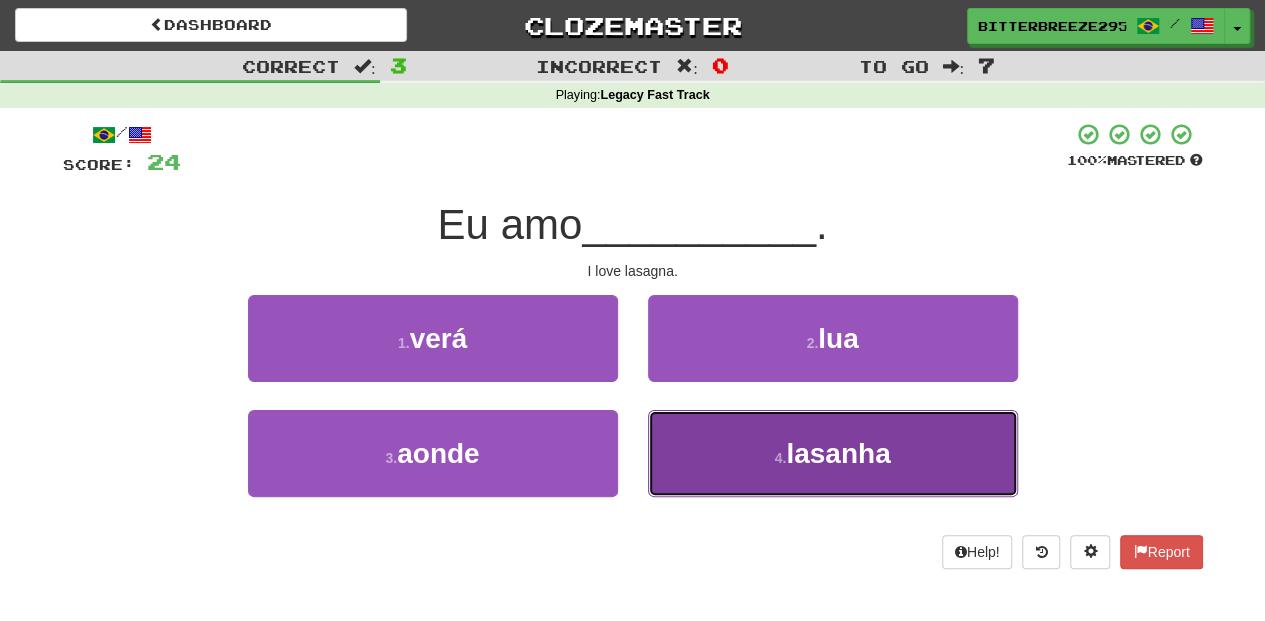 click on "4 .  lasanha" at bounding box center (833, 453) 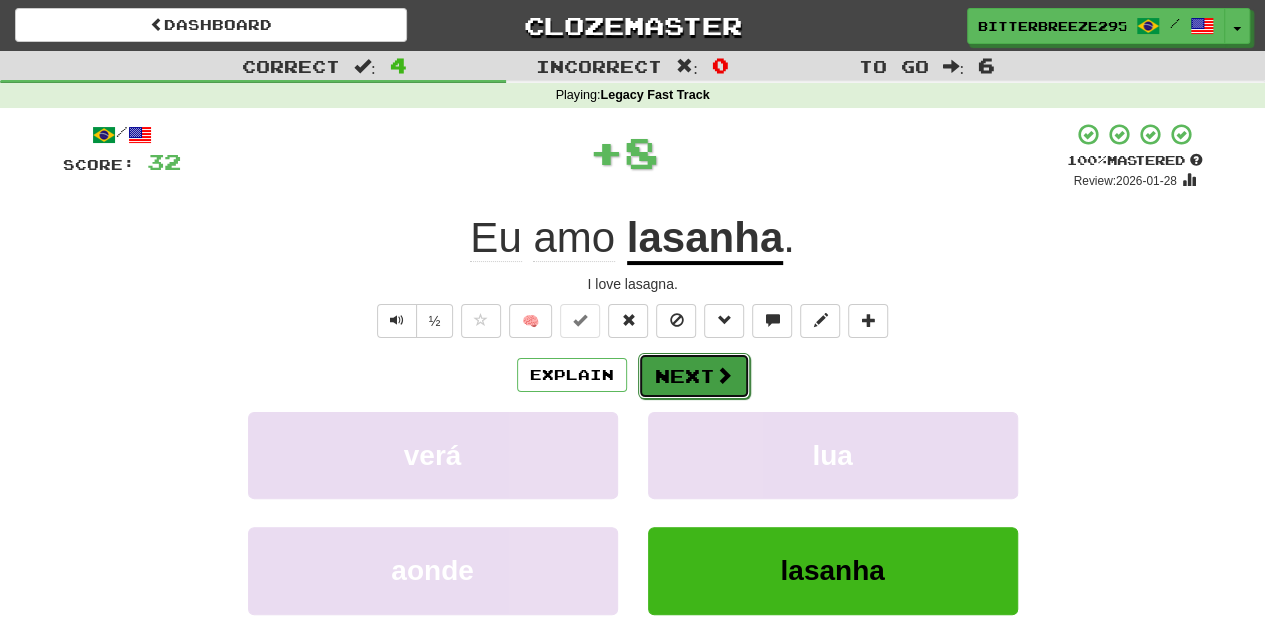 click on "Next" at bounding box center [694, 376] 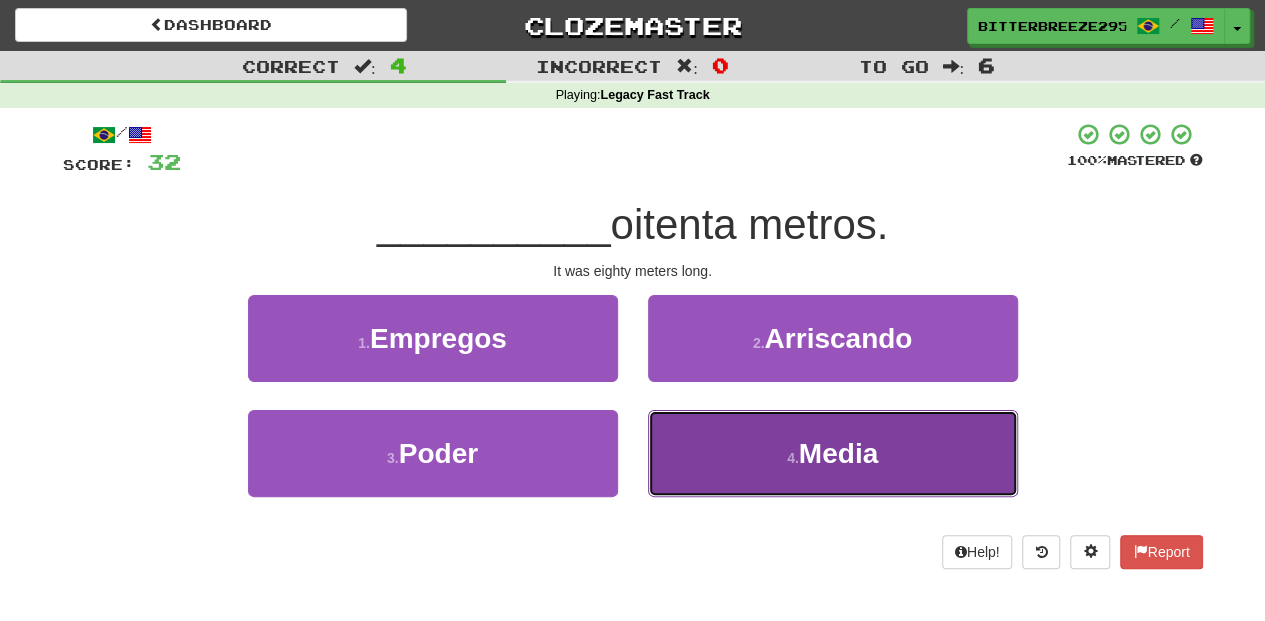 click on "4 .  Media" at bounding box center (833, 453) 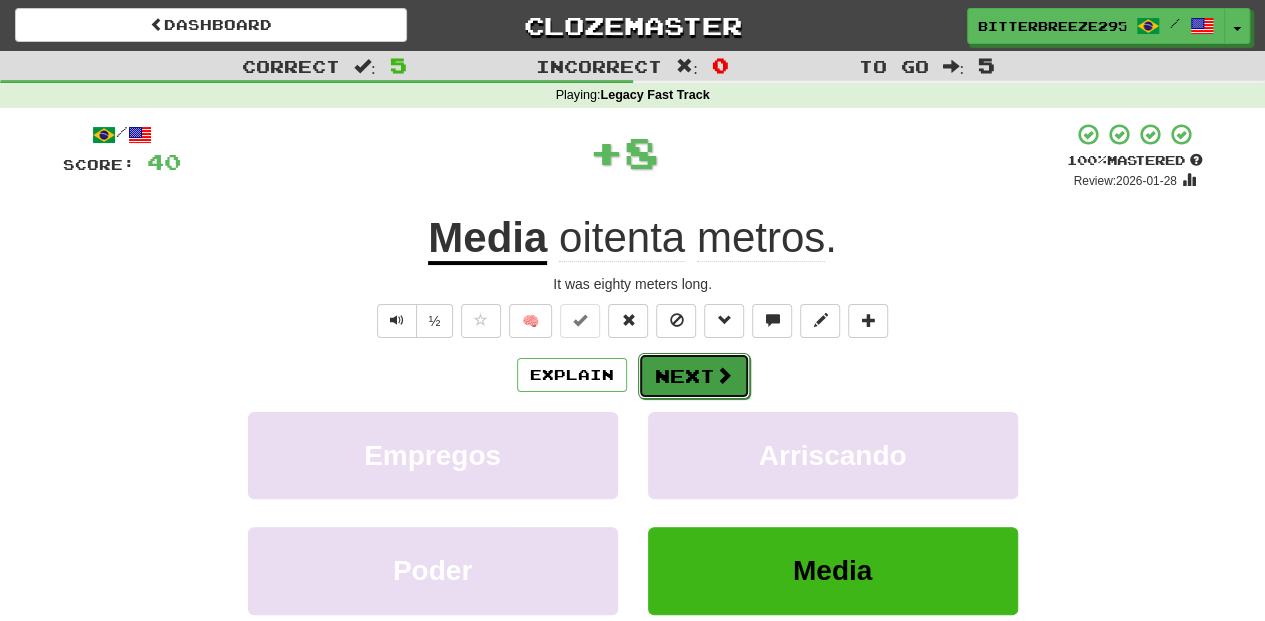 click on "Next" at bounding box center (694, 376) 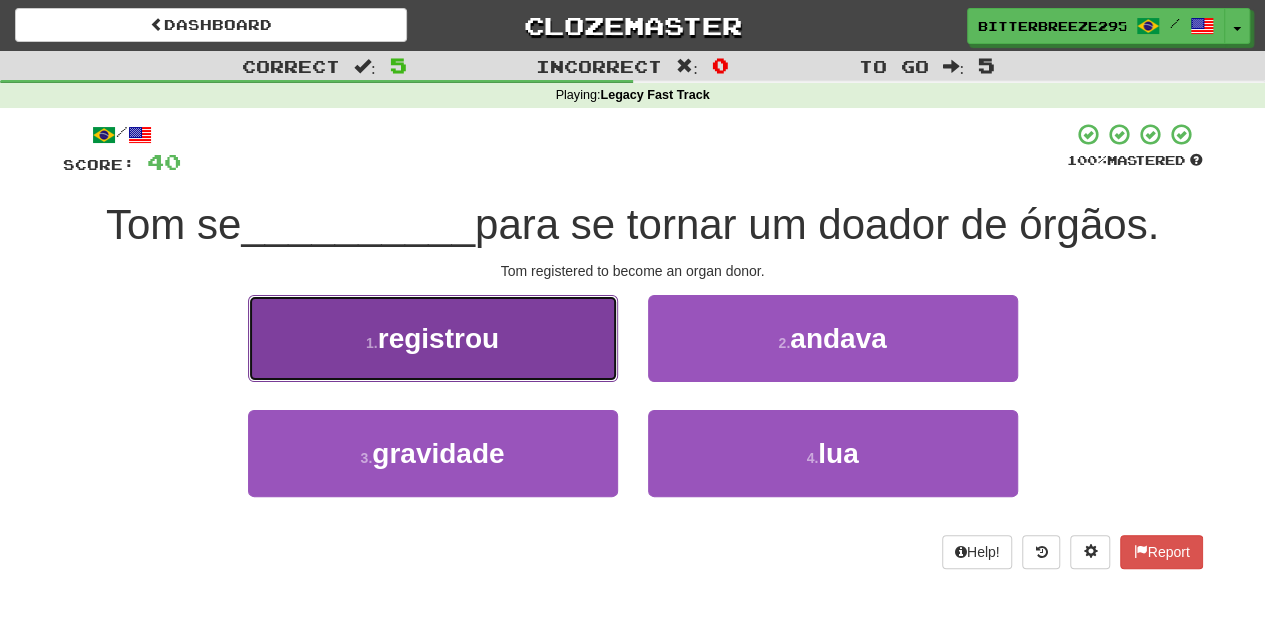 click on "1 .  registrou" at bounding box center [433, 338] 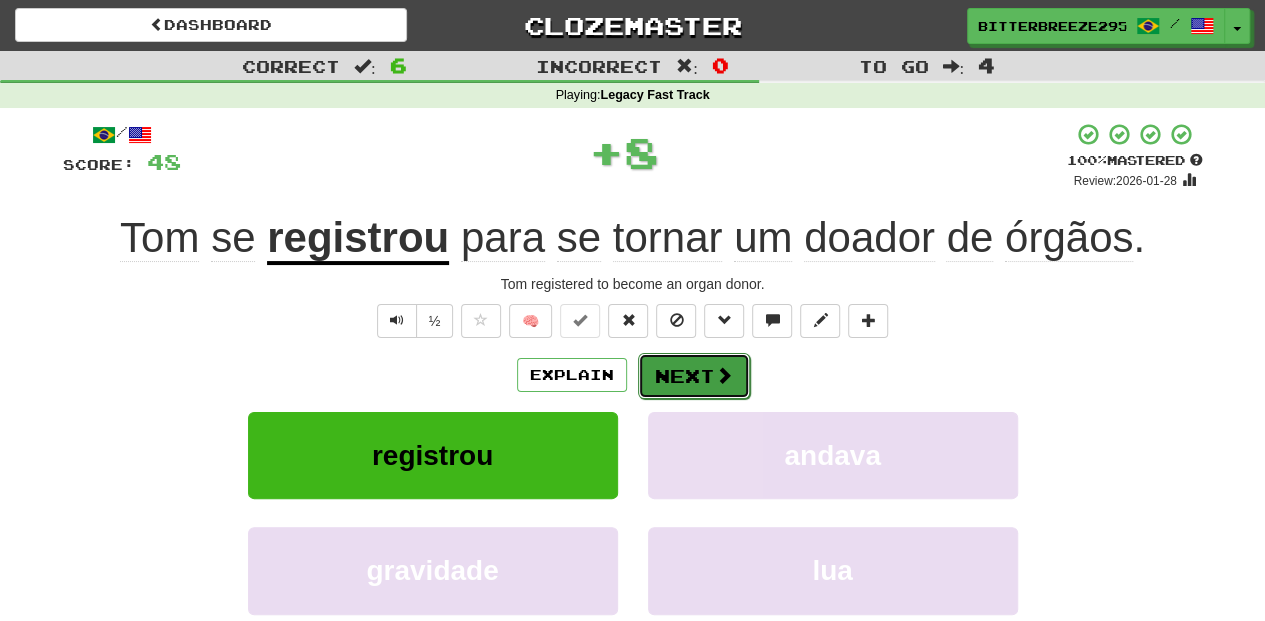 click on "Next" at bounding box center [694, 376] 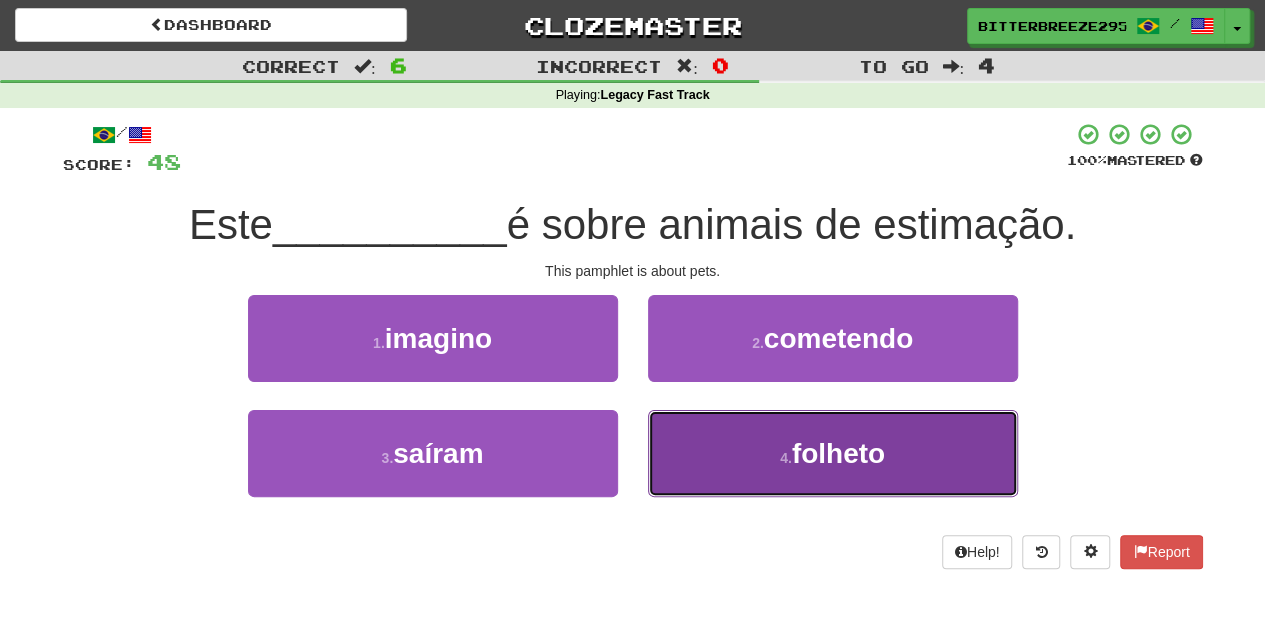click on "4 .  folheto" at bounding box center (833, 453) 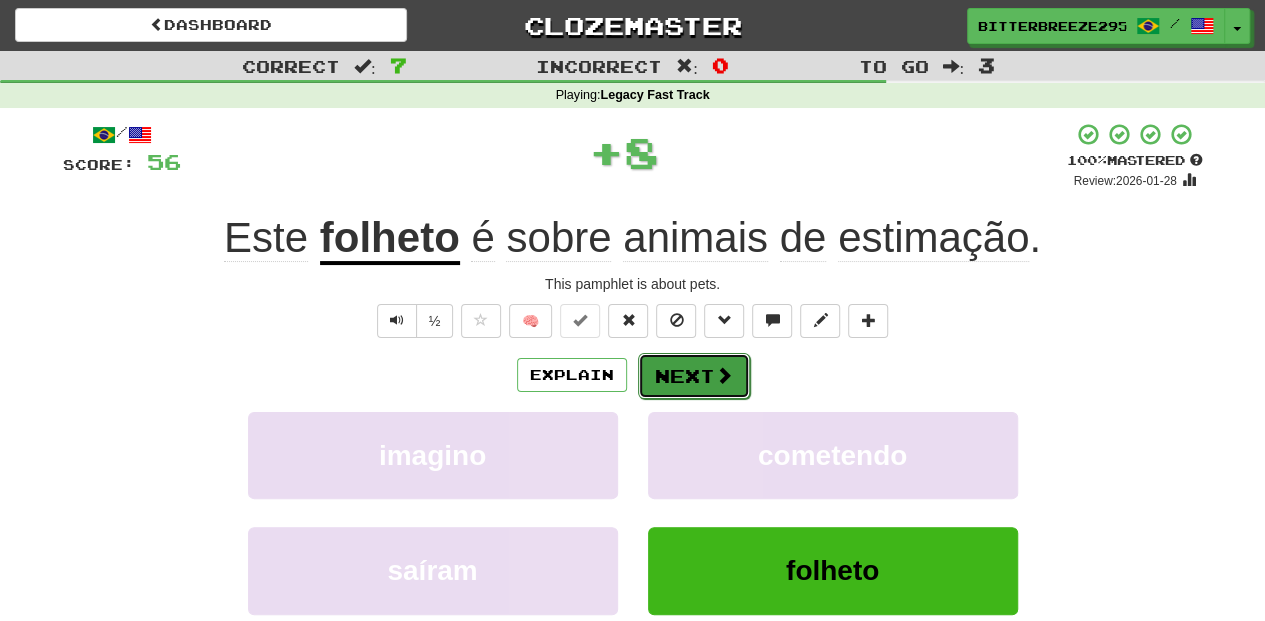 click on "Next" at bounding box center [694, 376] 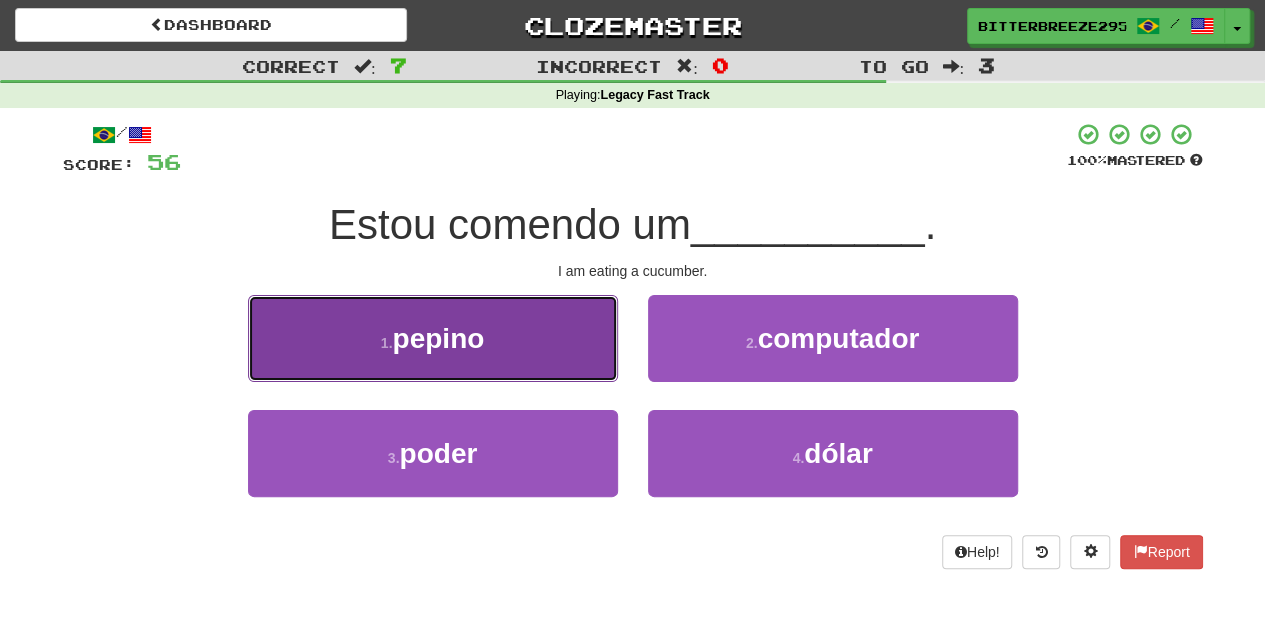 click on "1 .  pepino" at bounding box center (433, 338) 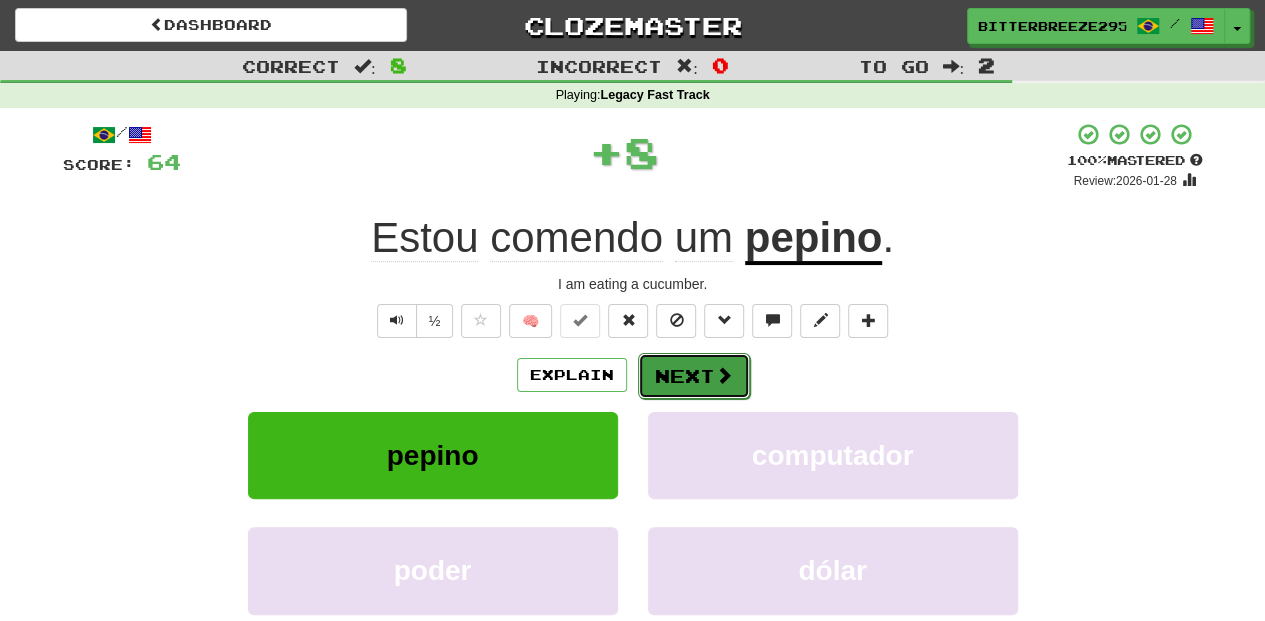 click on "Next" at bounding box center [694, 376] 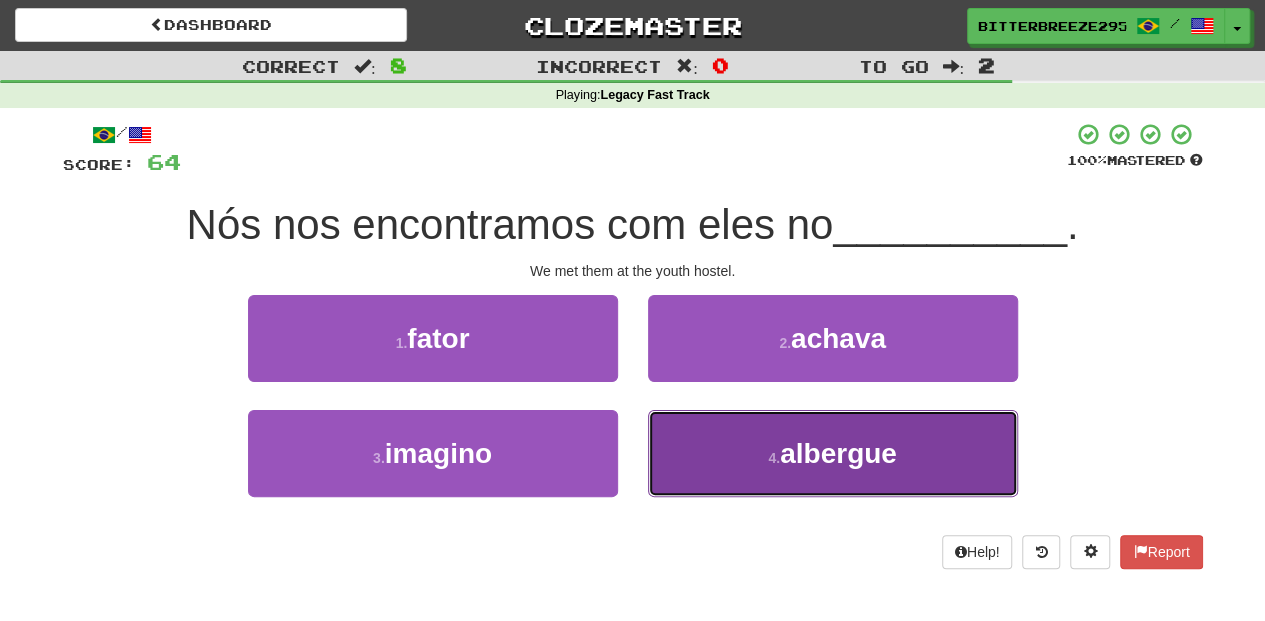 click on "4 .  albergue" at bounding box center (833, 453) 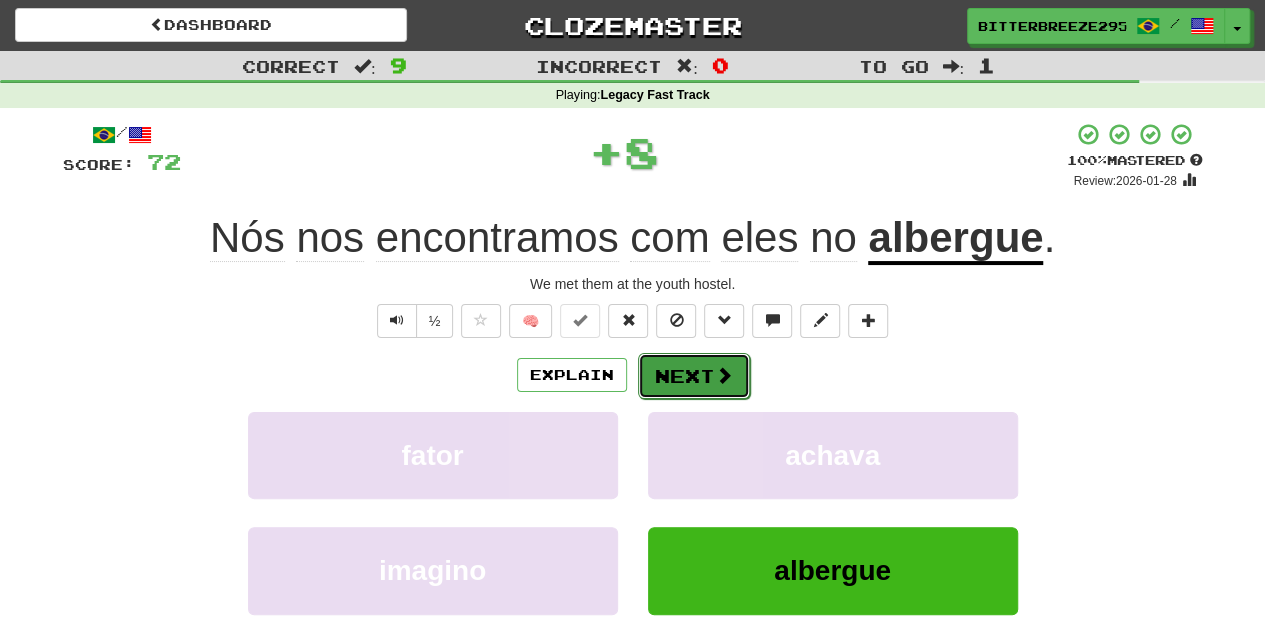 click on "Next" at bounding box center (694, 376) 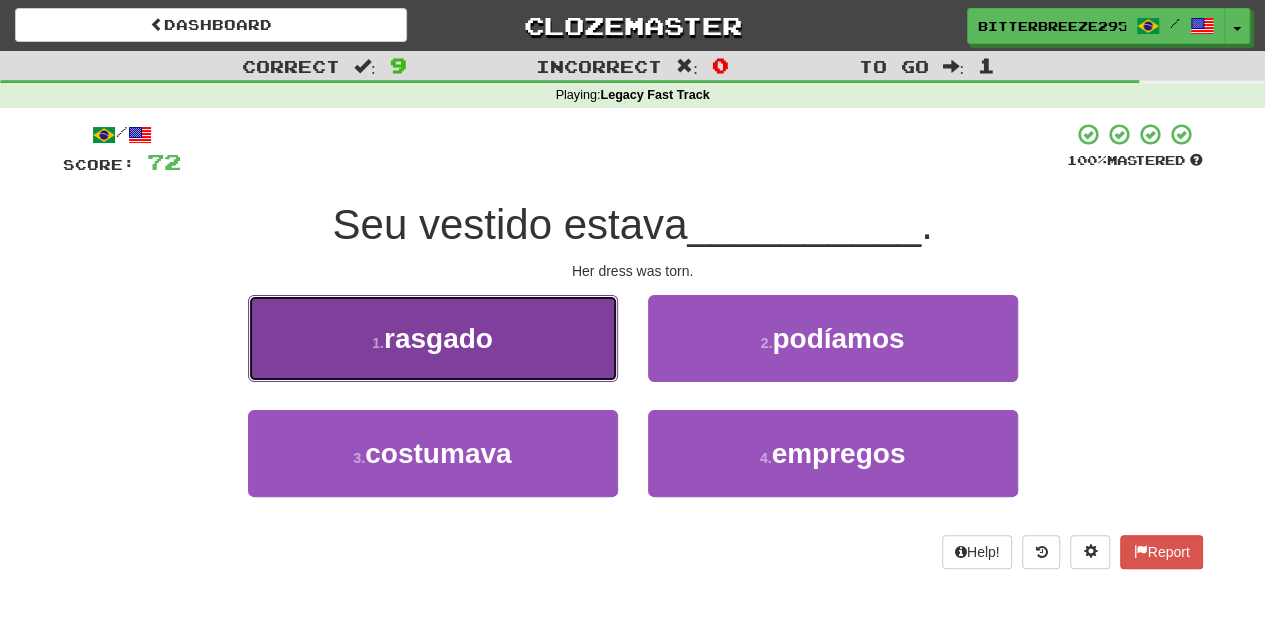 click on "1 .  rasgado" at bounding box center [433, 338] 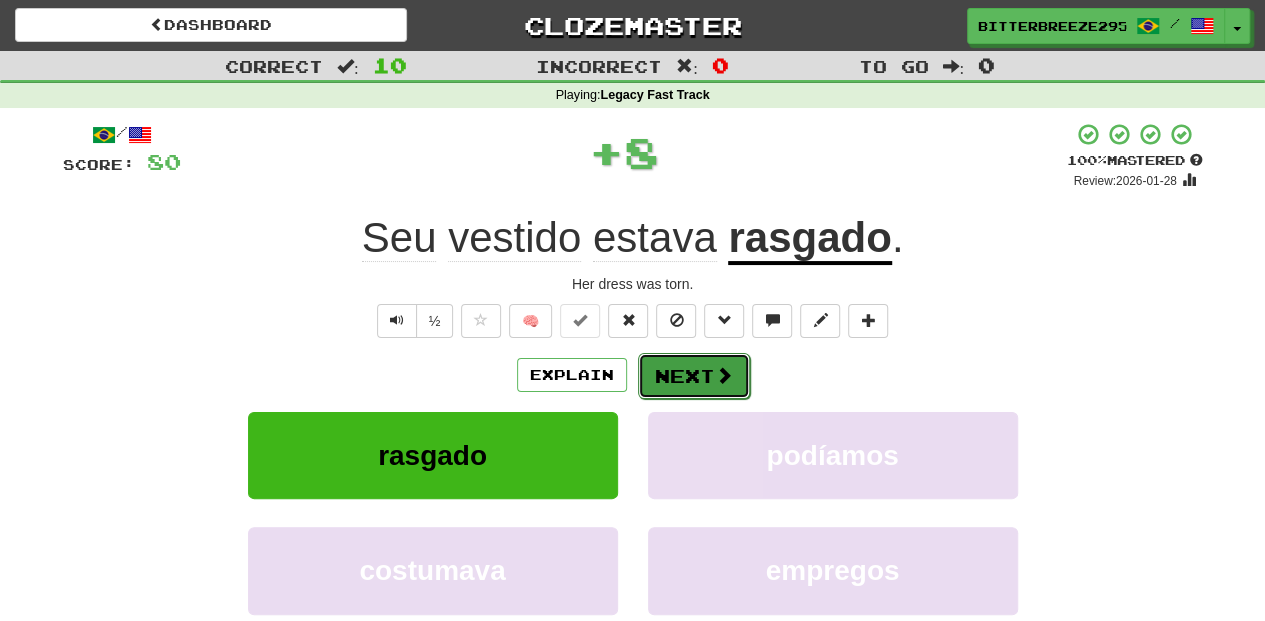 click on "Next" at bounding box center [694, 376] 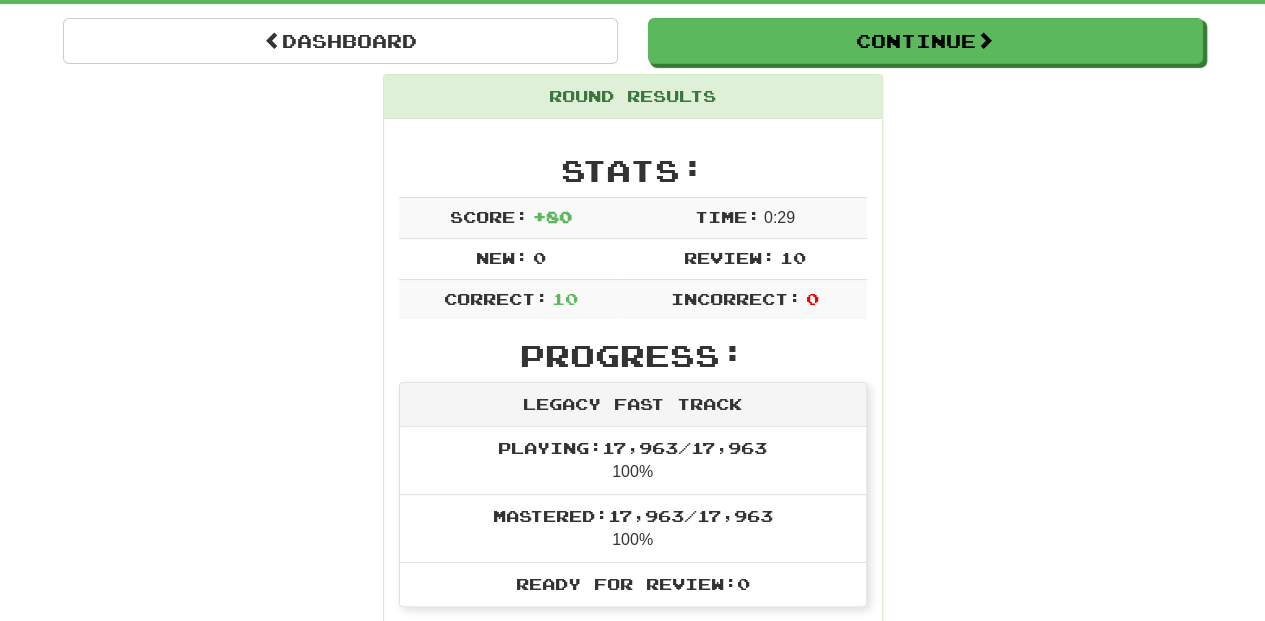 scroll, scrollTop: 133, scrollLeft: 0, axis: vertical 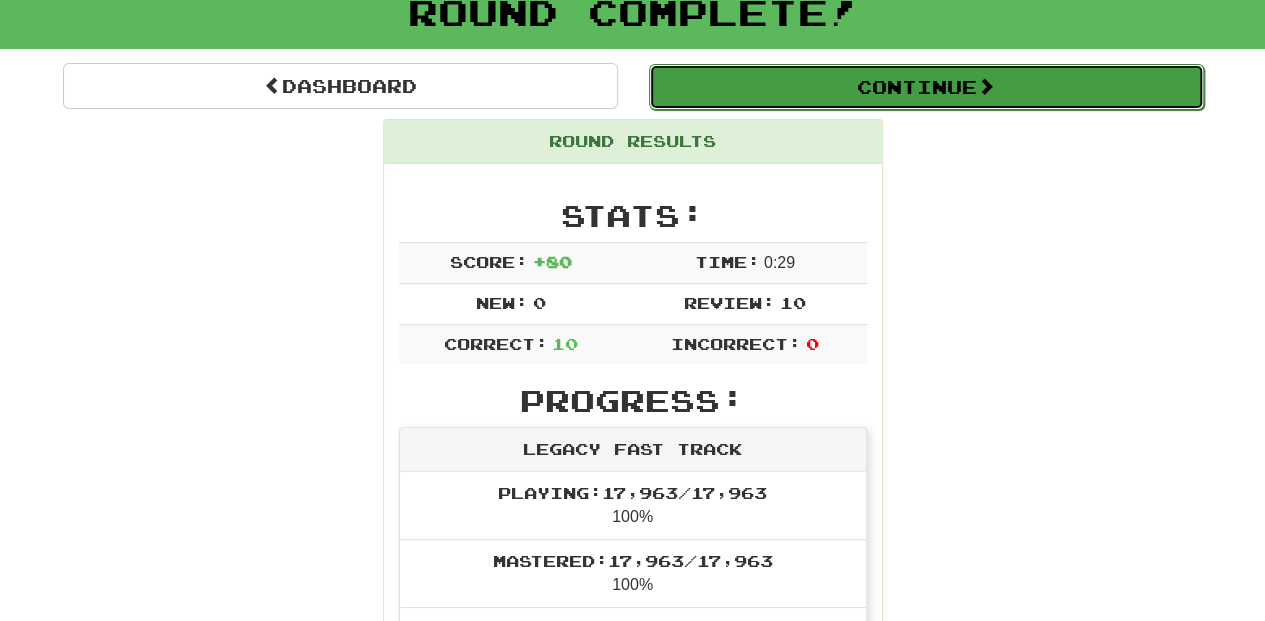 click on "Continue" at bounding box center (926, 87) 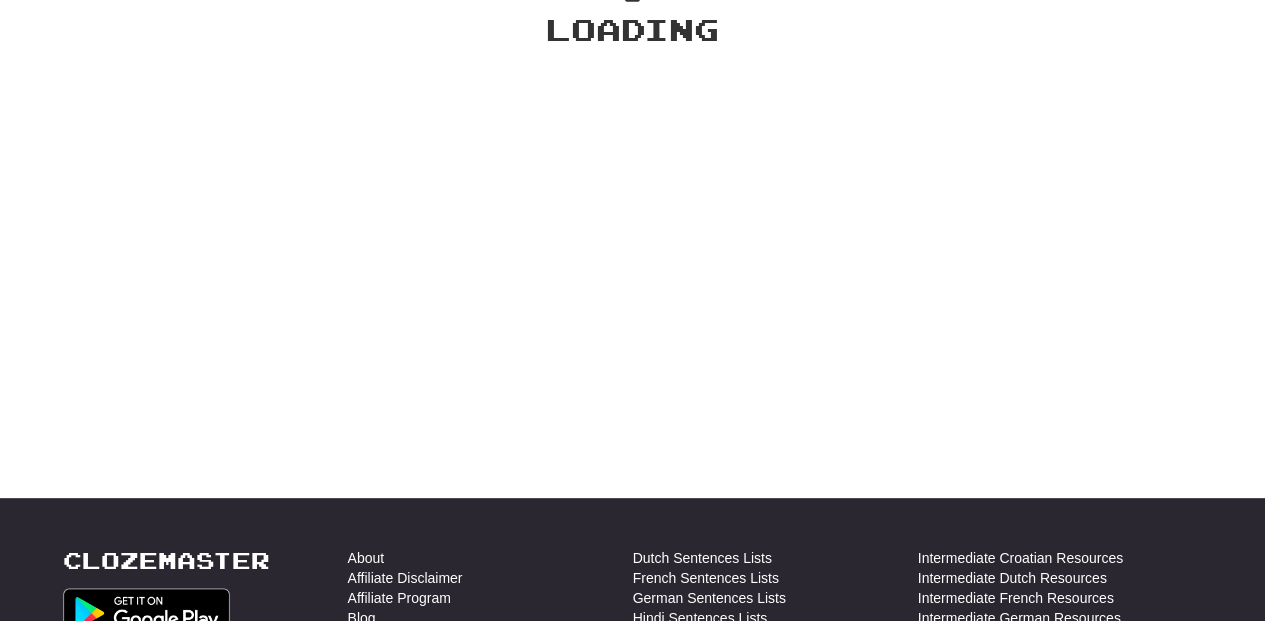 scroll, scrollTop: 133, scrollLeft: 0, axis: vertical 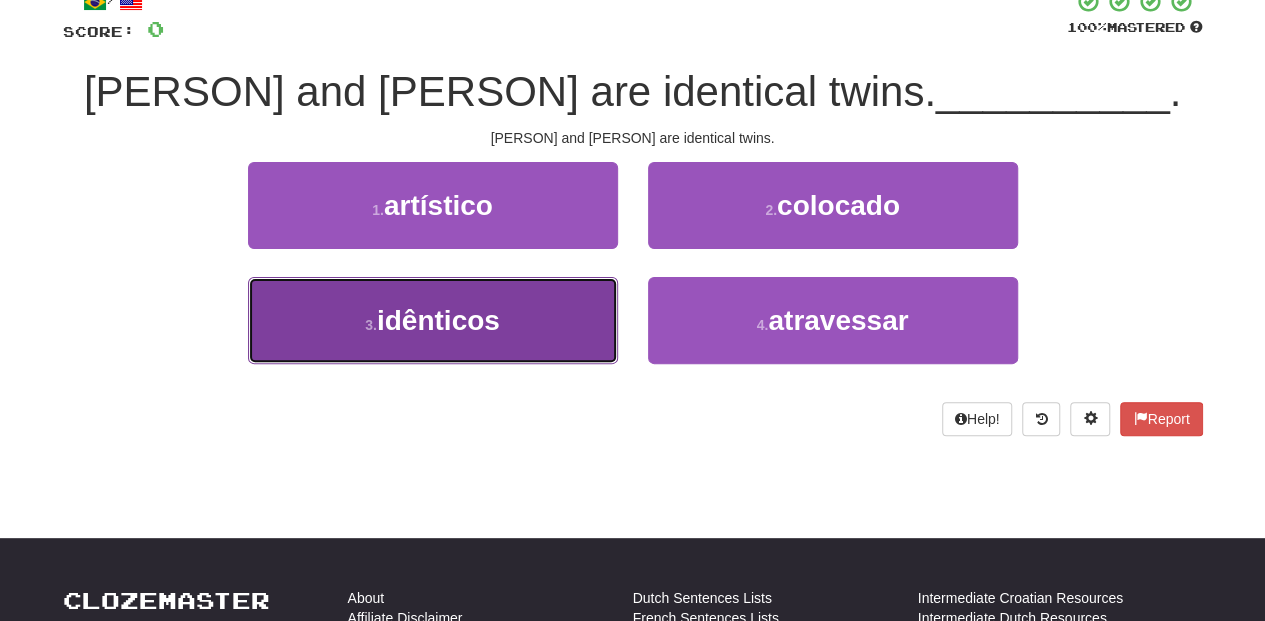 click on "3 .  idênticos" at bounding box center (433, 320) 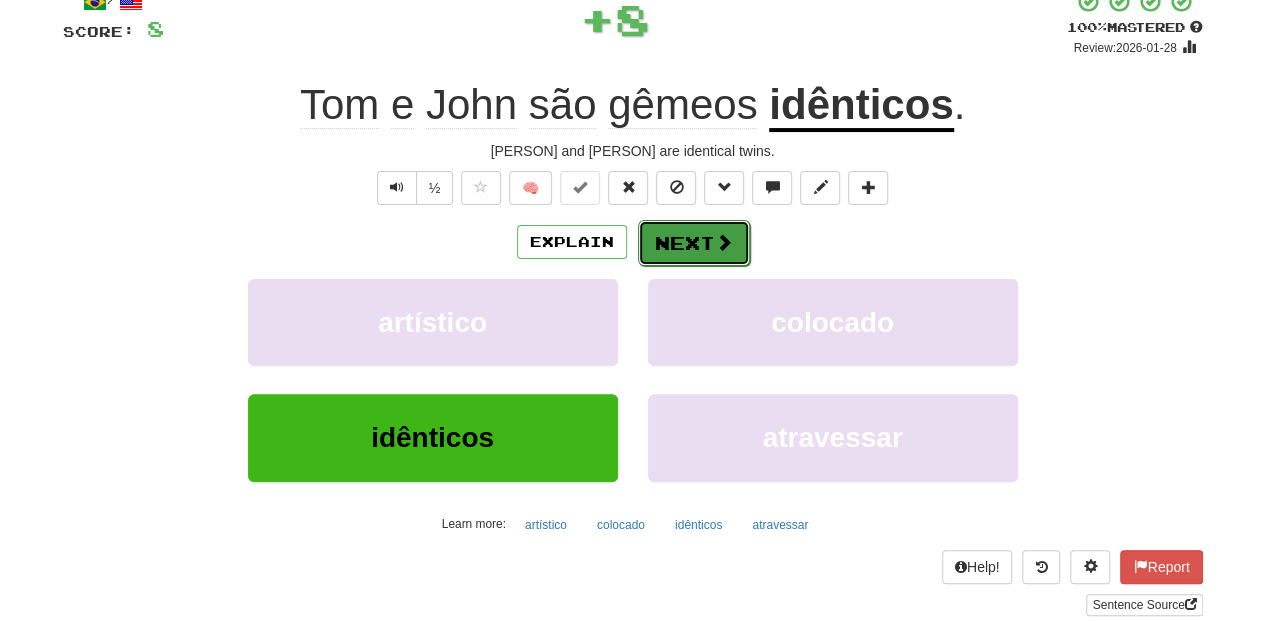 click on "Next" at bounding box center (694, 243) 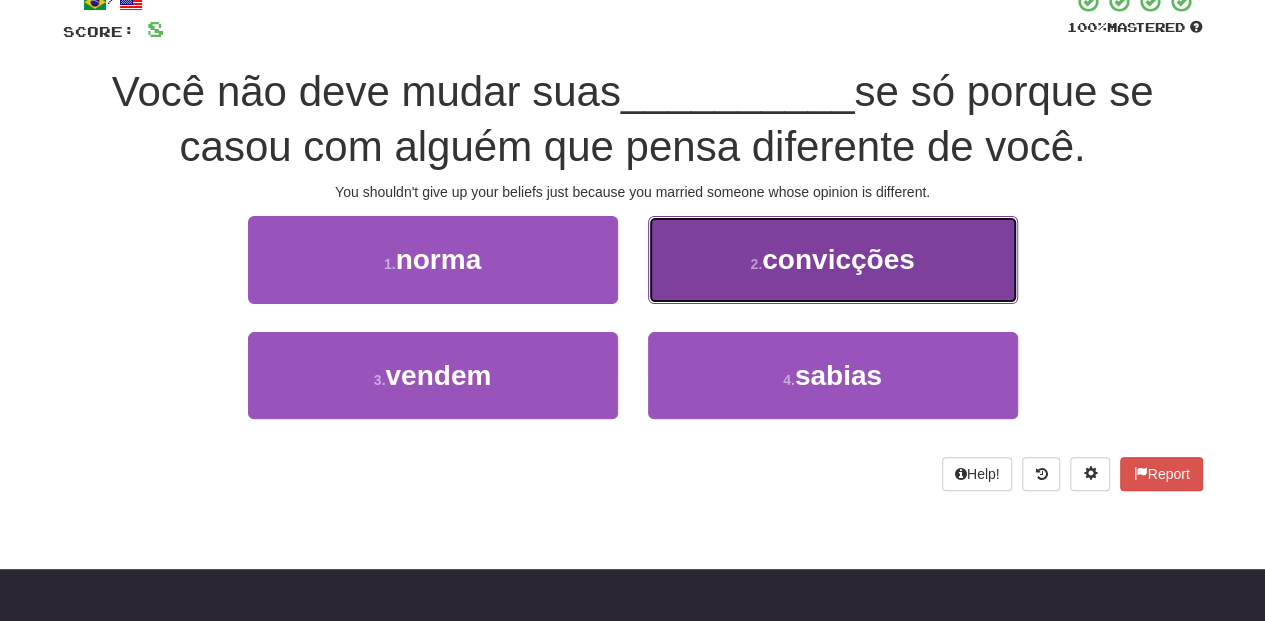 click on "2 .  convicções" at bounding box center [833, 259] 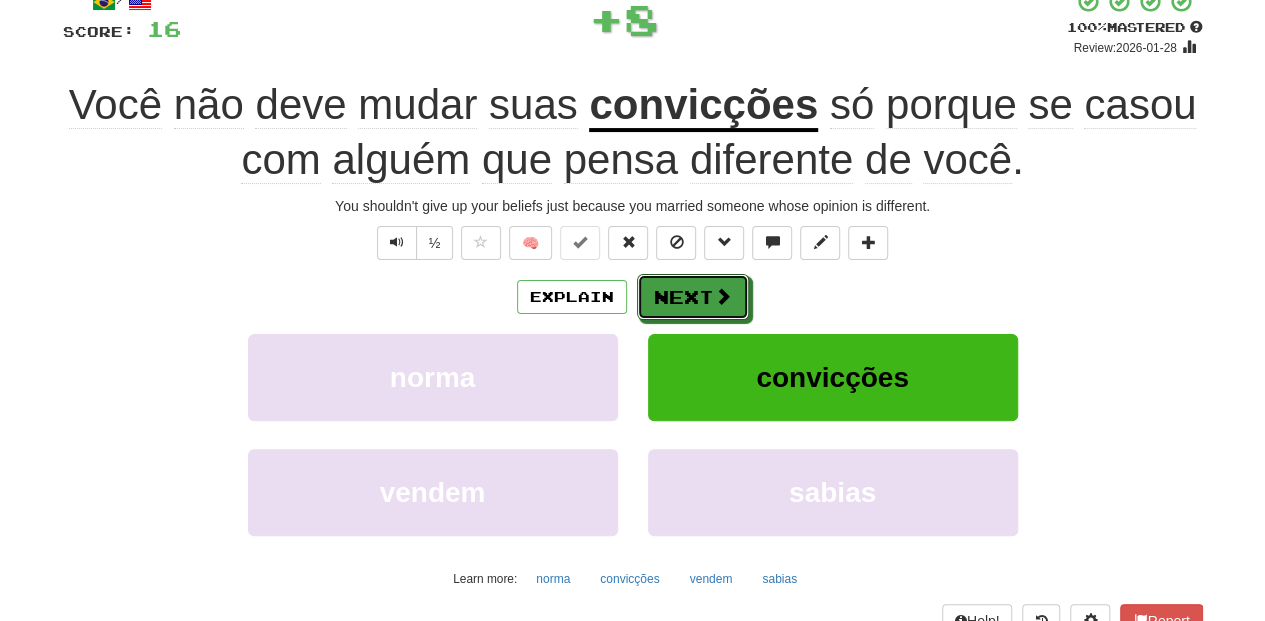 click on "Next" at bounding box center (693, 297) 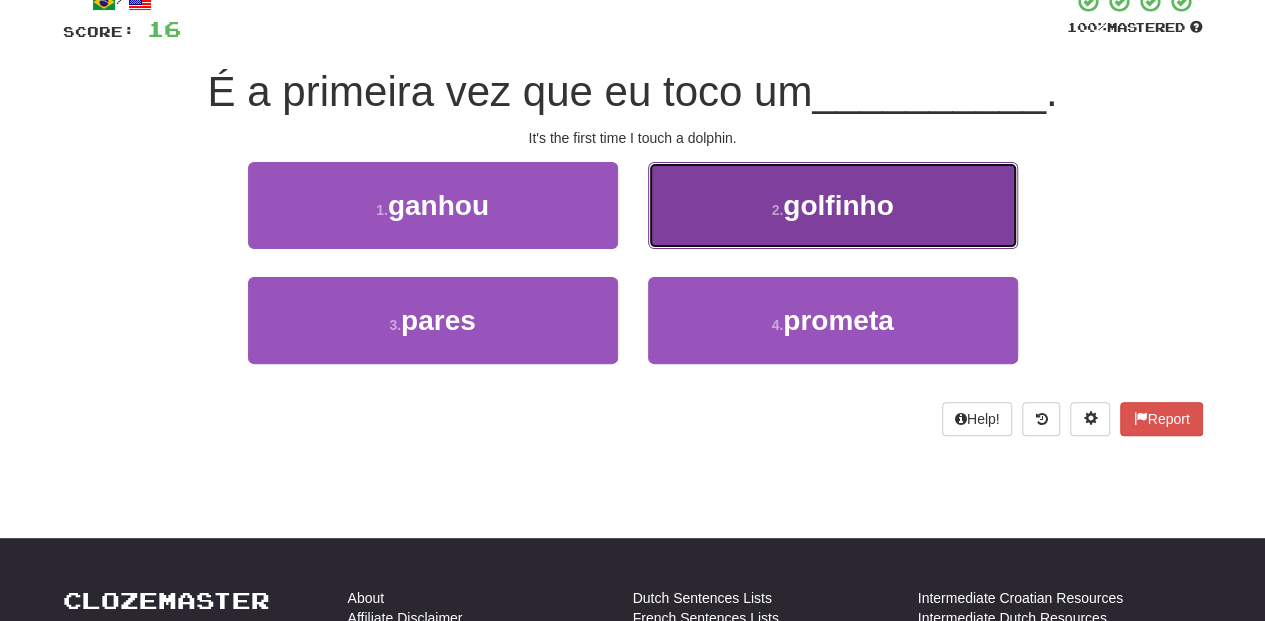 click on "2 .  golfinho" at bounding box center (833, 205) 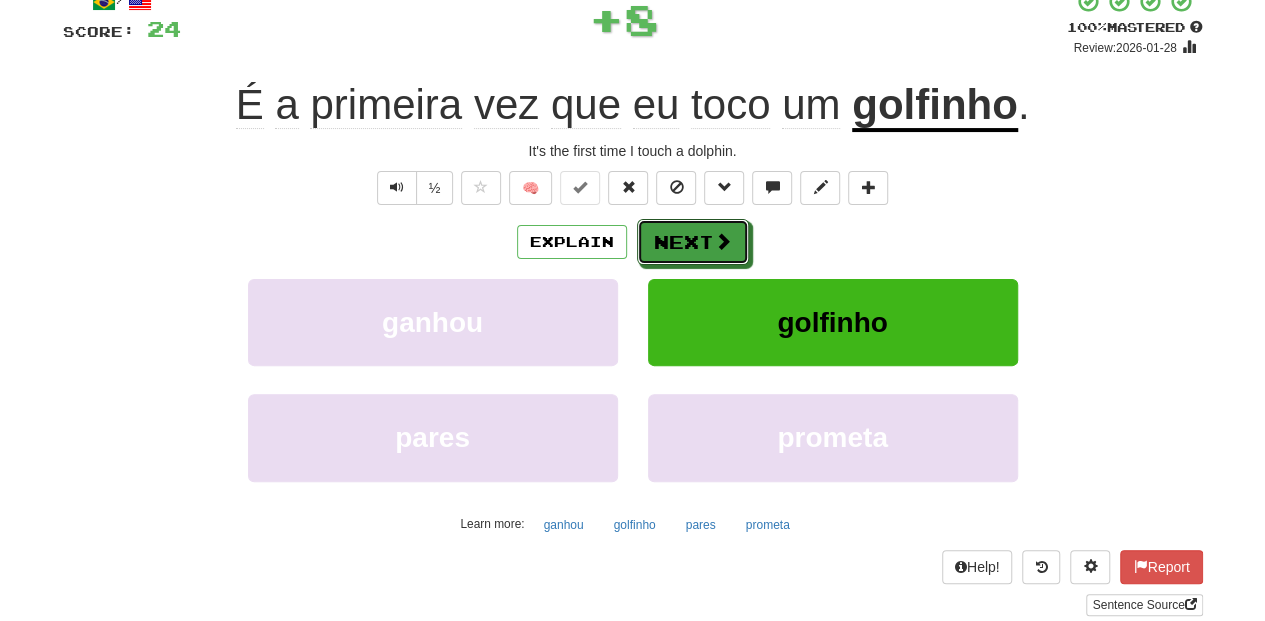 click on "Next" at bounding box center [693, 242] 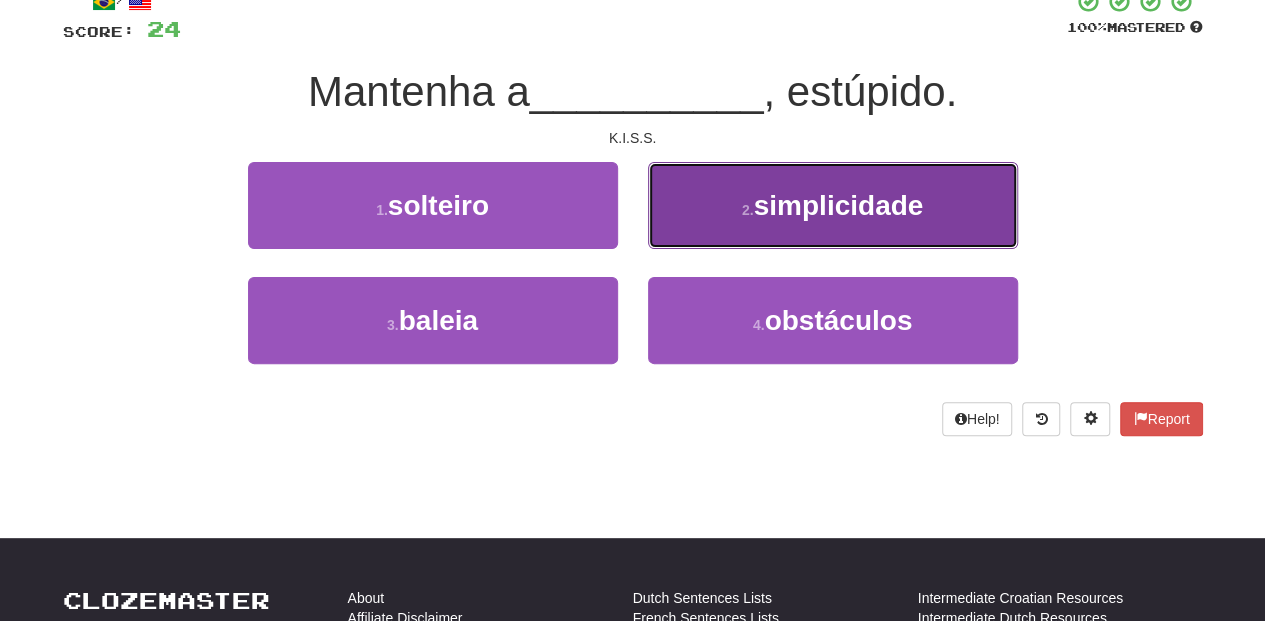 click on "2 .  simplicidade" at bounding box center (833, 205) 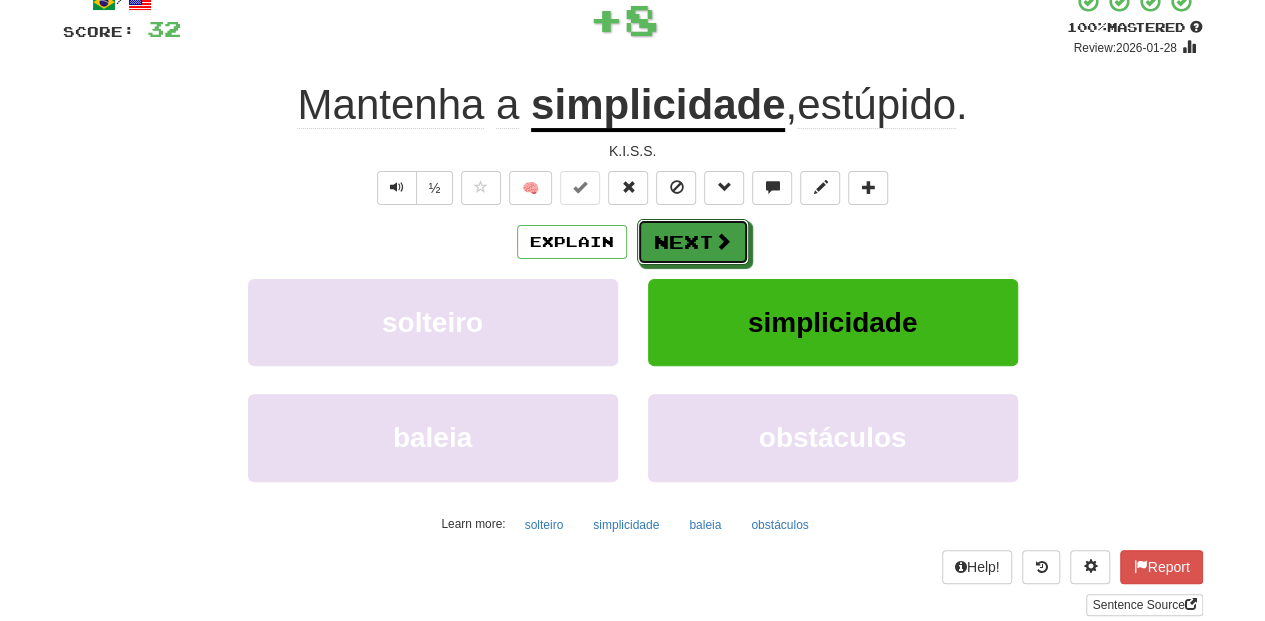 click on "Next" at bounding box center [693, 242] 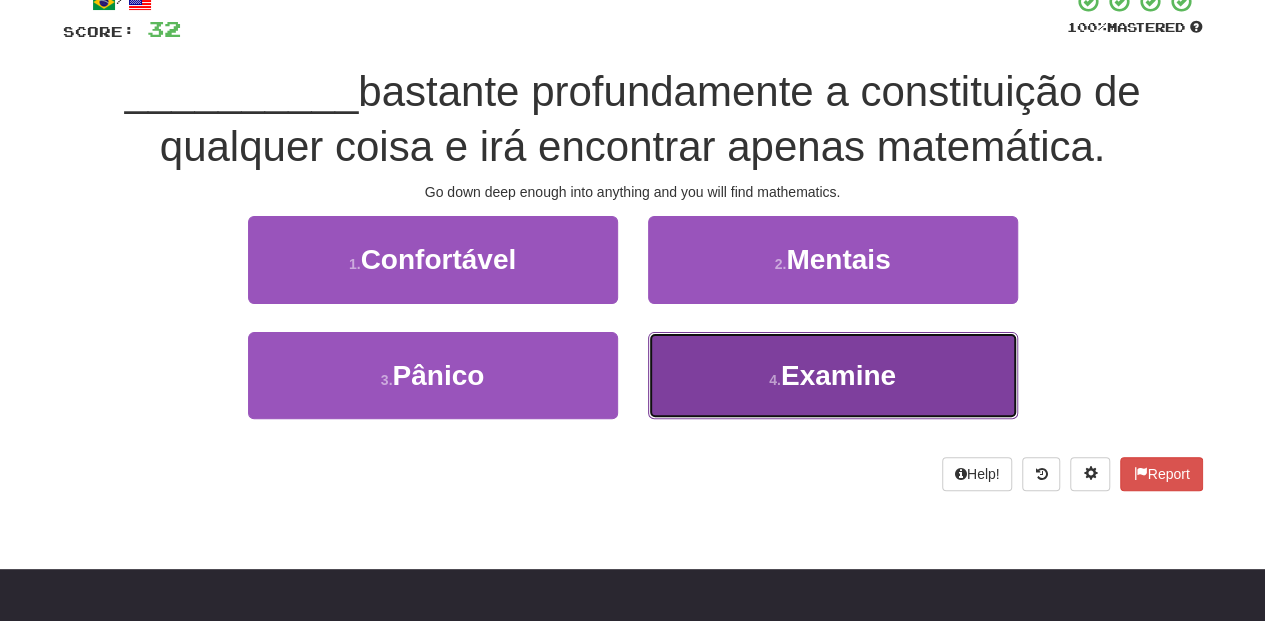 click on "4 .  Examine" at bounding box center (833, 375) 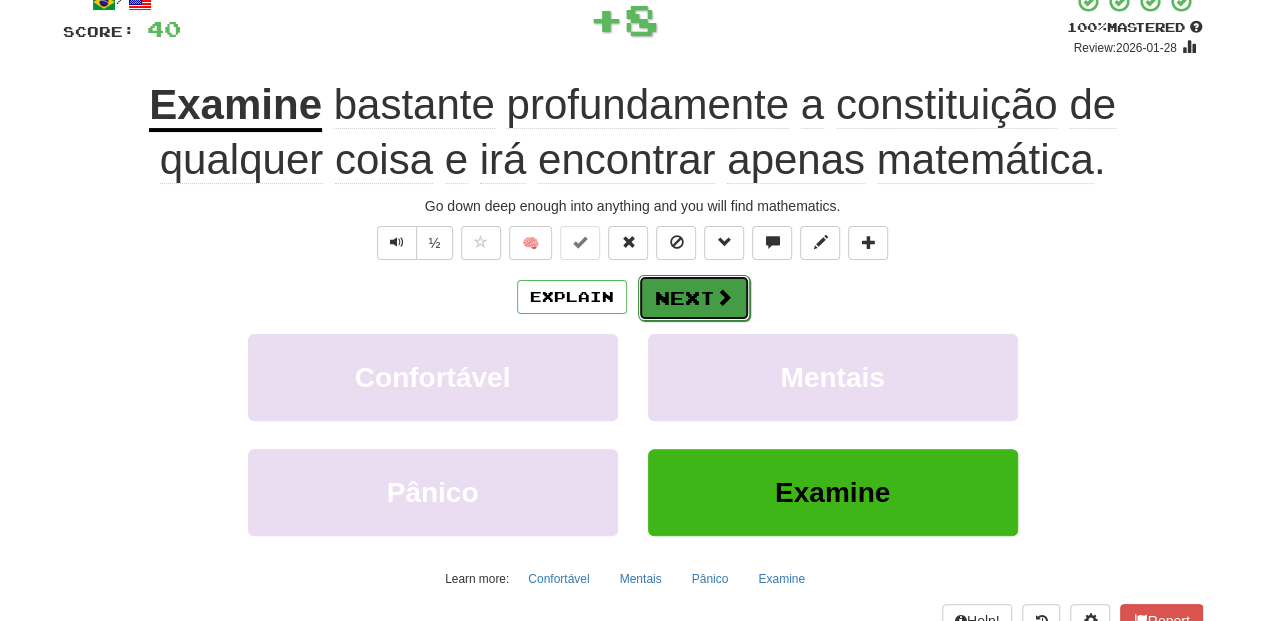 click on "Next" at bounding box center [694, 298] 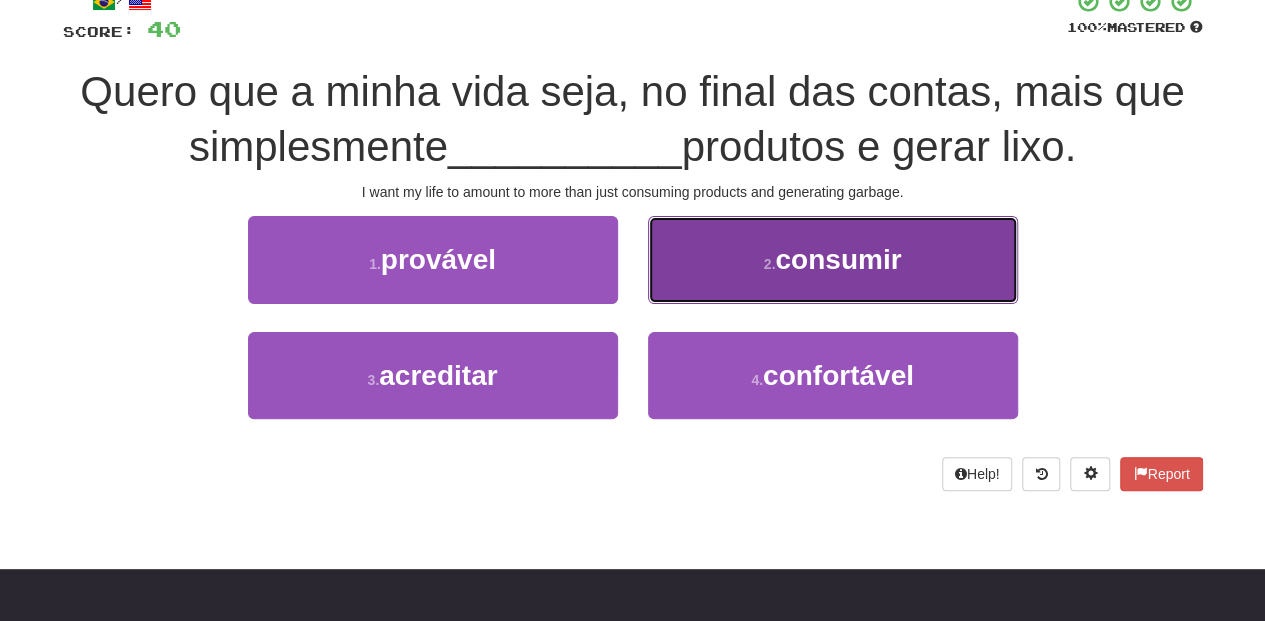 click on "2 .  consumir" at bounding box center (833, 259) 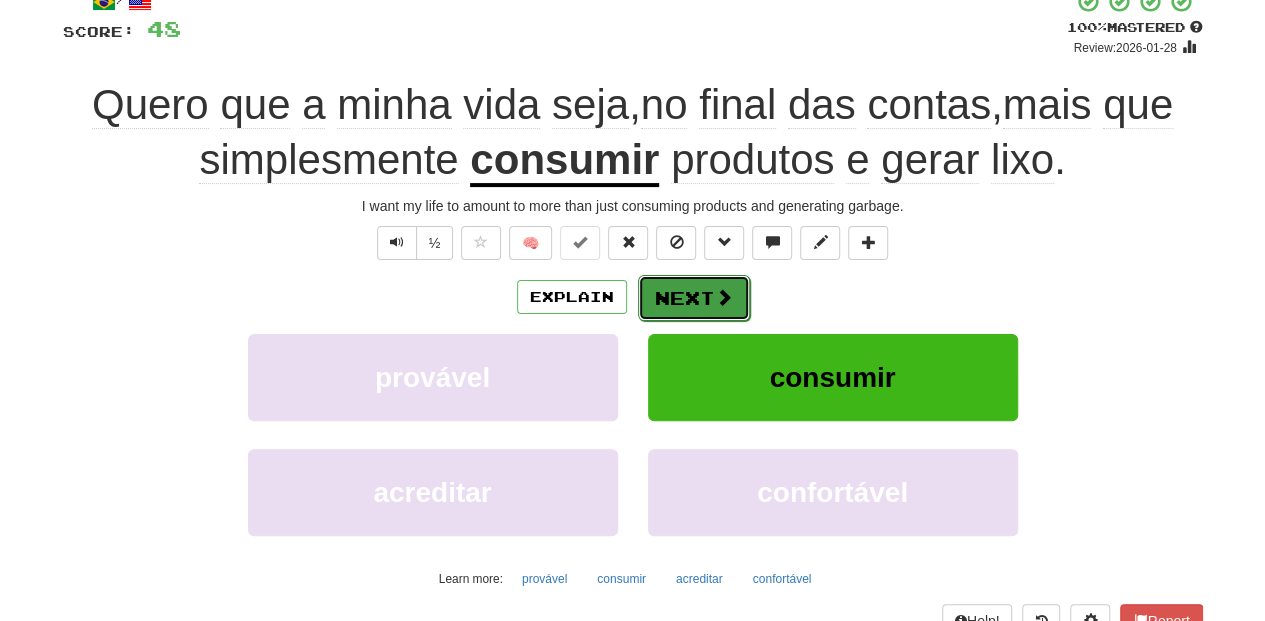 click on "Next" at bounding box center (694, 298) 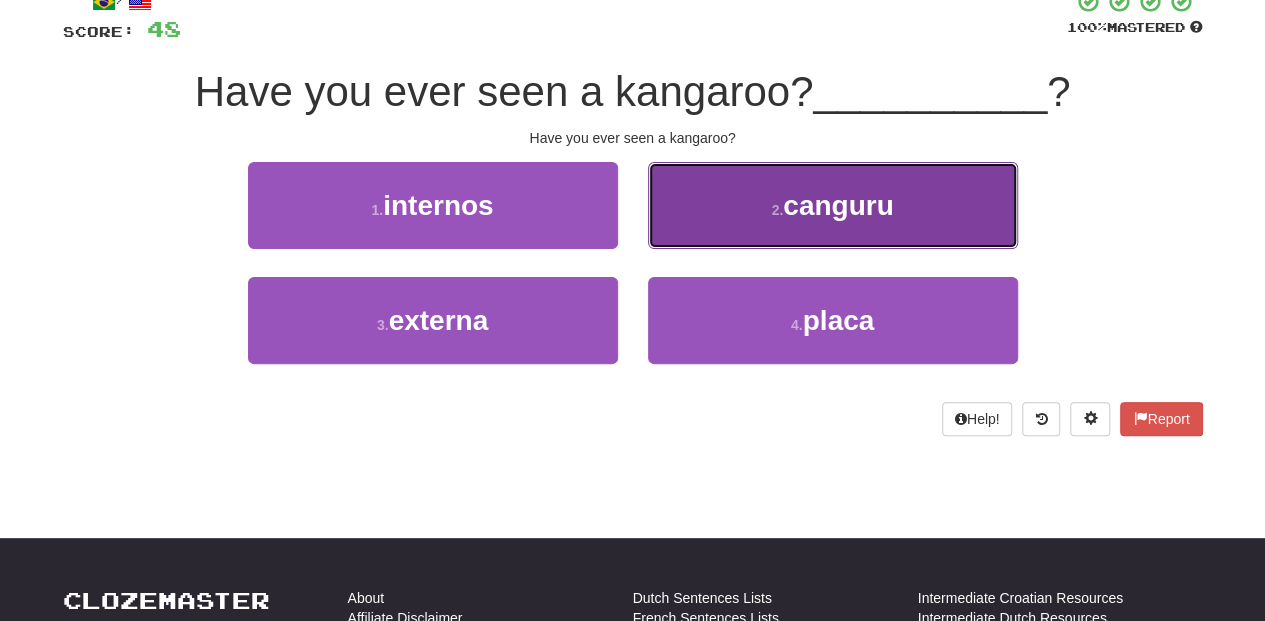 click on "2 .  canguru" at bounding box center (833, 205) 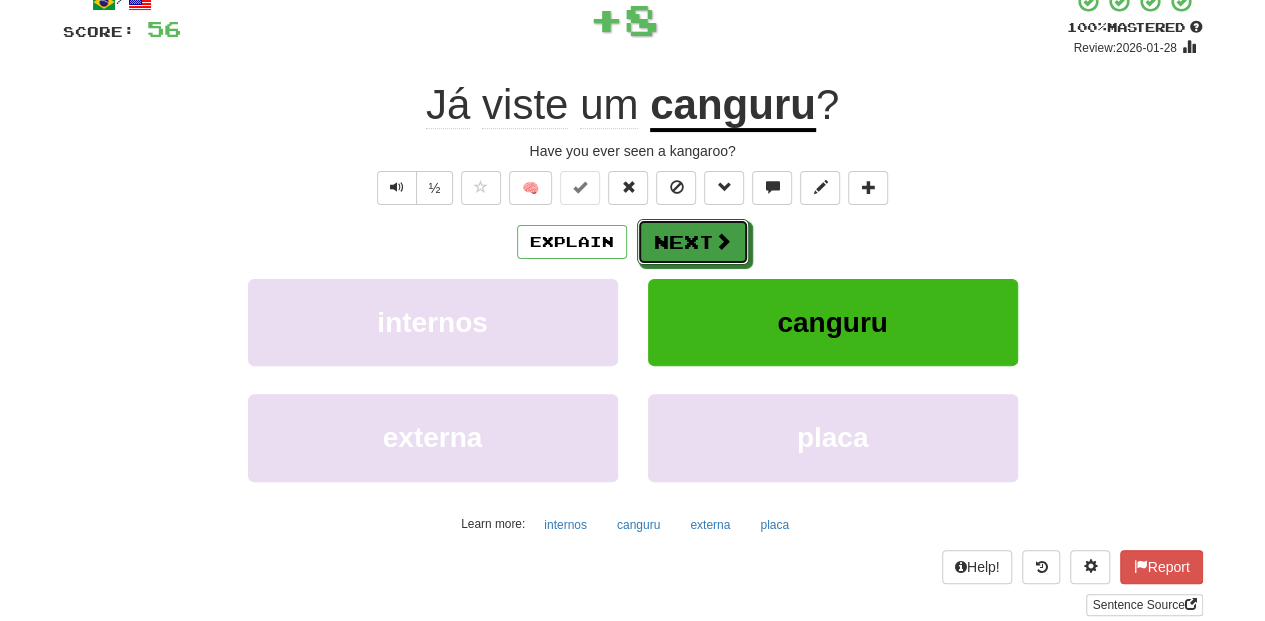 click on "Next" at bounding box center (693, 242) 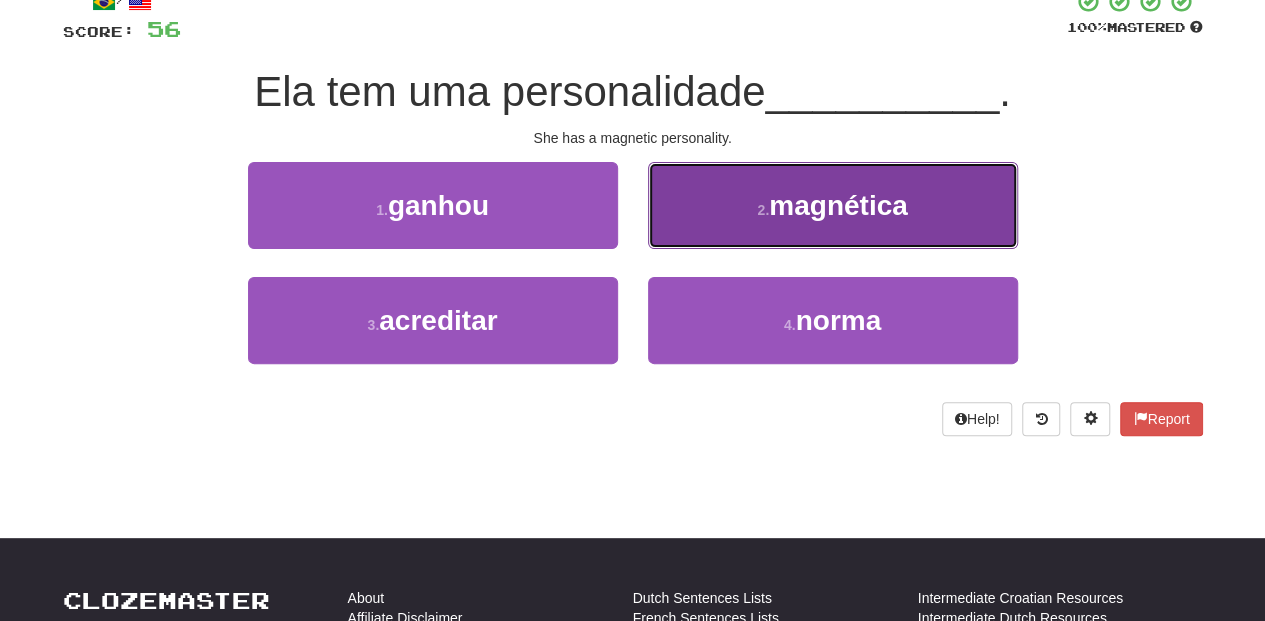 click on "2 .  magnética" at bounding box center (833, 205) 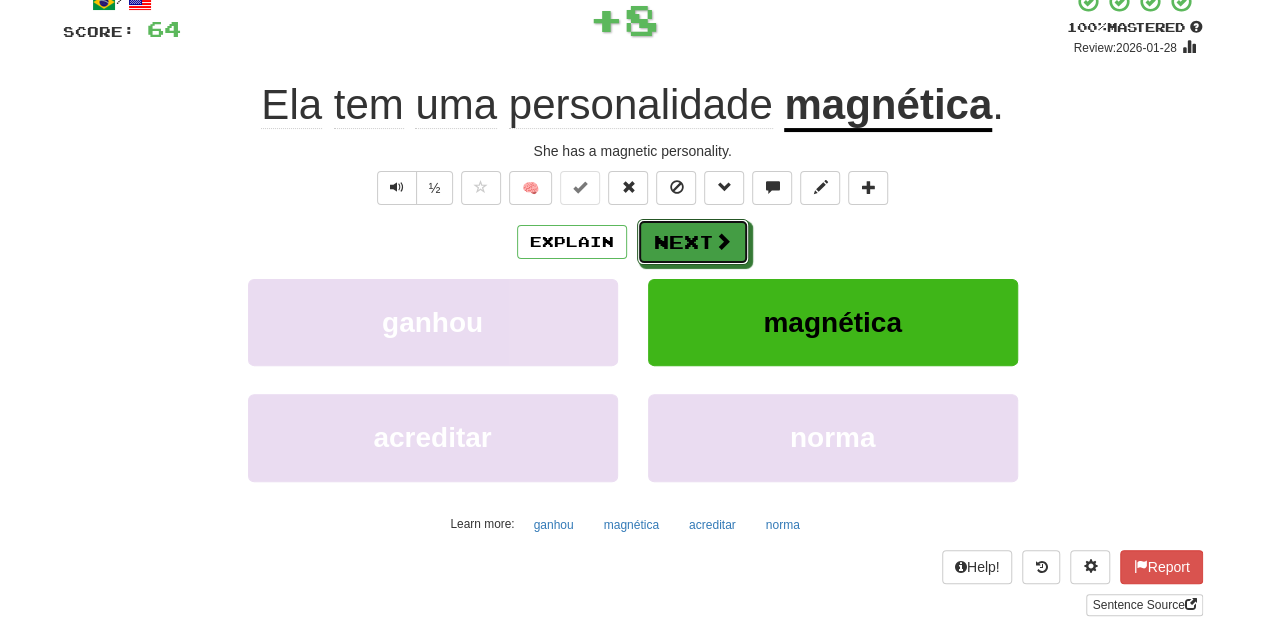 click on "Next" at bounding box center (693, 242) 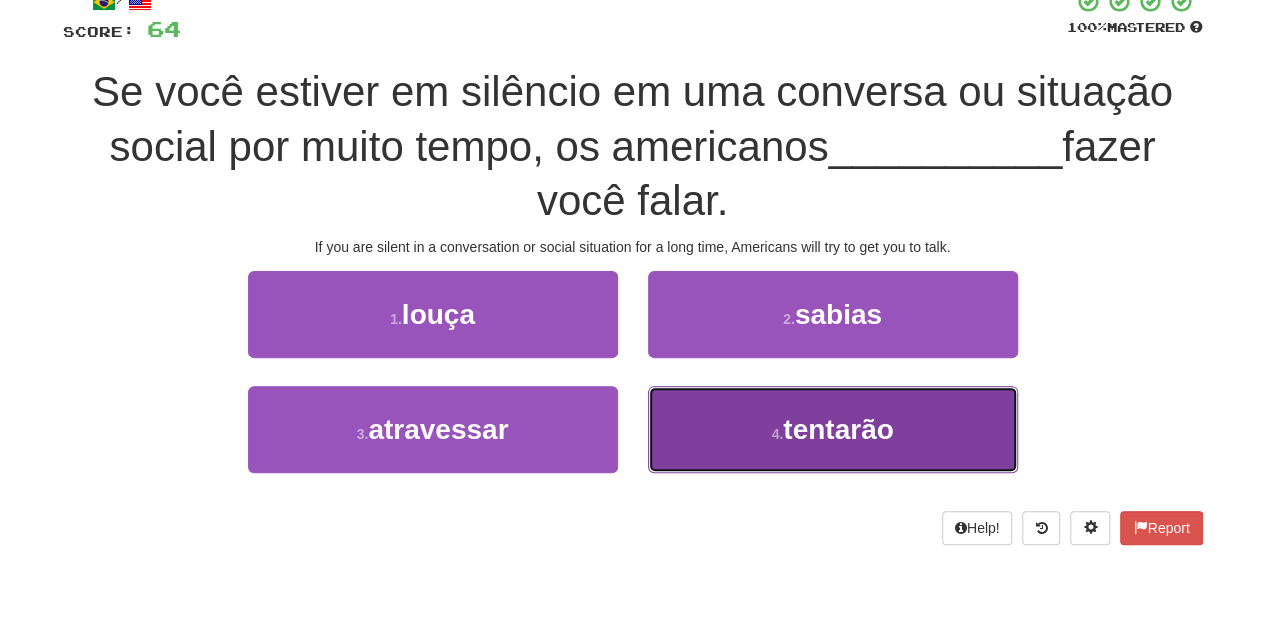 click on "4 .  tentarão" at bounding box center (833, 429) 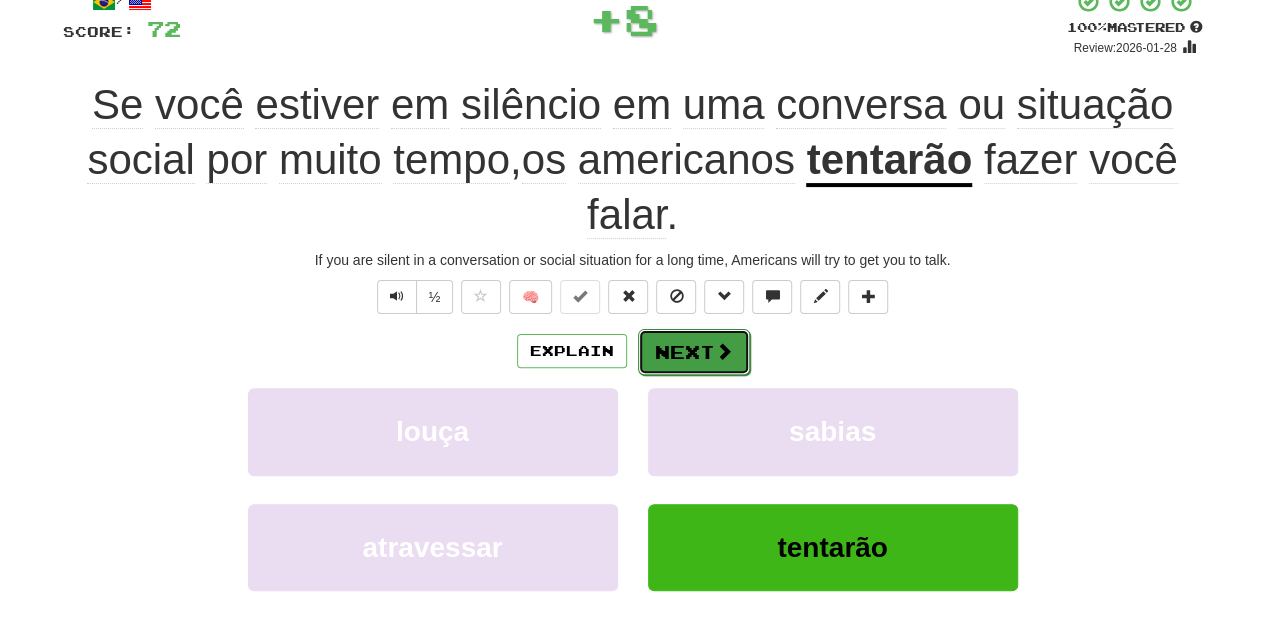 click on "Next" at bounding box center [694, 352] 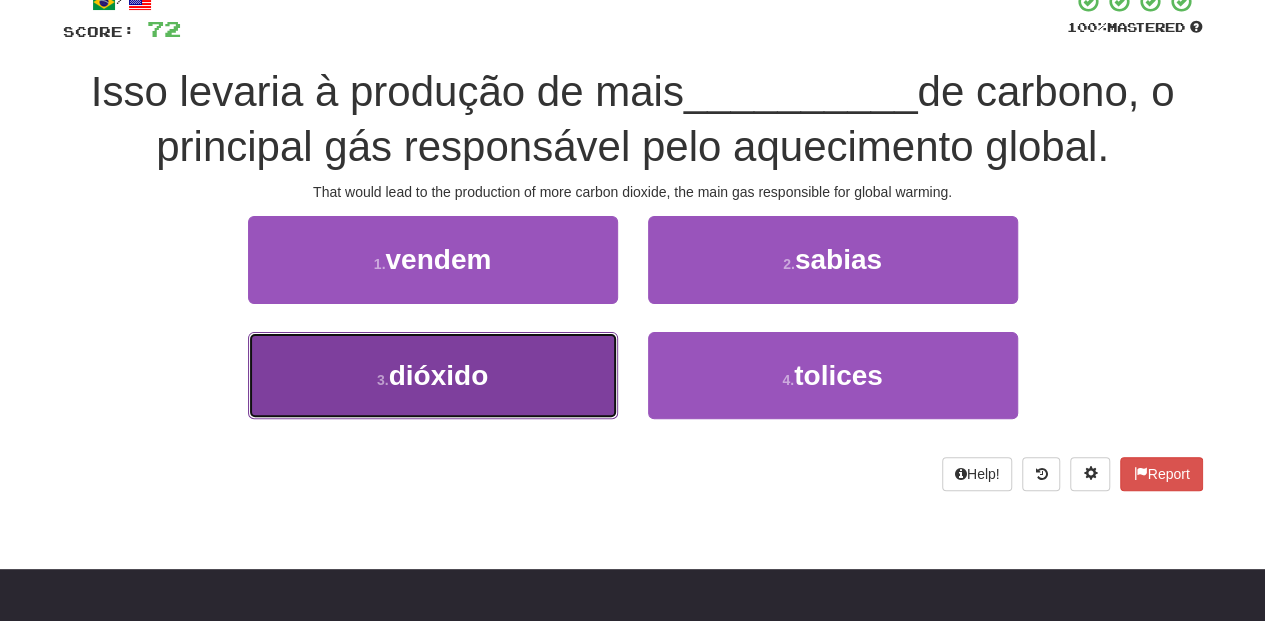 click on "3 .  dióxido" at bounding box center (433, 375) 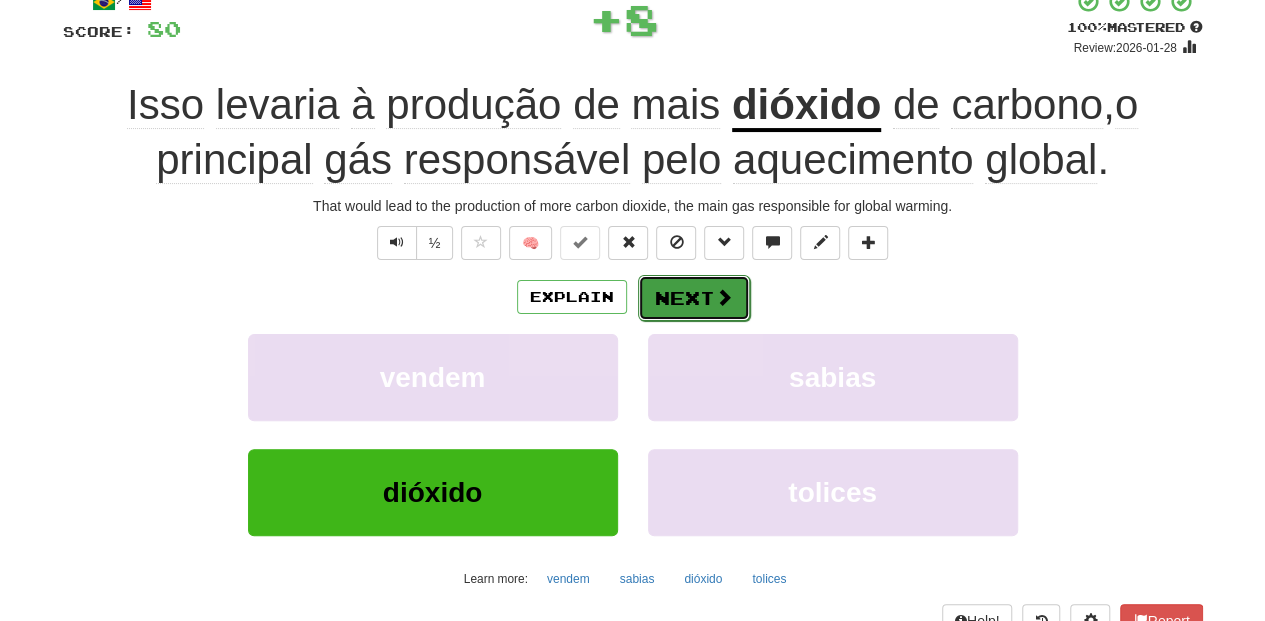 click on "Next" at bounding box center [694, 298] 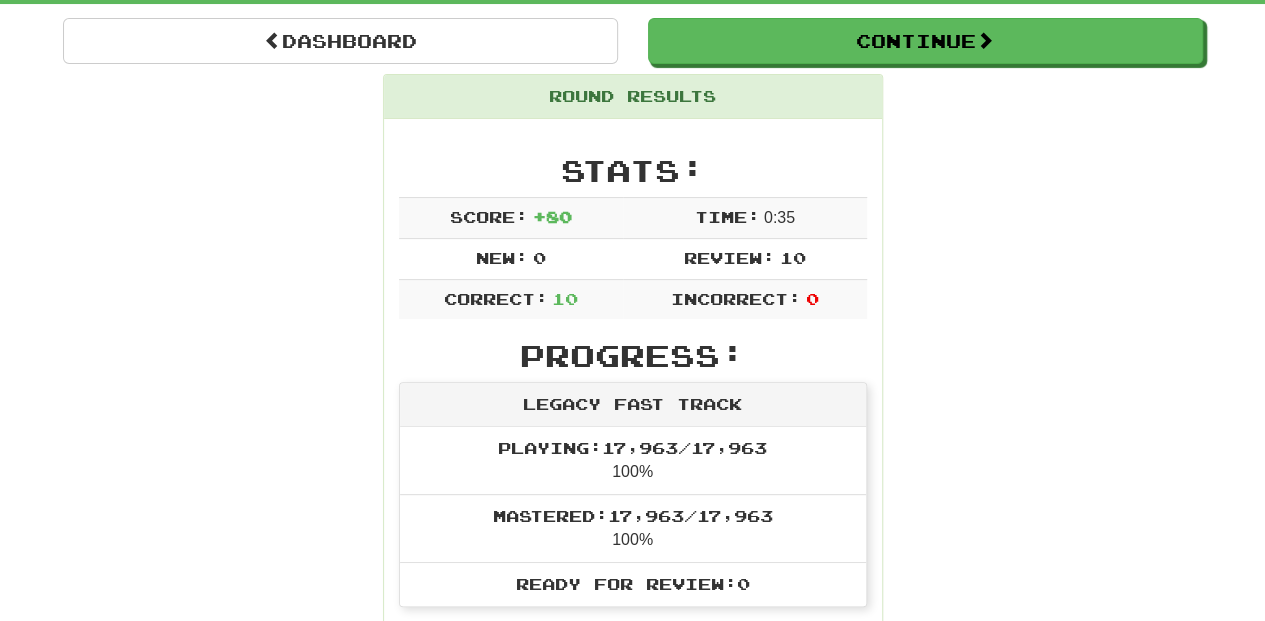 scroll, scrollTop: 154, scrollLeft: 0, axis: vertical 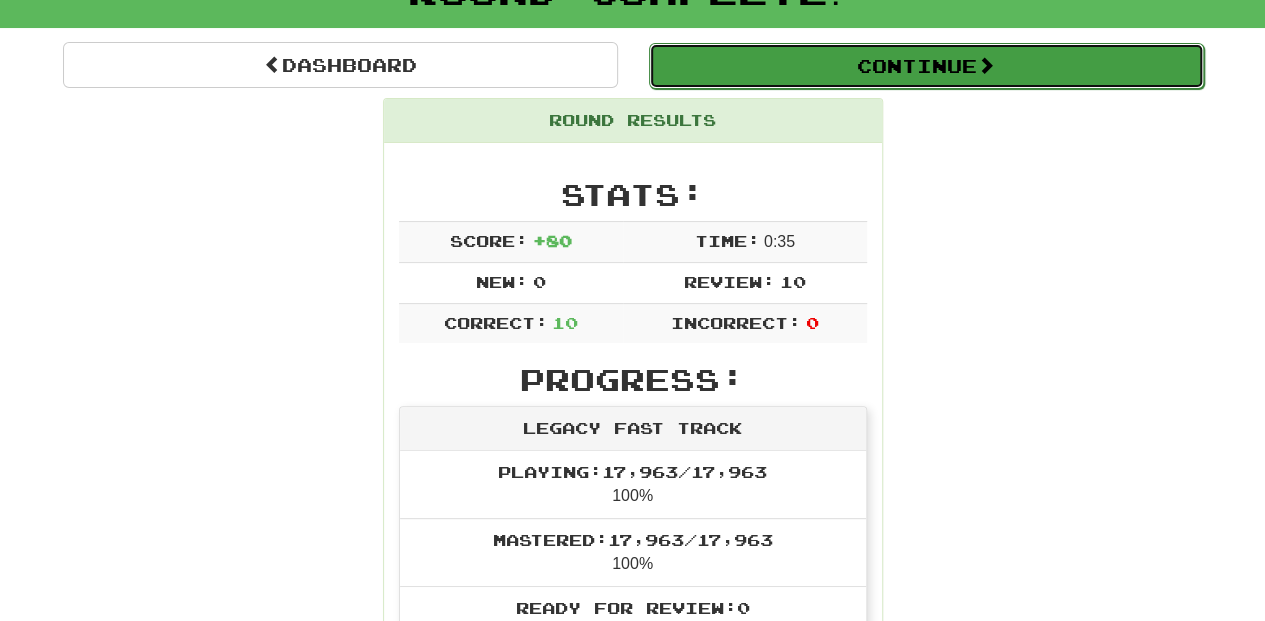 click on "Continue" at bounding box center [926, 66] 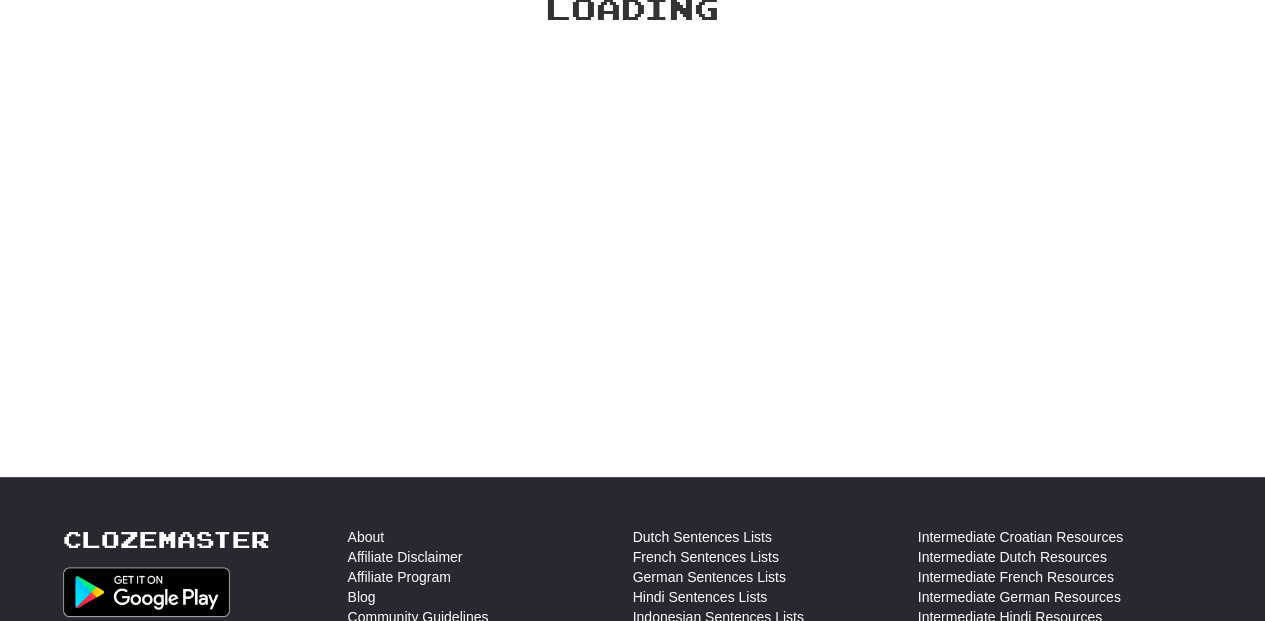 scroll, scrollTop: 154, scrollLeft: 0, axis: vertical 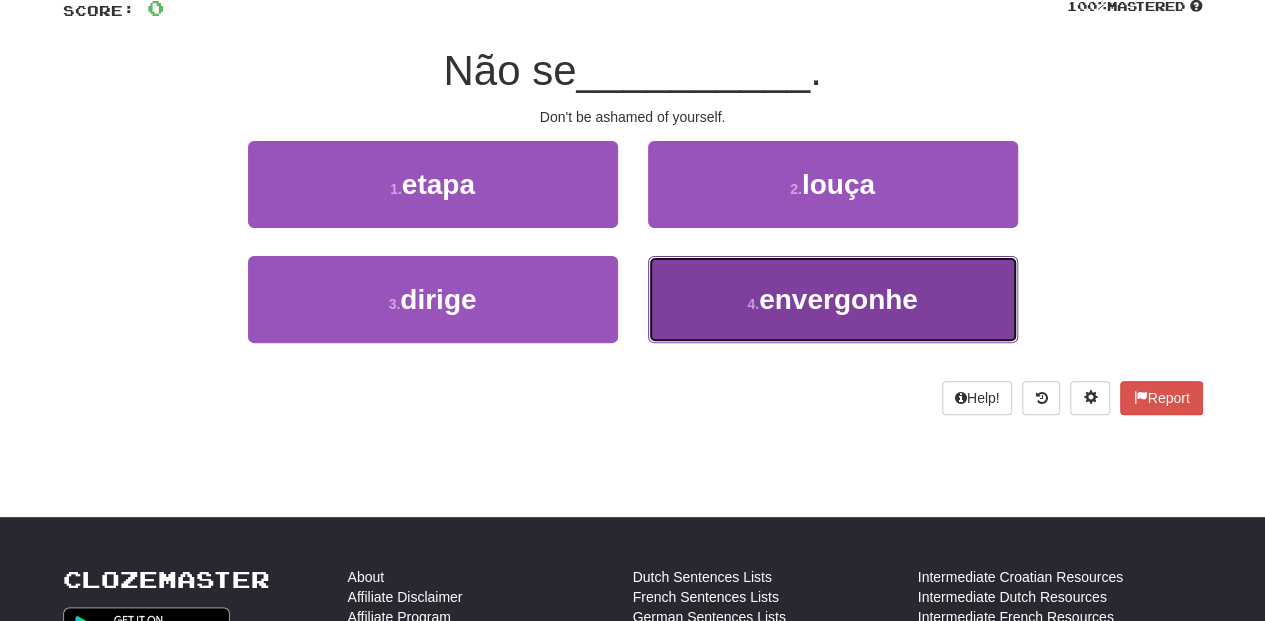 click on "4 .  envergonhe" at bounding box center [833, 299] 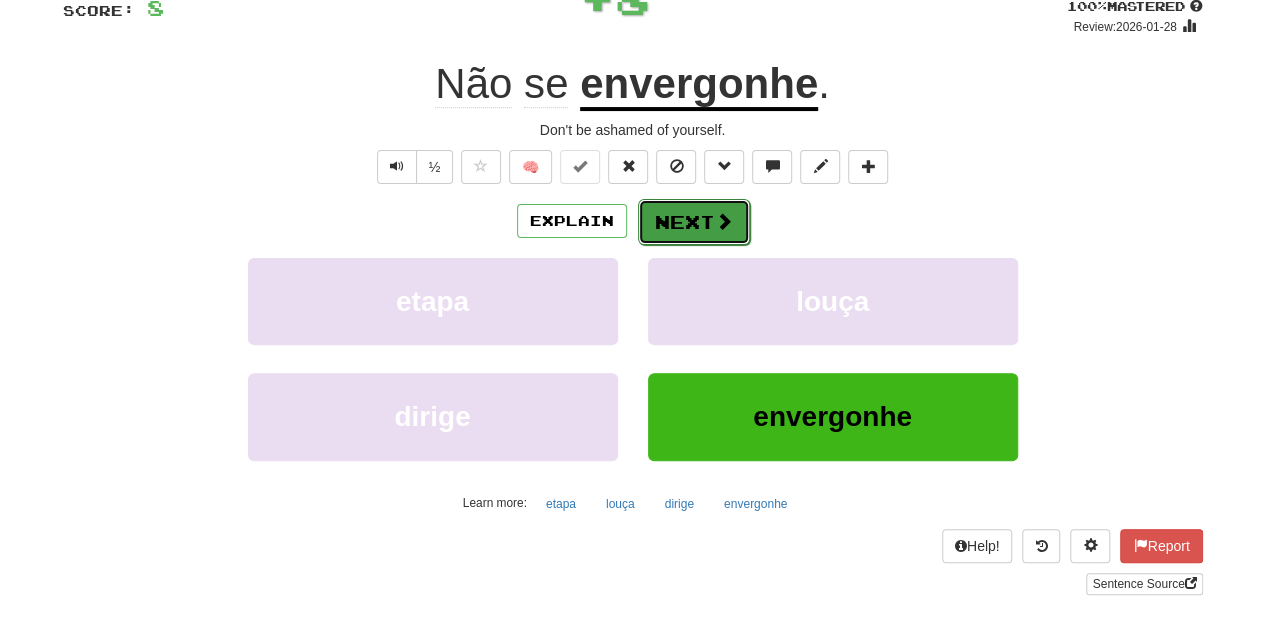 click on "Next" at bounding box center [694, 222] 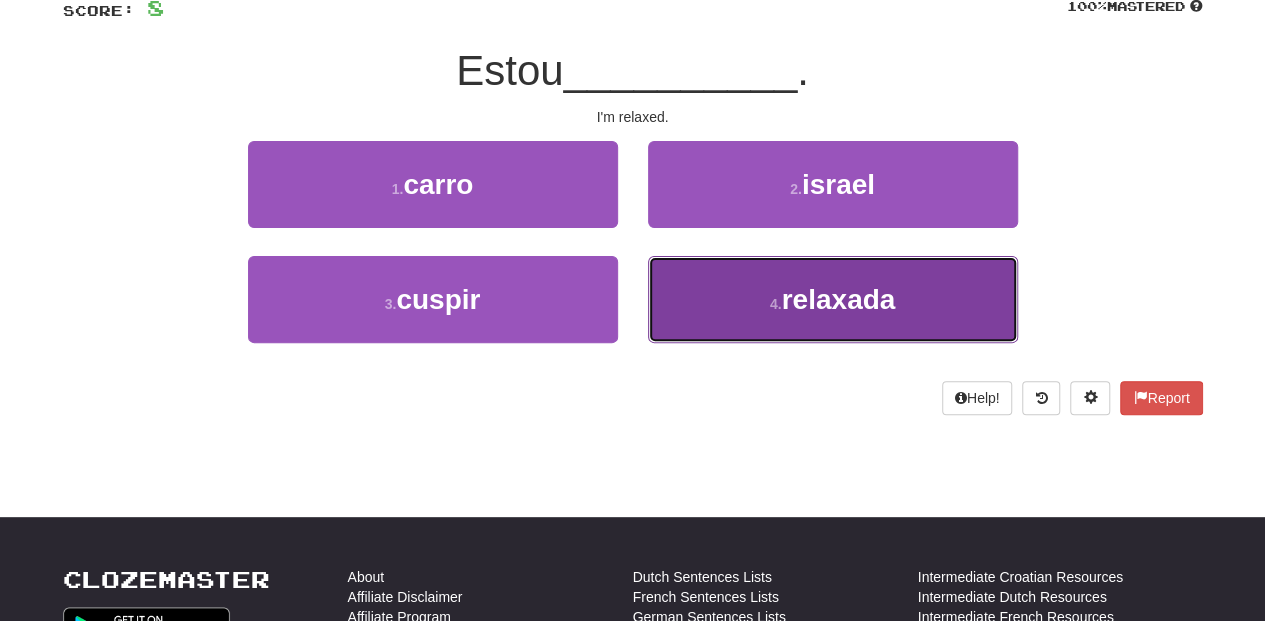 click on "4 .  relaxada" at bounding box center (833, 299) 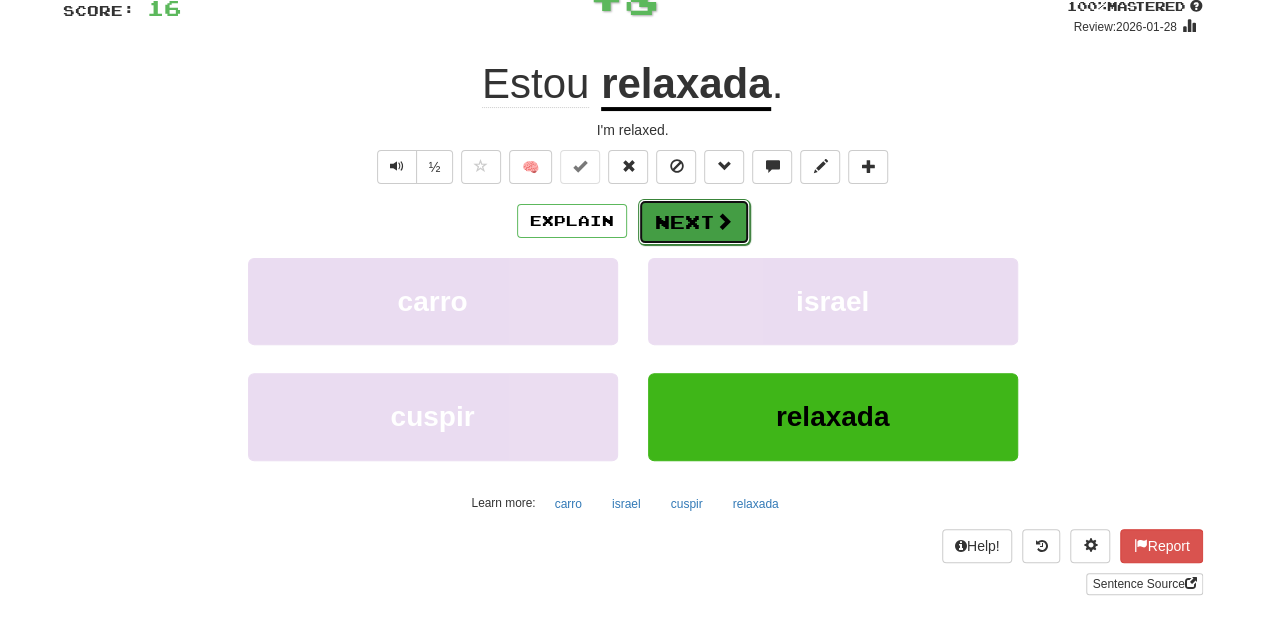 click on "Next" at bounding box center [694, 222] 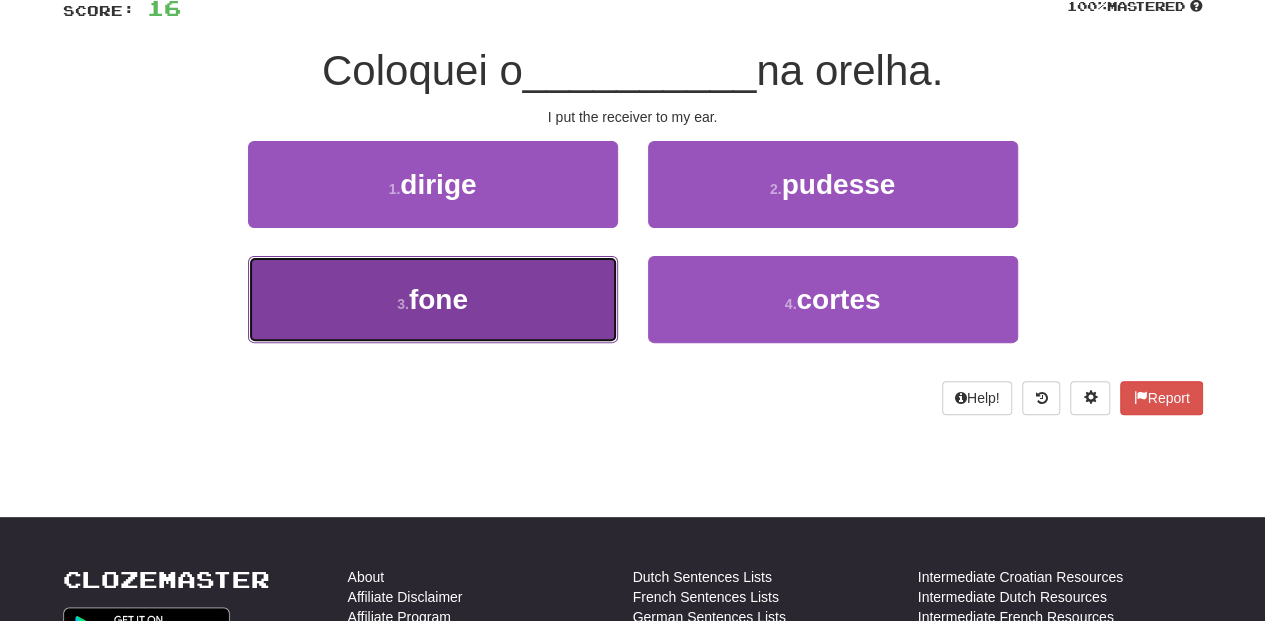 click on "3 .  fone" at bounding box center (433, 299) 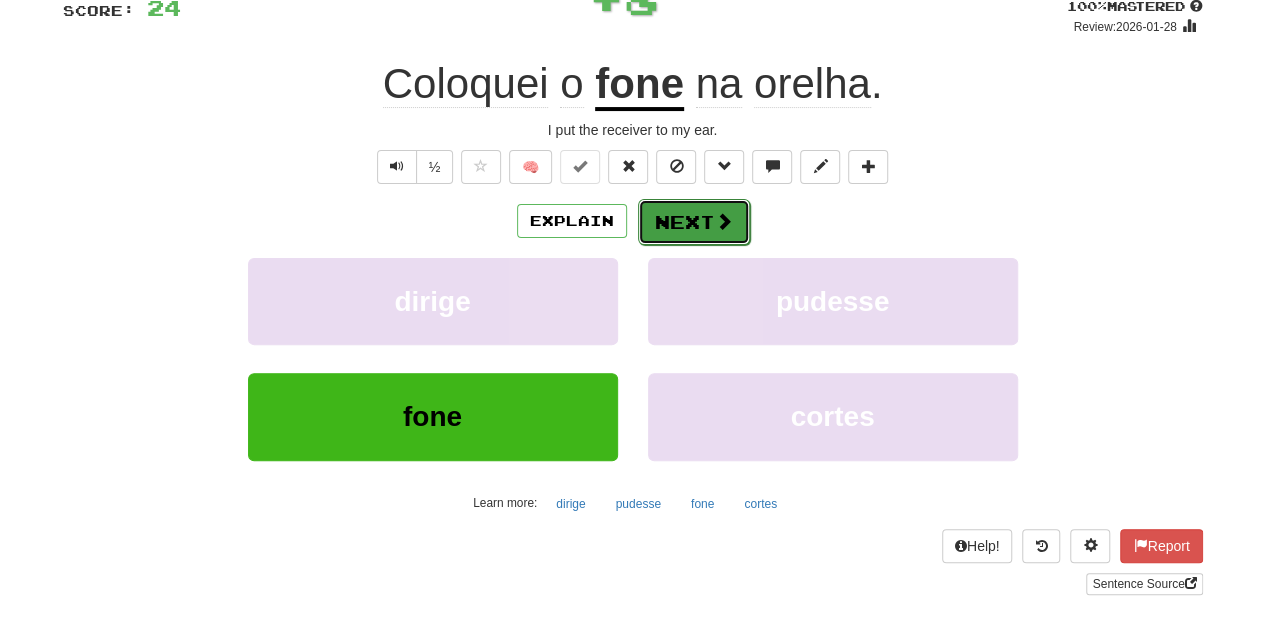 click on "Next" at bounding box center [694, 222] 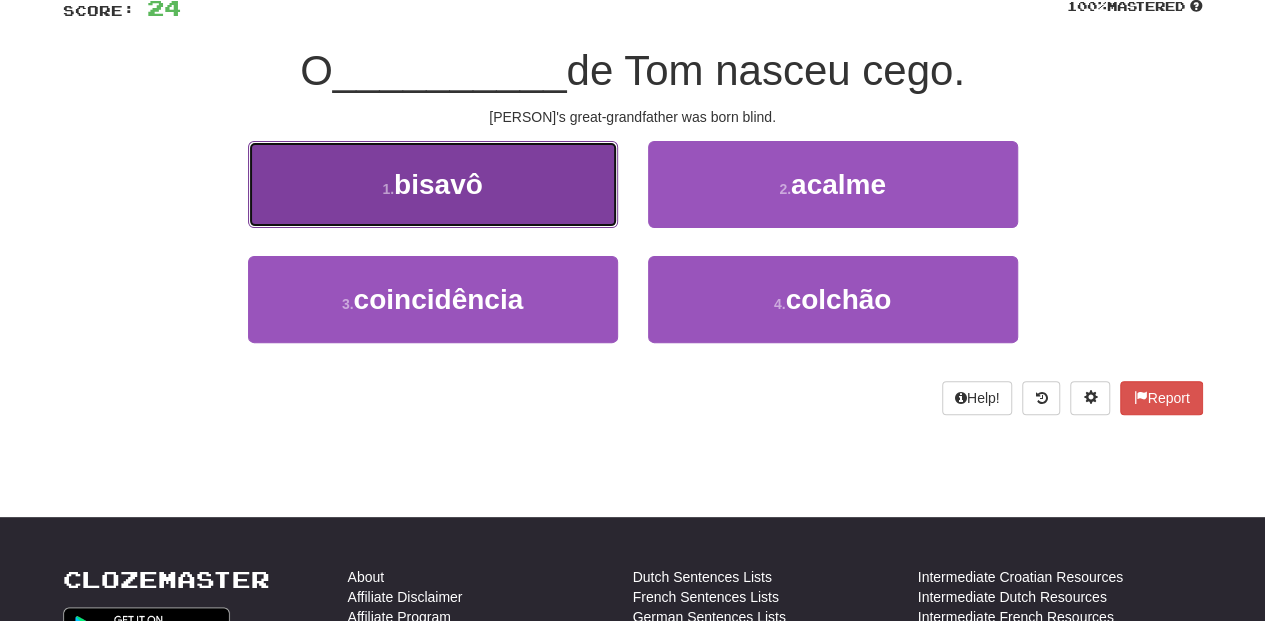click on "1 .  bisavô" at bounding box center [433, 184] 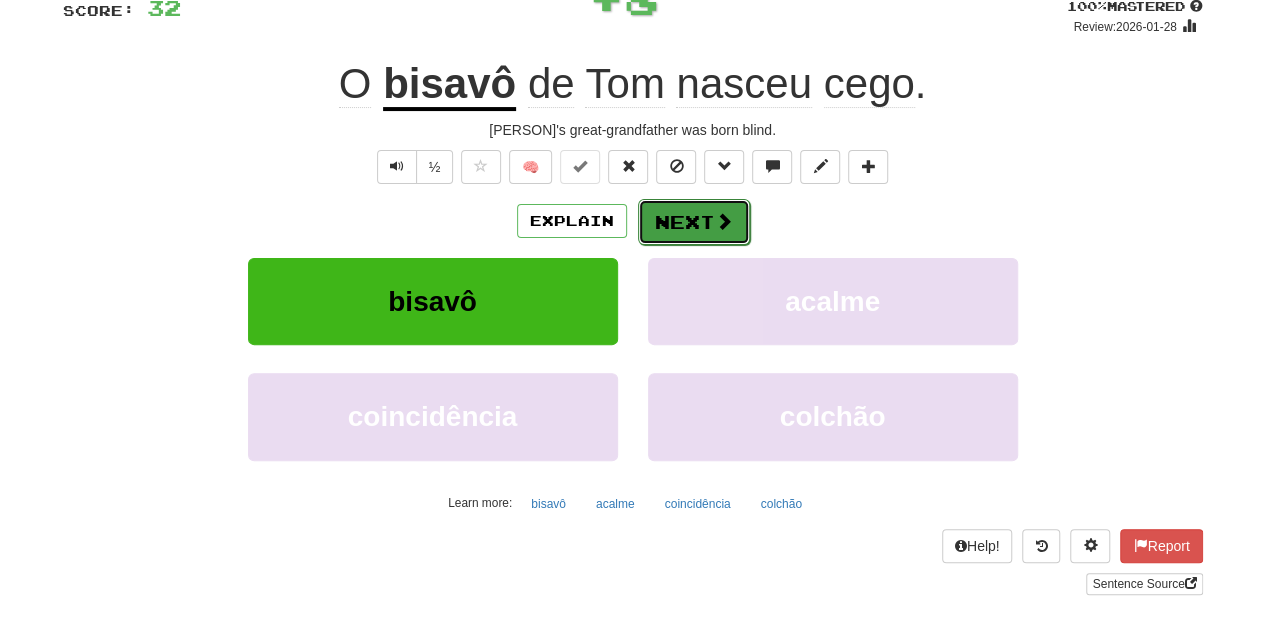 click on "Next" at bounding box center (694, 222) 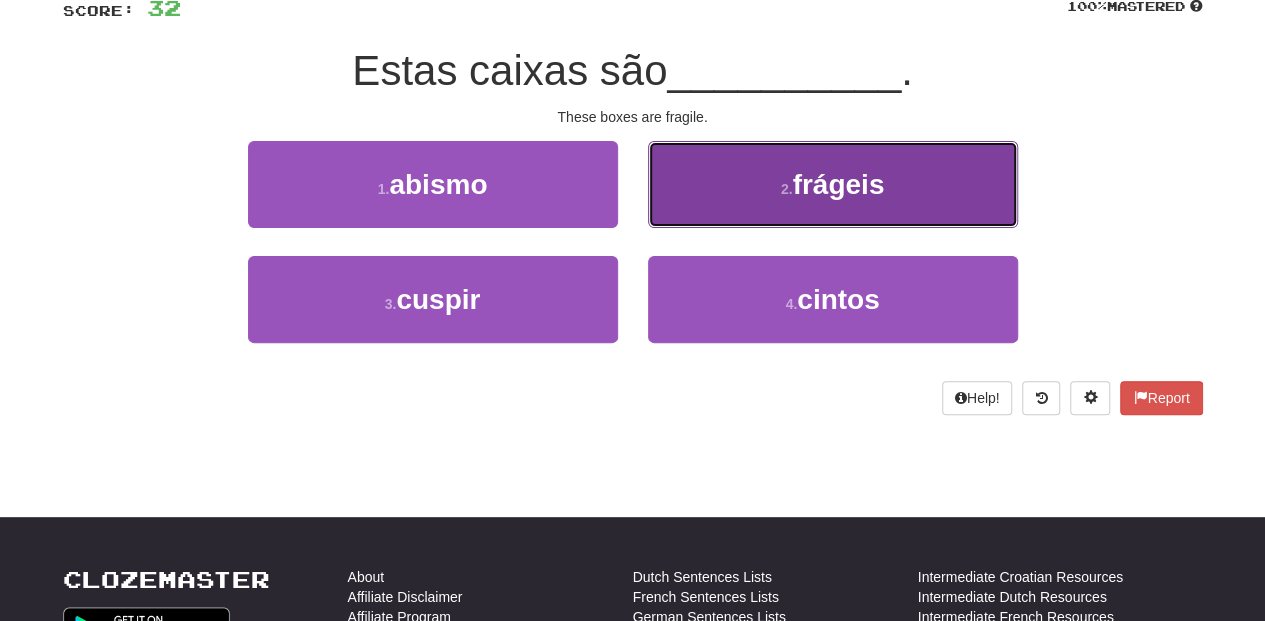click on "2 .  frágeis" at bounding box center [833, 184] 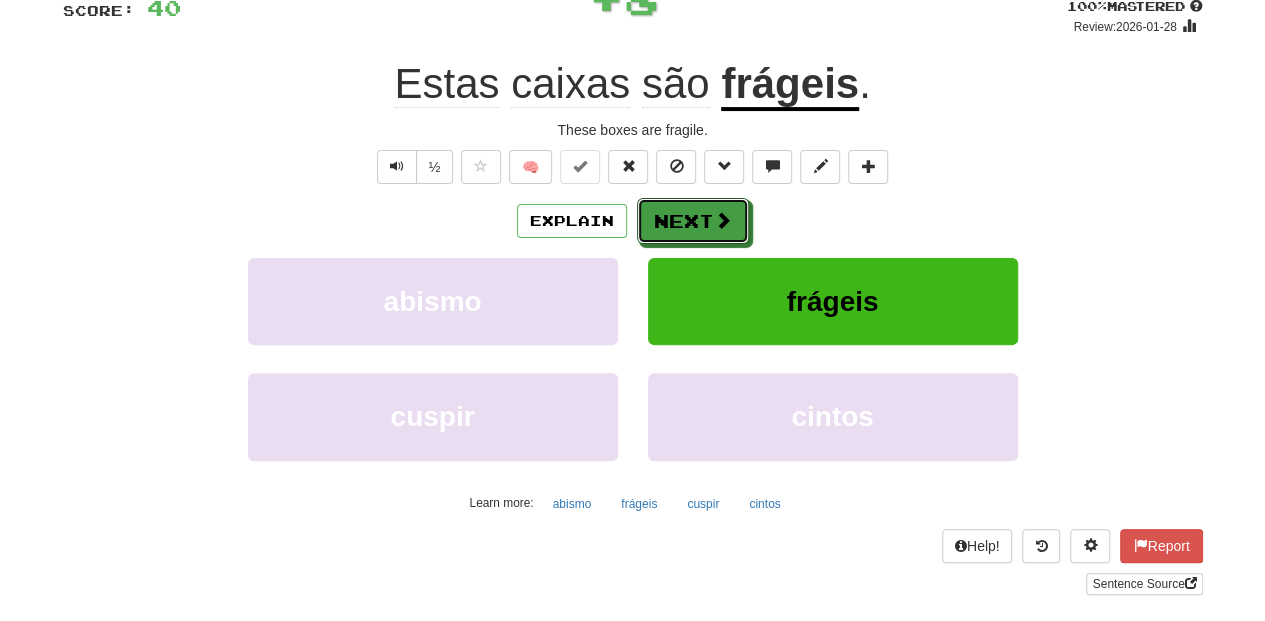 click on "Next" at bounding box center [693, 221] 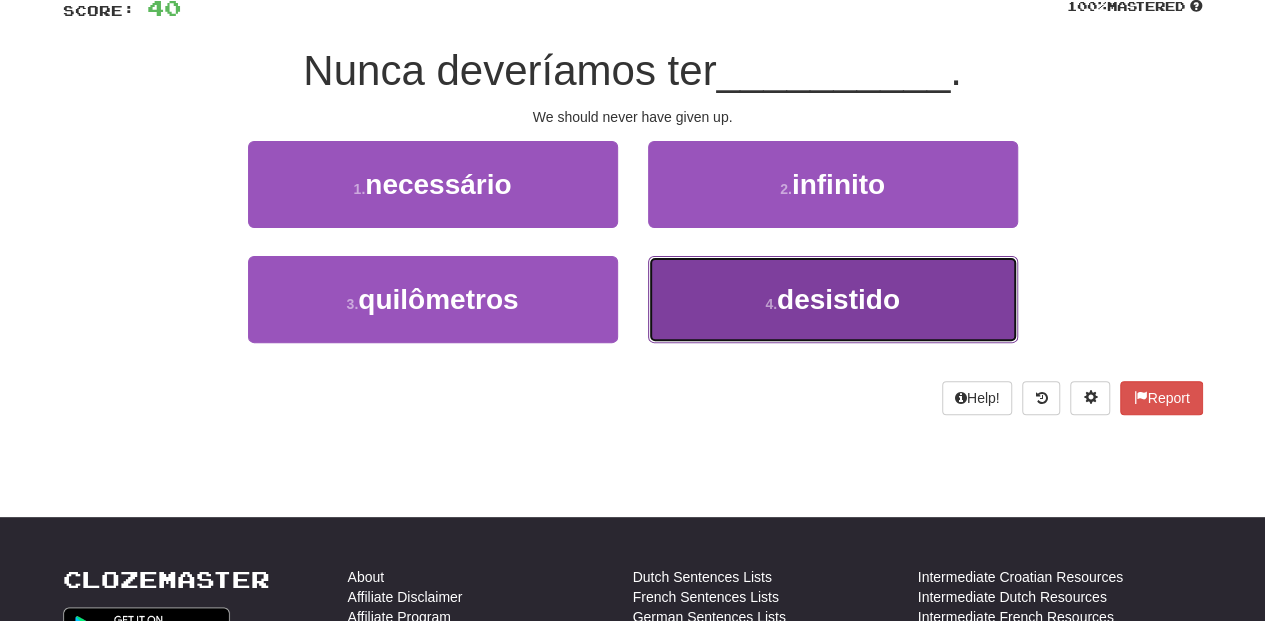 click on "4 .  desistido" at bounding box center [833, 299] 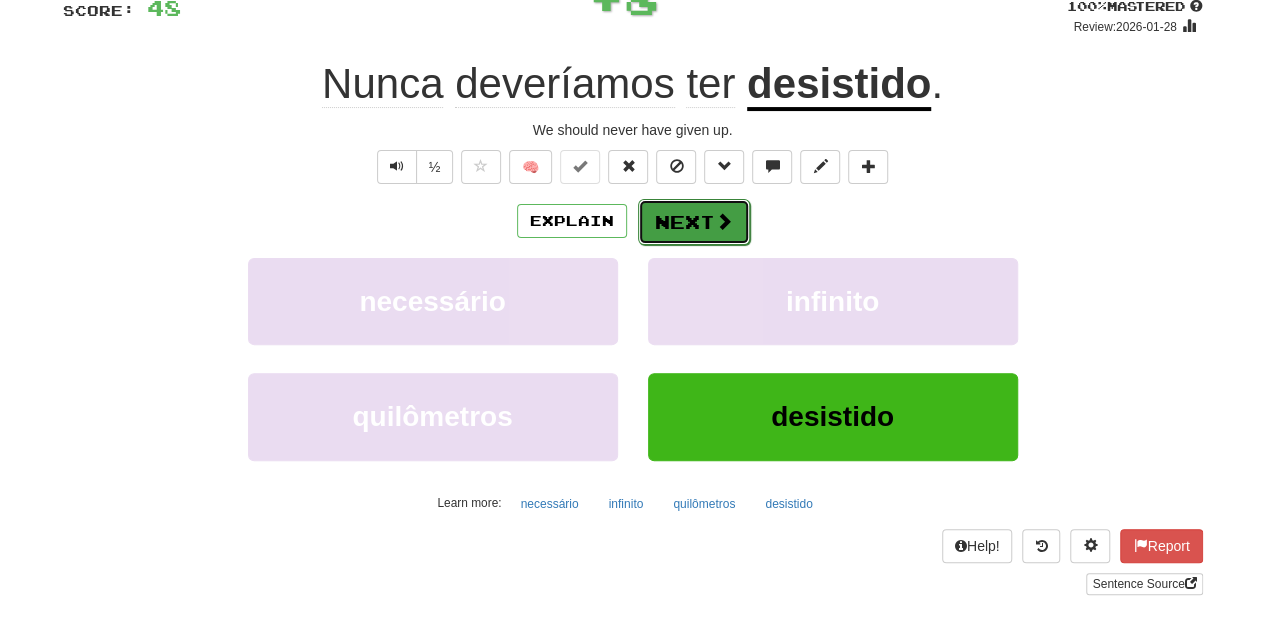 click on "Next" at bounding box center (694, 222) 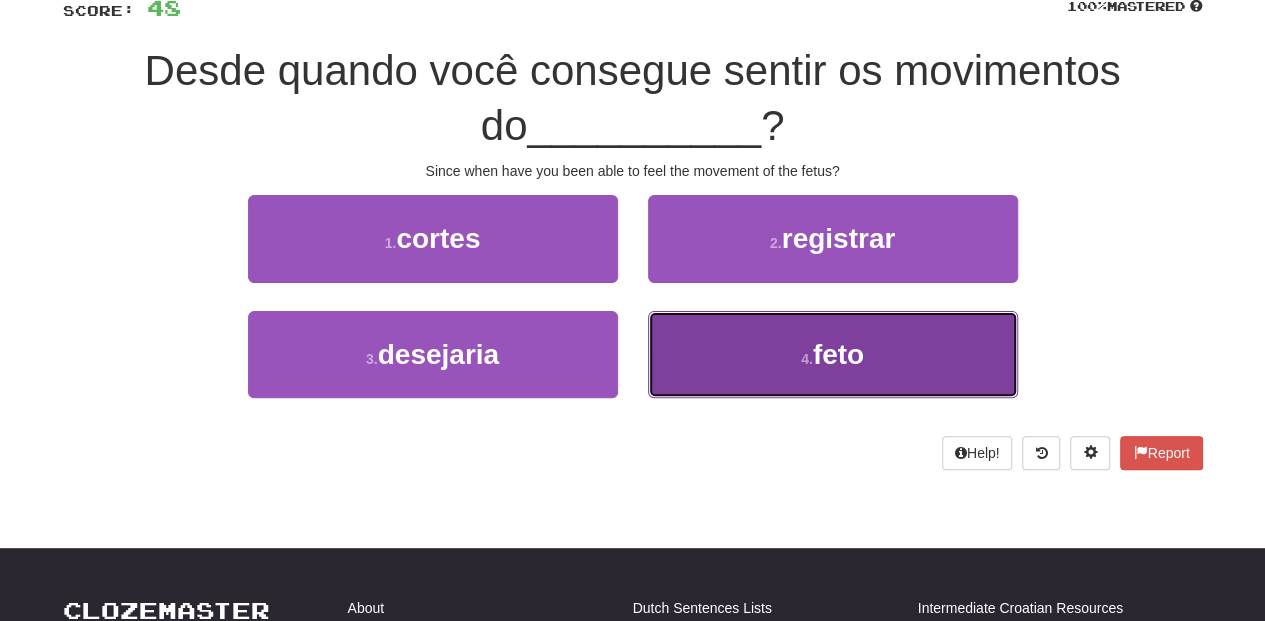 click on "4 .  feto" at bounding box center [833, 354] 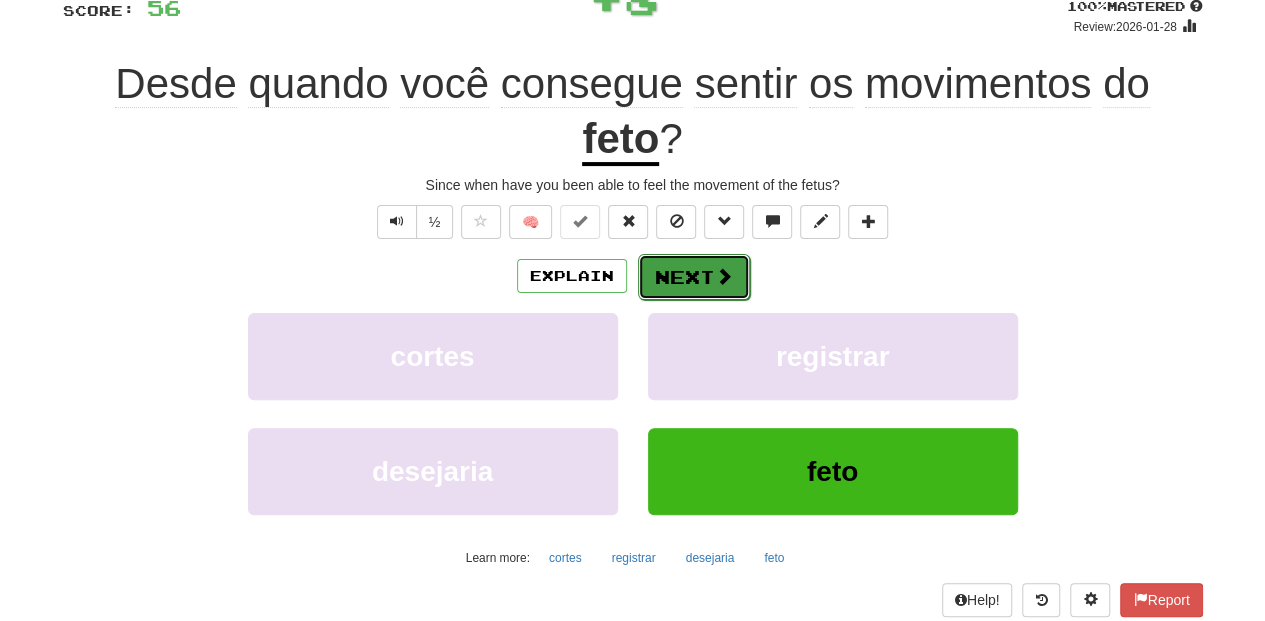 click on "Next" at bounding box center (694, 277) 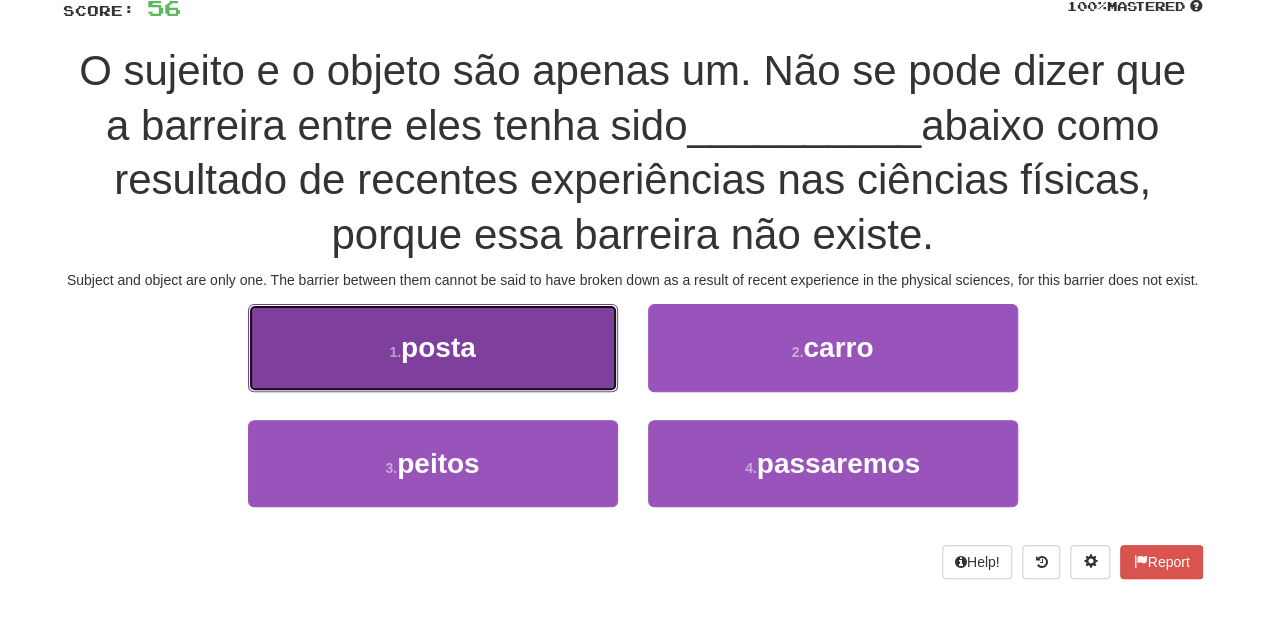 click on "1 .  posta" at bounding box center [433, 347] 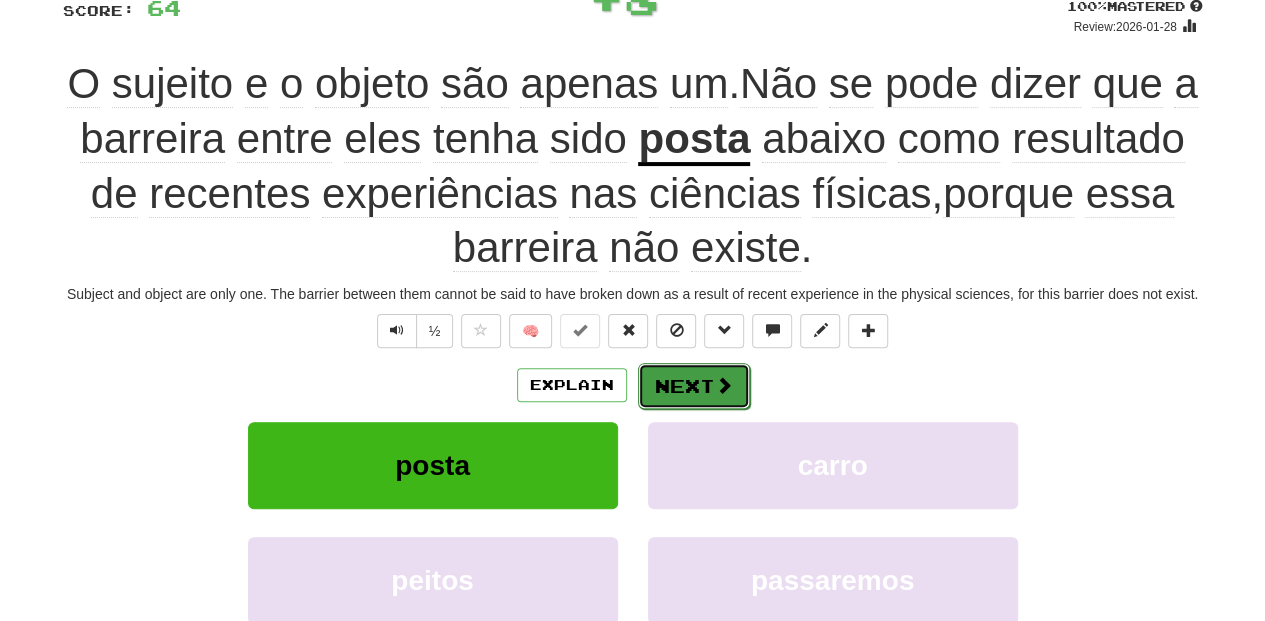 click on "Next" at bounding box center (694, 386) 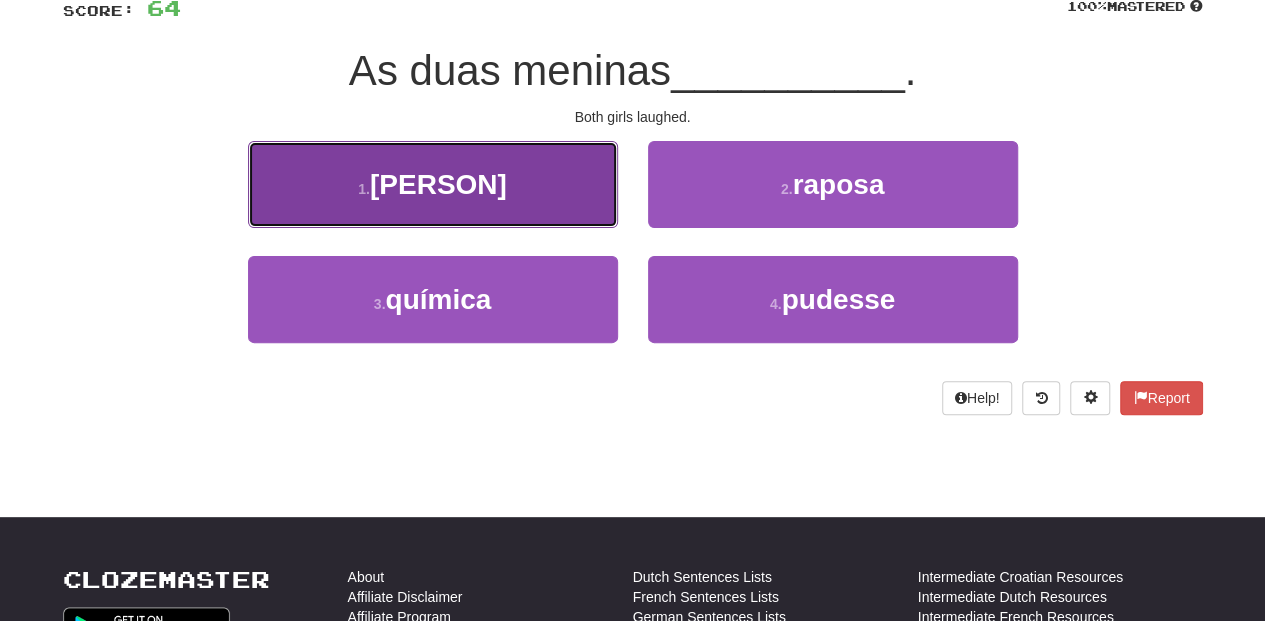 click on "1 .  riram" at bounding box center [433, 184] 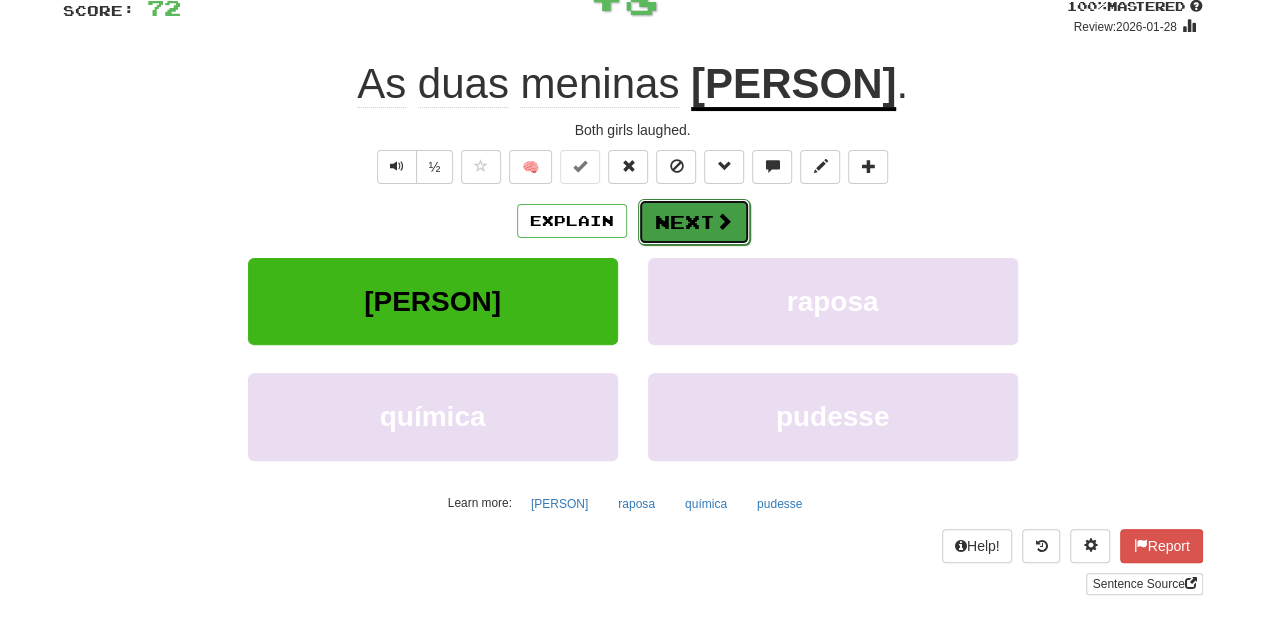 click on "Next" at bounding box center [694, 222] 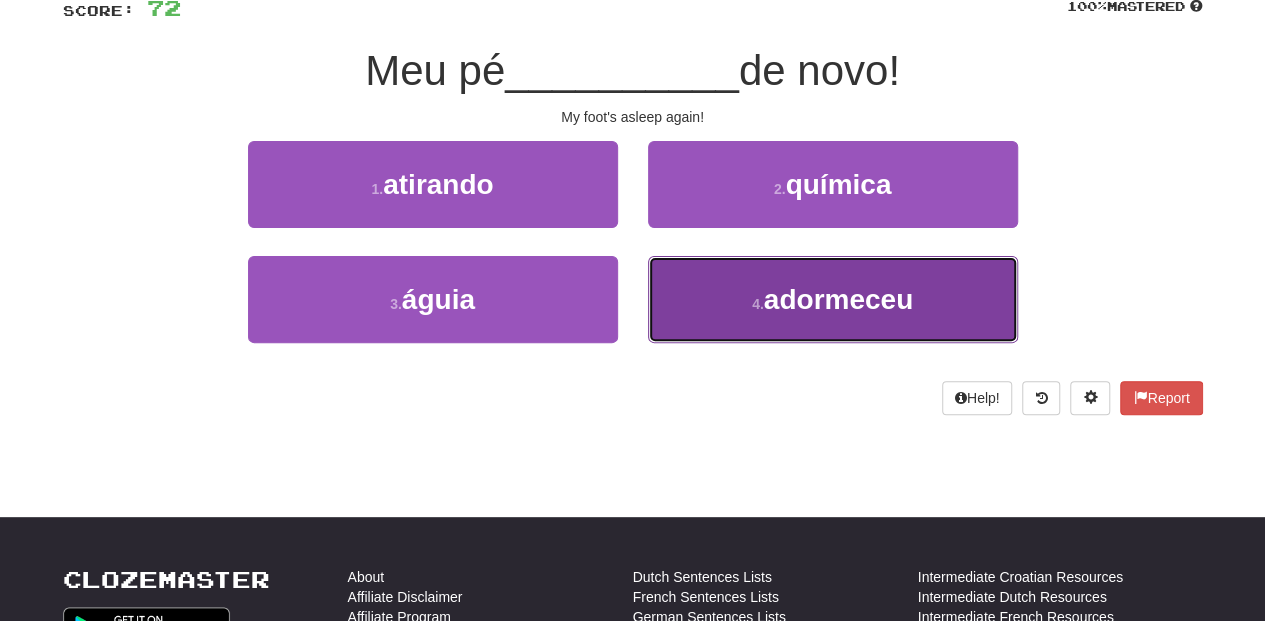 click on "4 .  adormeceu" at bounding box center [833, 299] 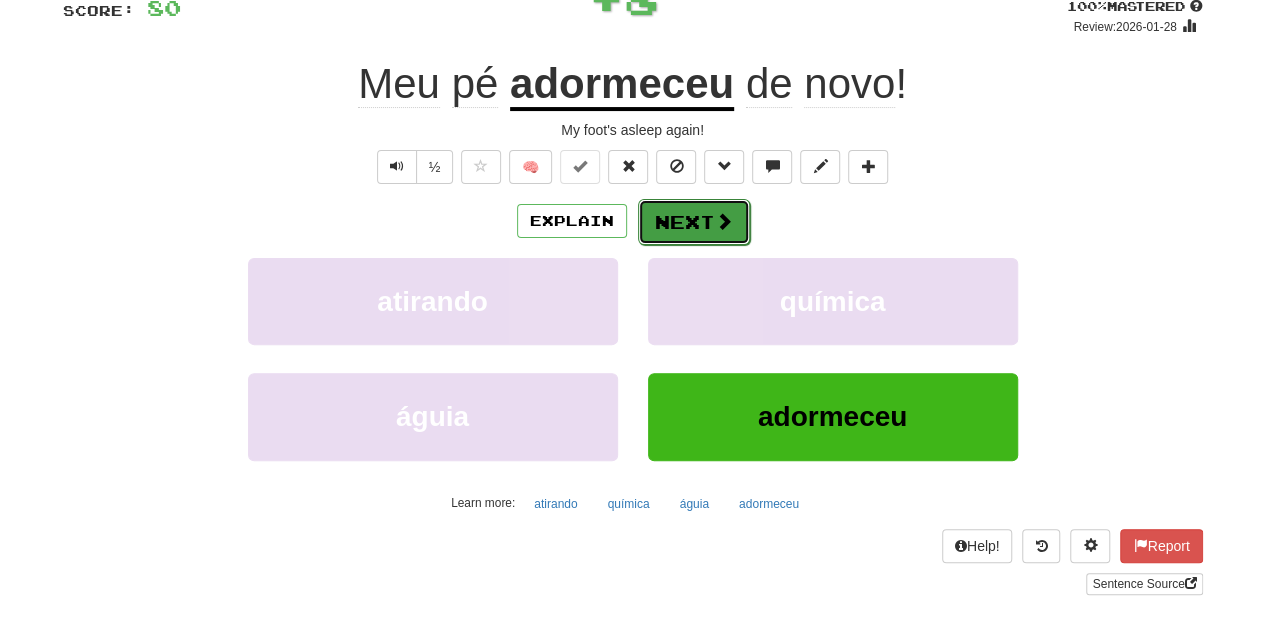 click on "Next" at bounding box center (694, 222) 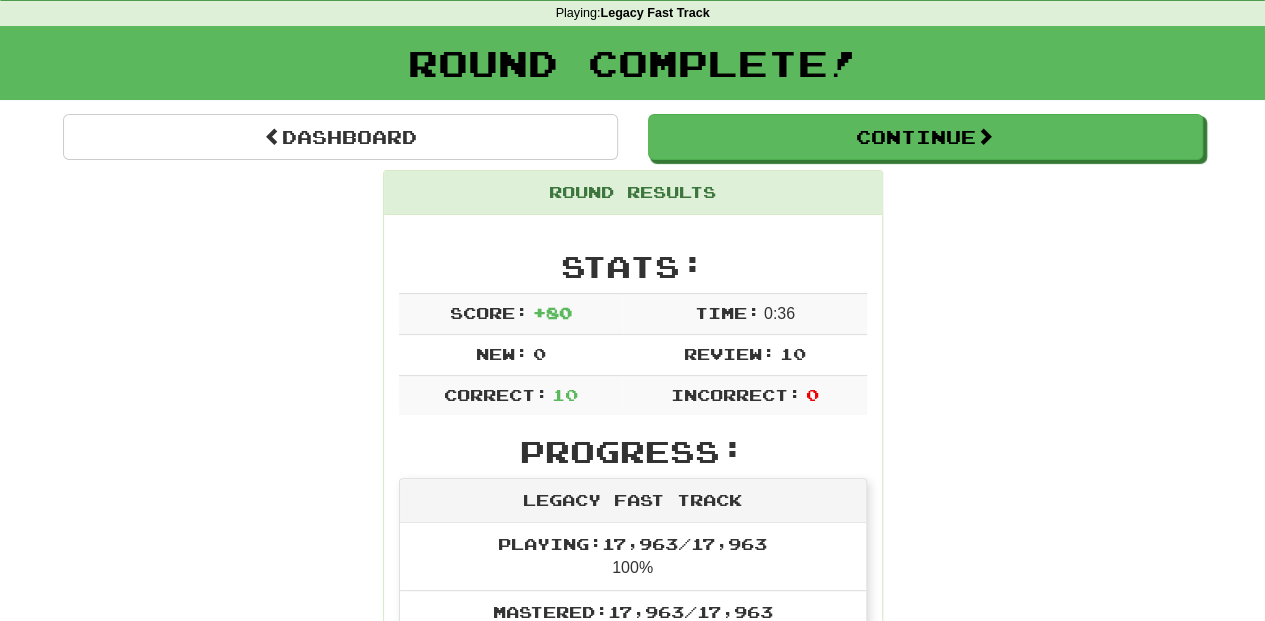 scroll, scrollTop: 41, scrollLeft: 0, axis: vertical 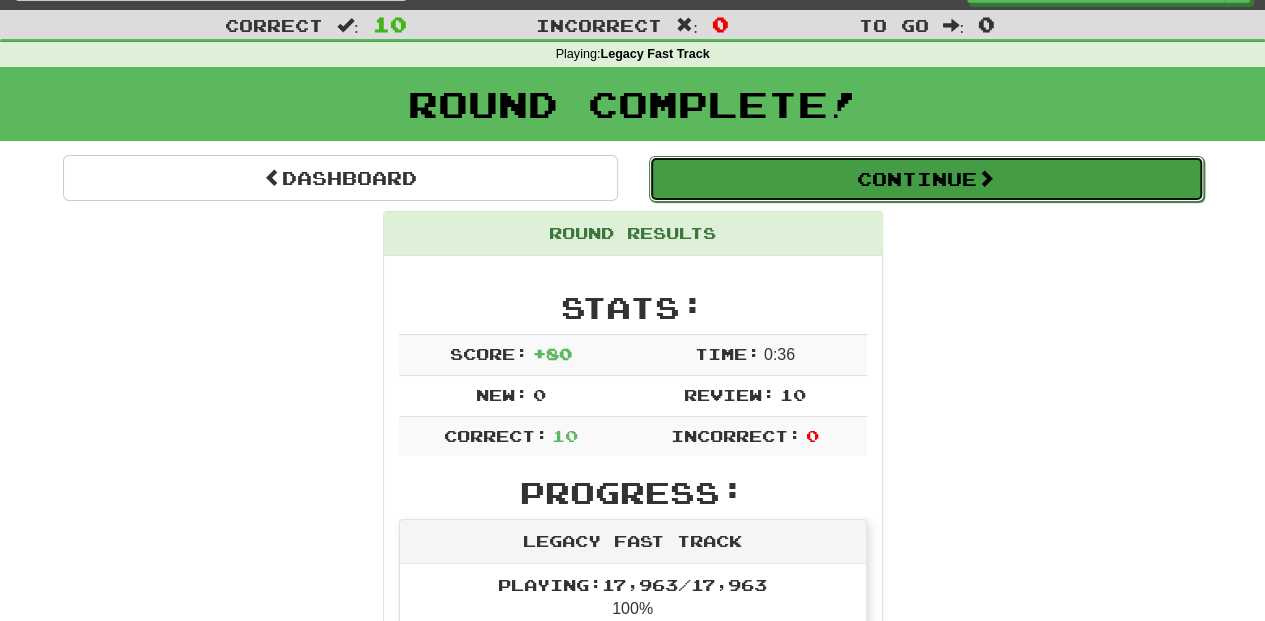 click on "Continue" at bounding box center (926, 179) 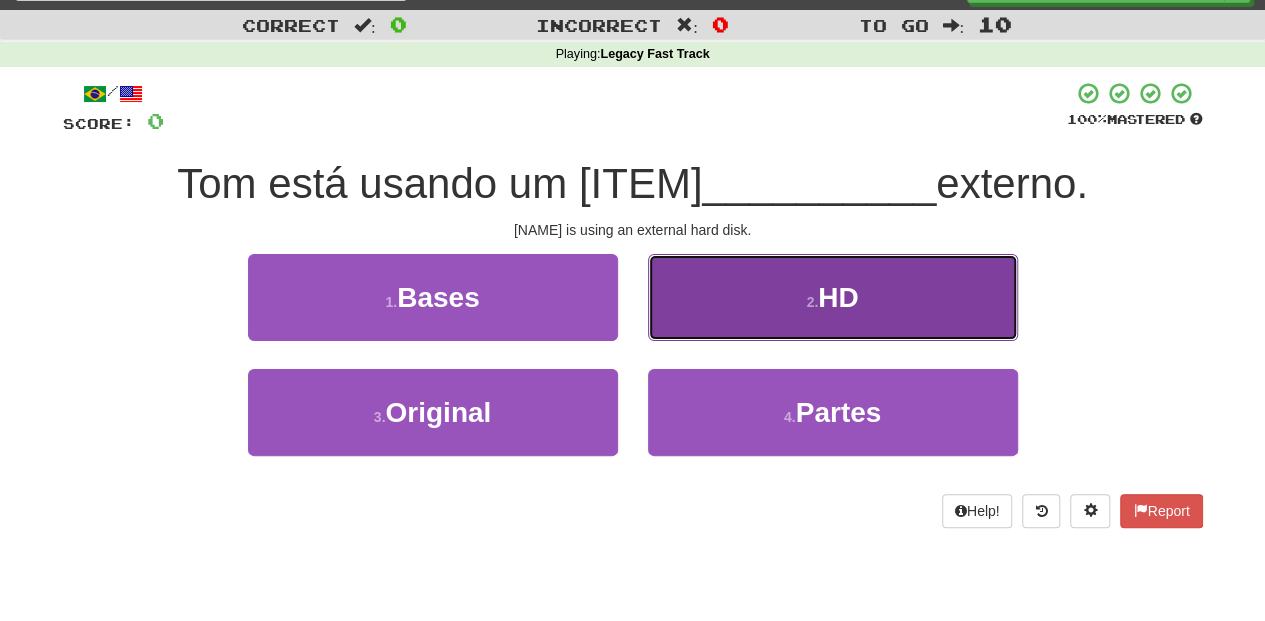 click on "2 .  HD" at bounding box center [833, 297] 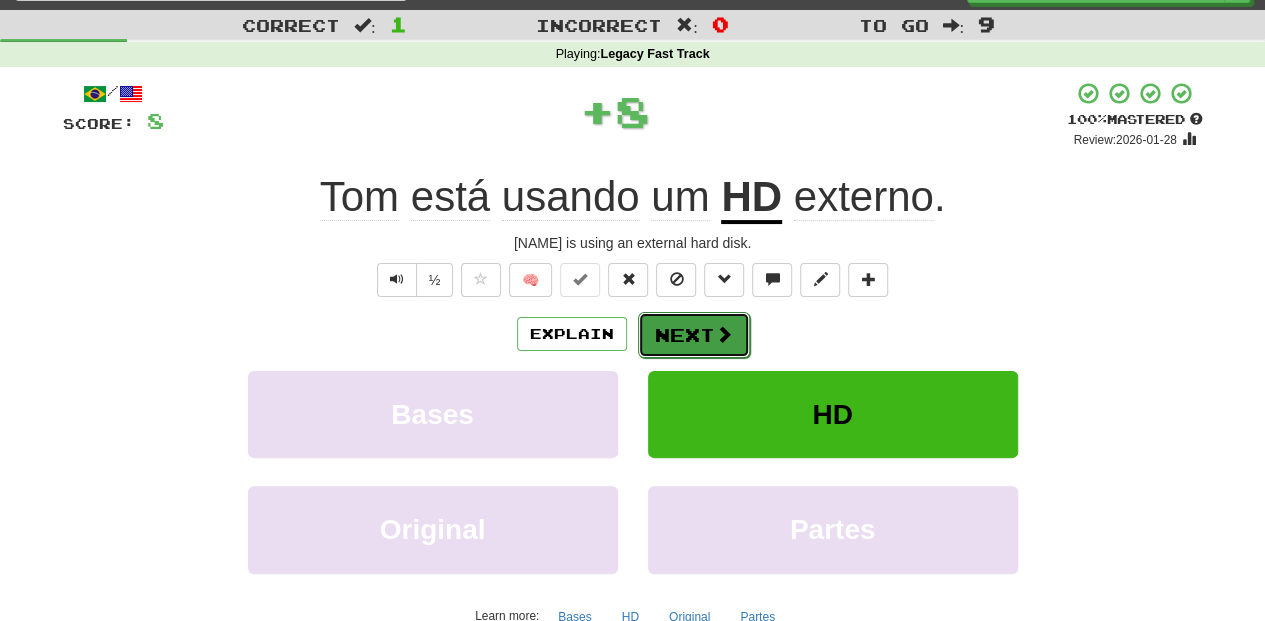 click on "Next" at bounding box center (694, 335) 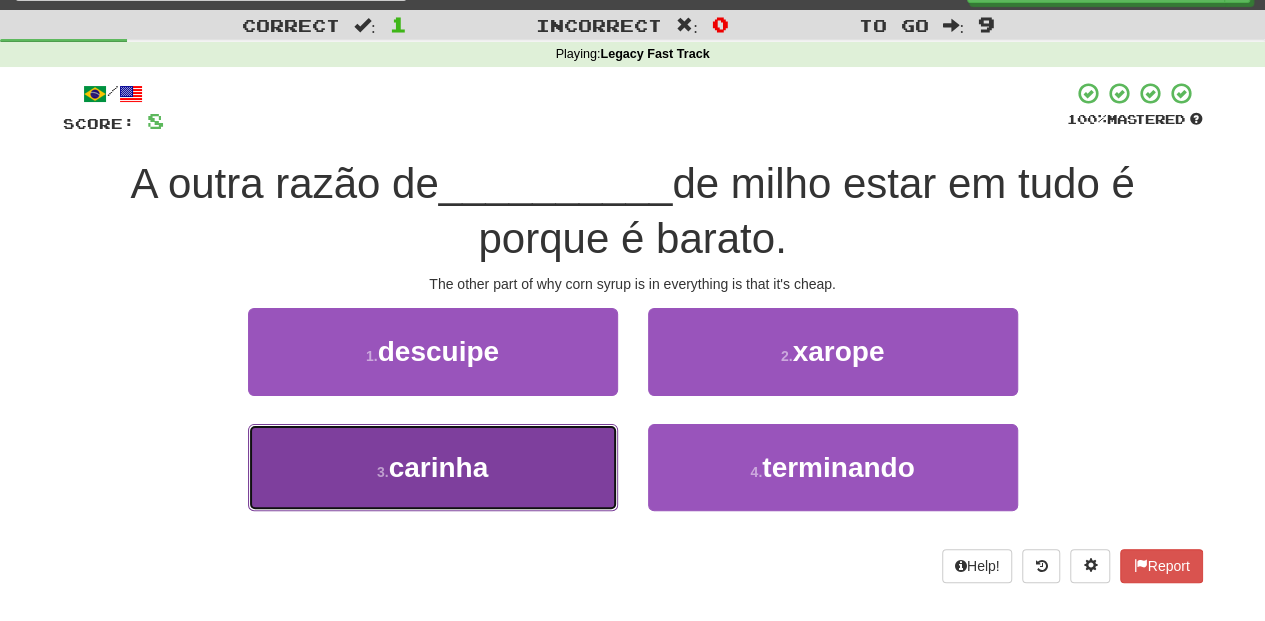 click on "3 .  carinha" at bounding box center (433, 467) 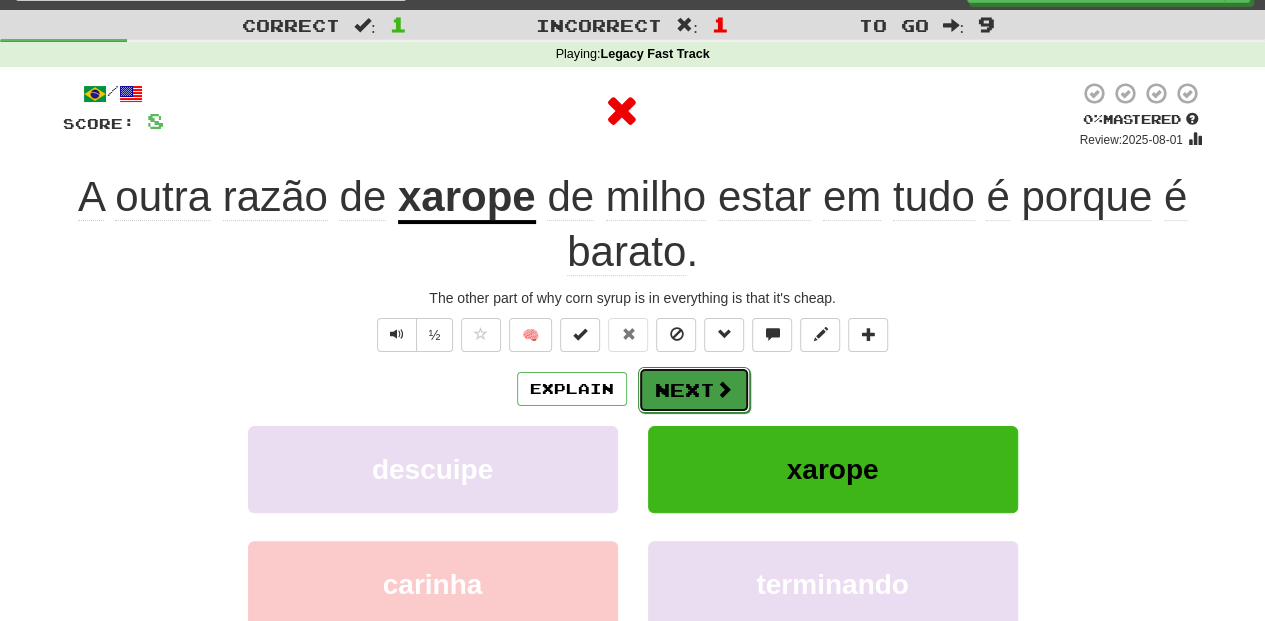 click on "Next" at bounding box center [694, 390] 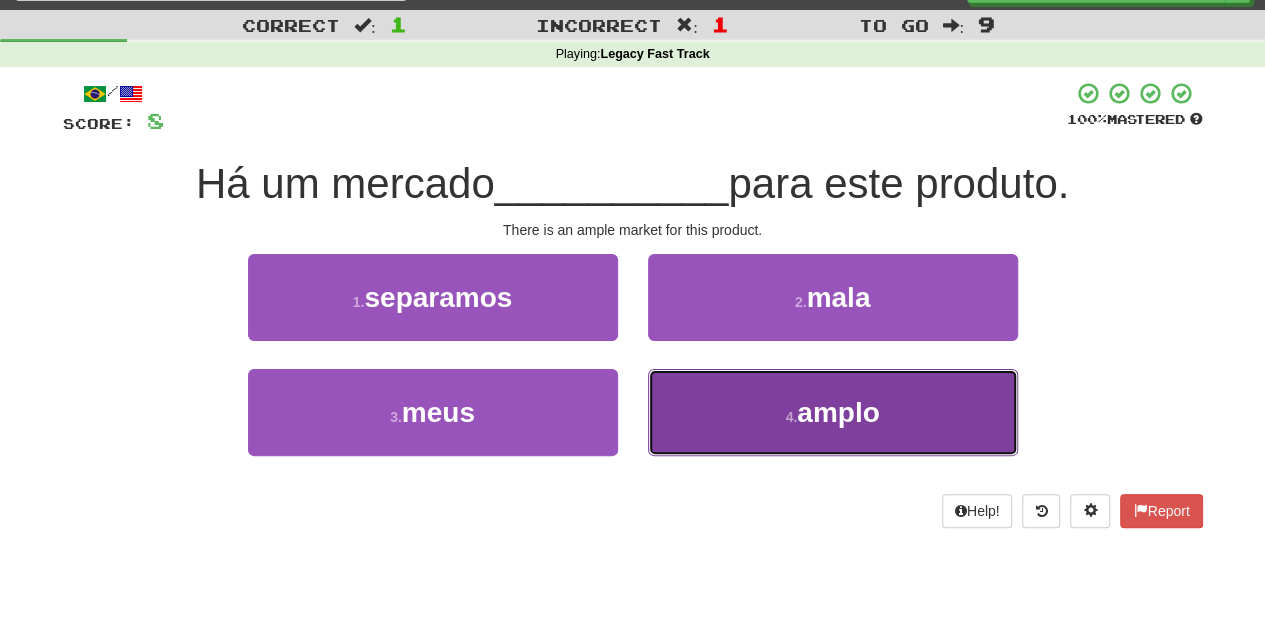 click on "4 .  amplo" at bounding box center [833, 412] 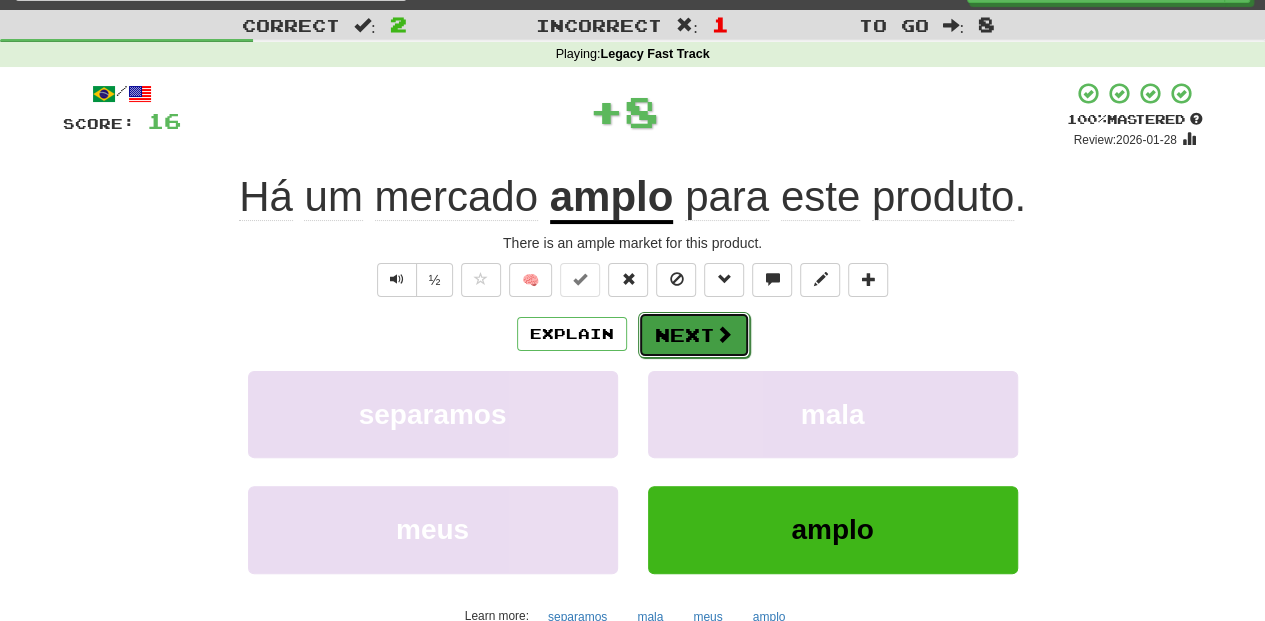 click on "Next" at bounding box center (694, 335) 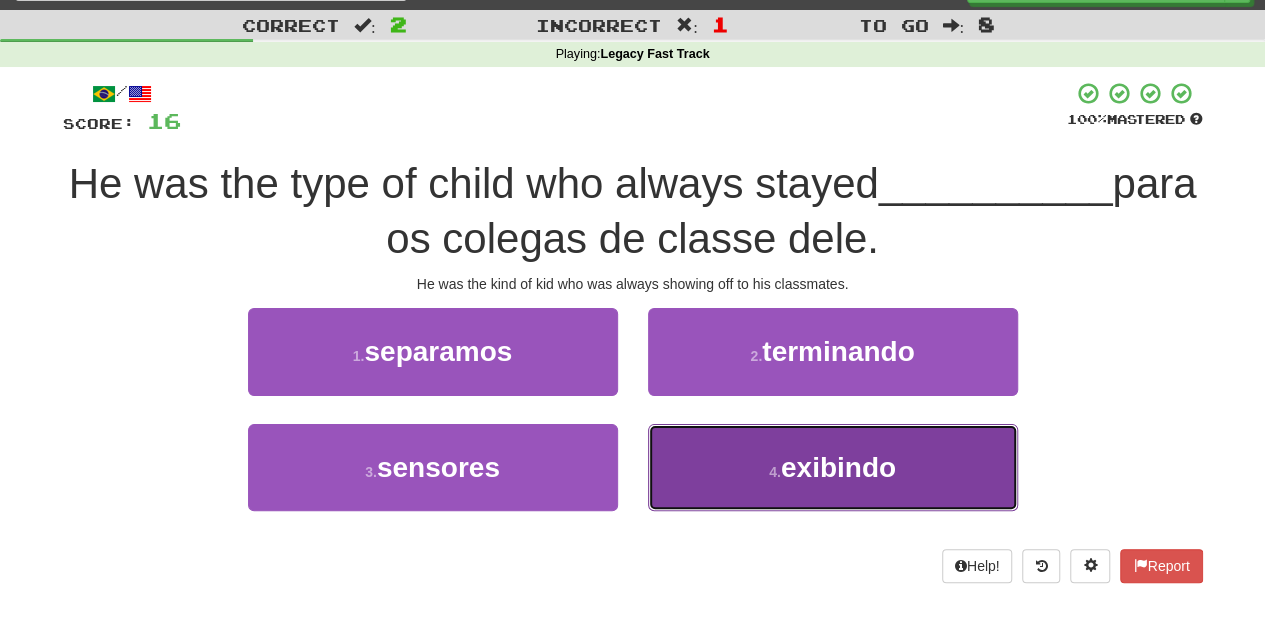 click on "4 .  exibindo" at bounding box center [833, 467] 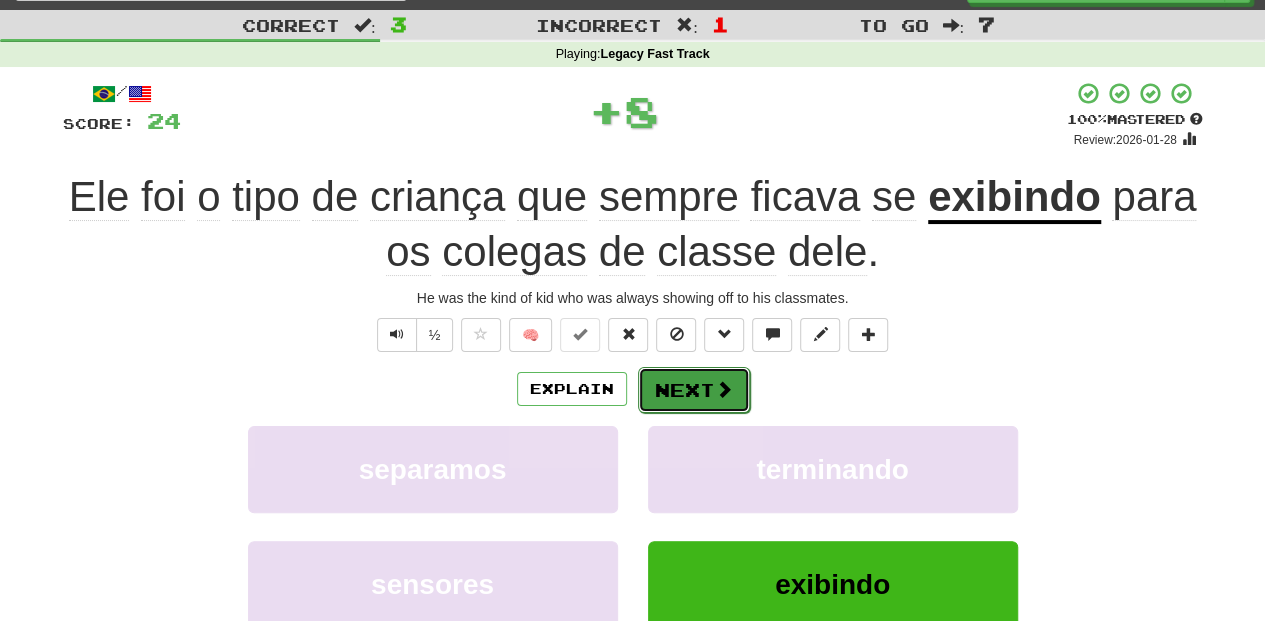 click on "Next" at bounding box center (694, 390) 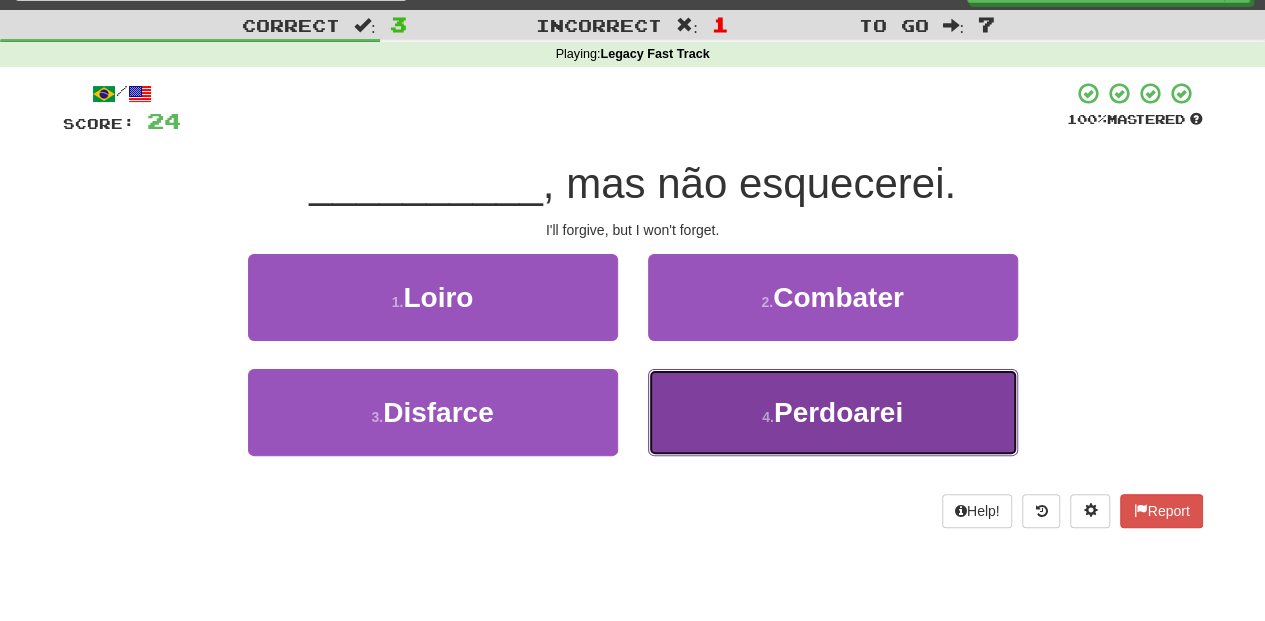 click on "4 .  Perdoarei" at bounding box center [833, 412] 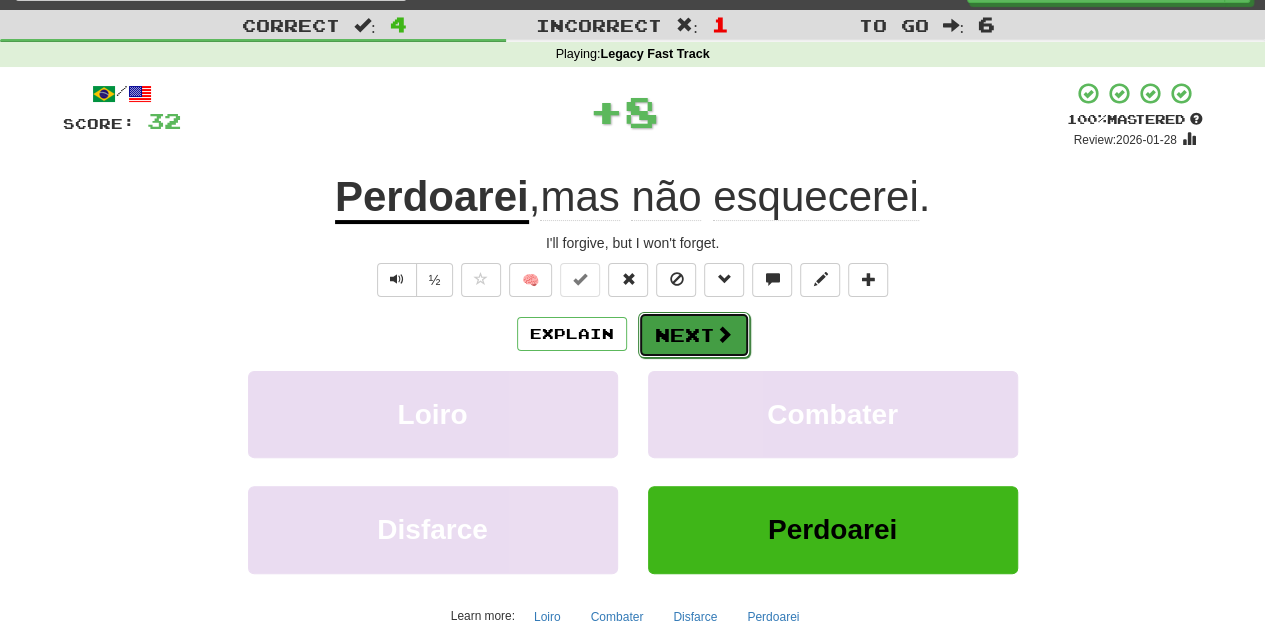 click on "Next" at bounding box center [694, 335] 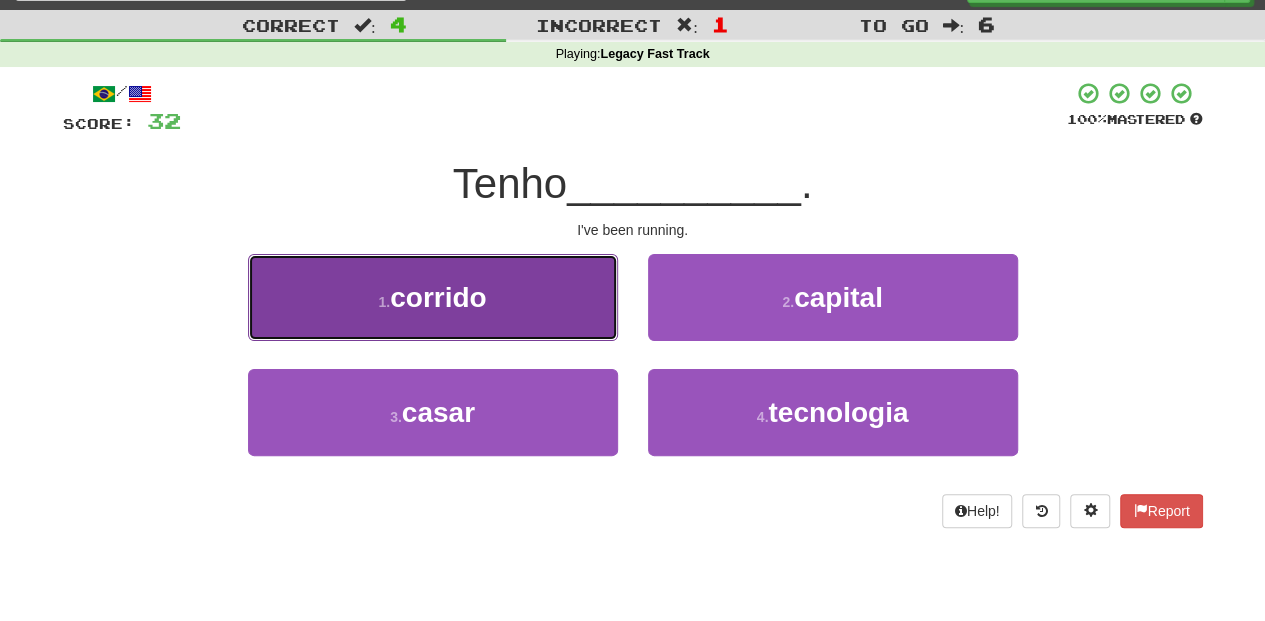 click on "1 .  corrido" at bounding box center [433, 297] 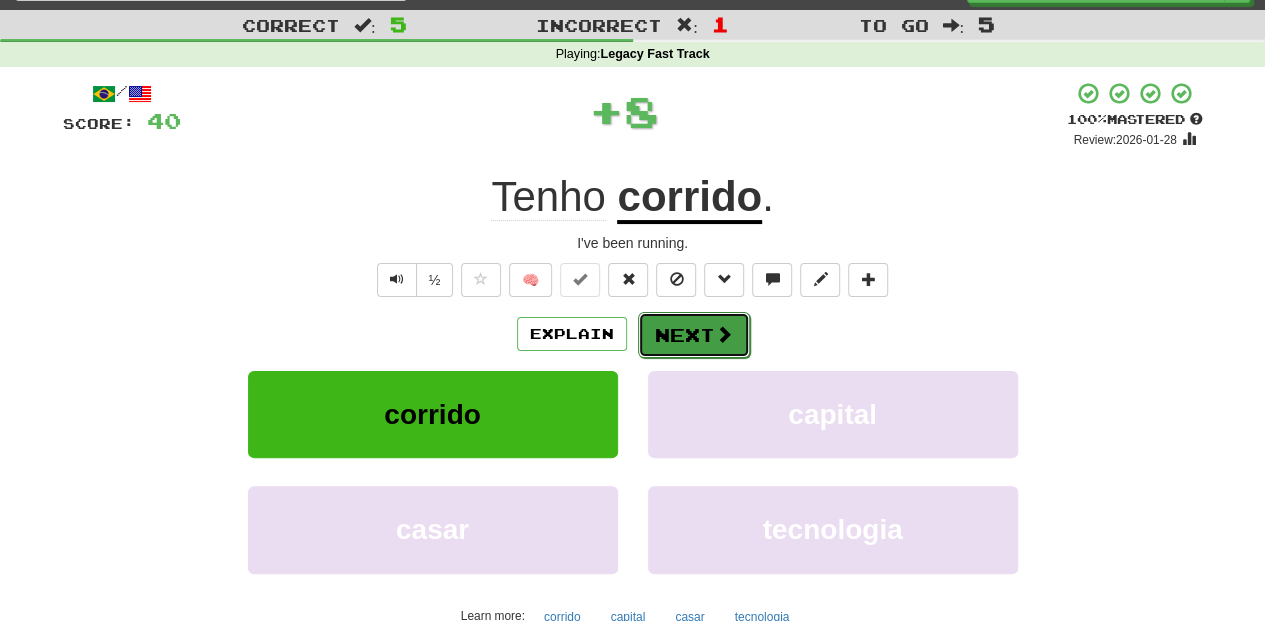 click on "Next" at bounding box center [694, 335] 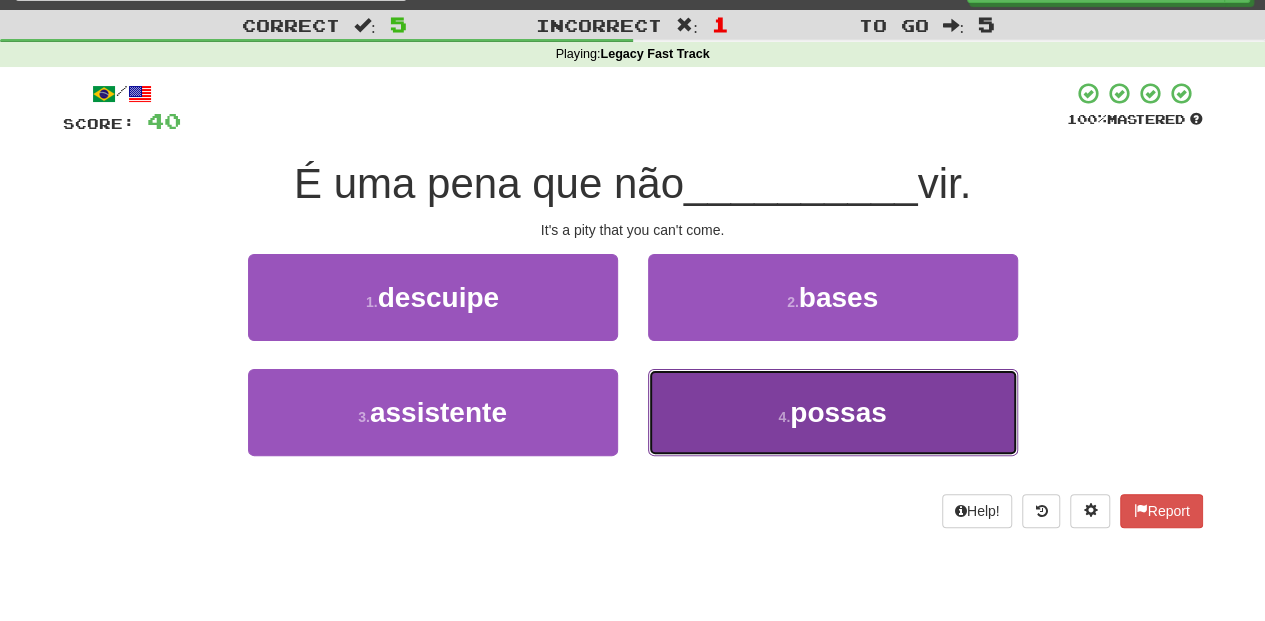 click on "4 .  possas" at bounding box center (833, 412) 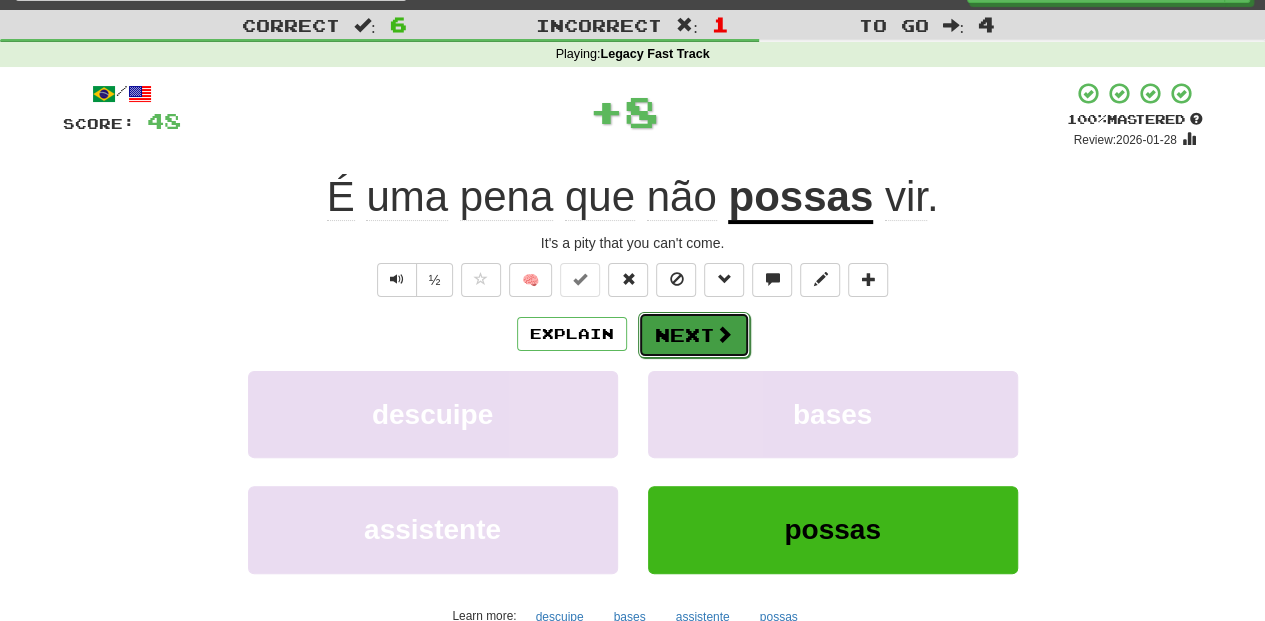 click on "Next" at bounding box center [694, 335] 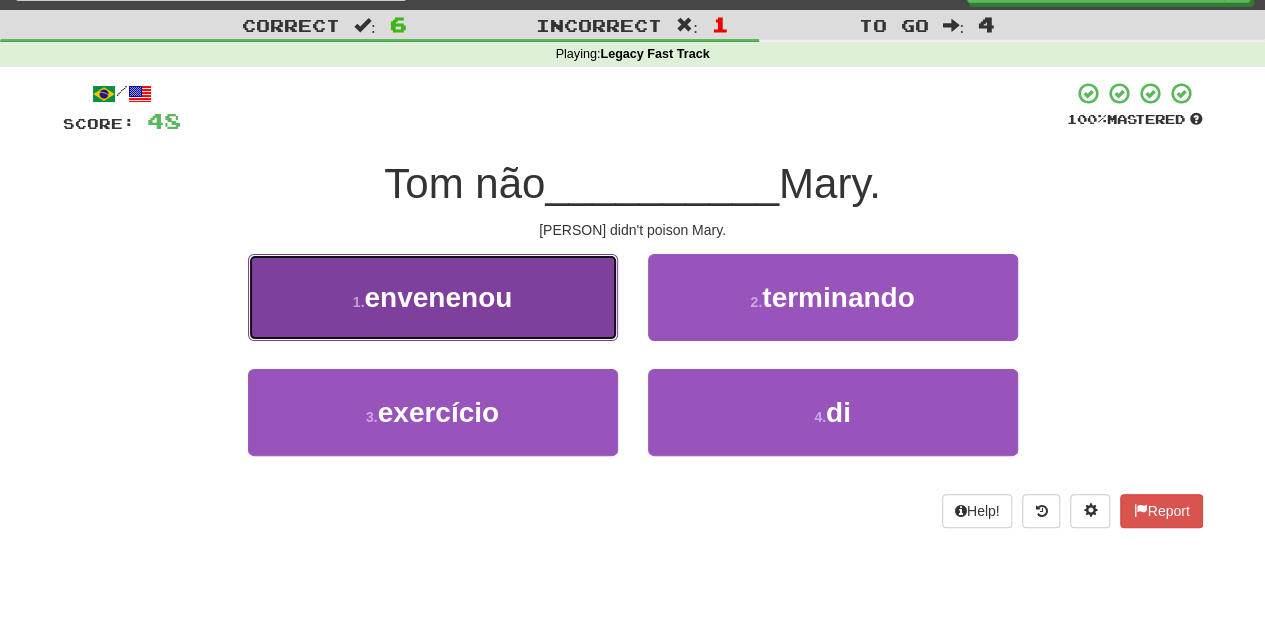 click on "1 .  envenenou" at bounding box center [433, 297] 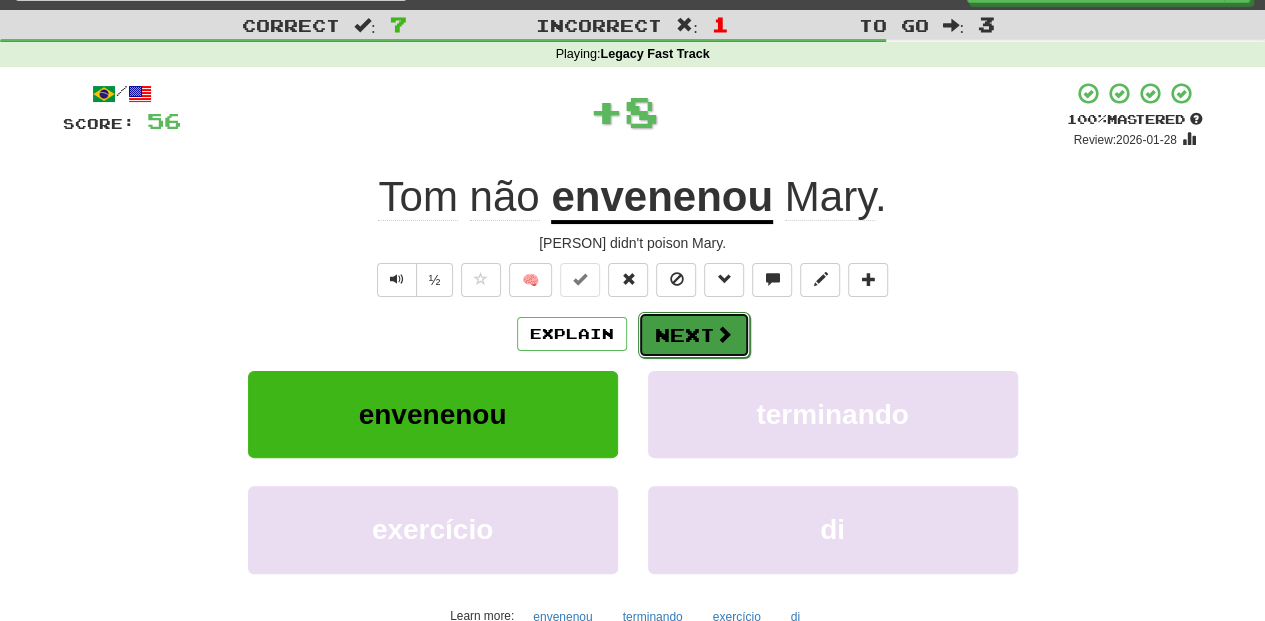 click on "Next" at bounding box center (694, 335) 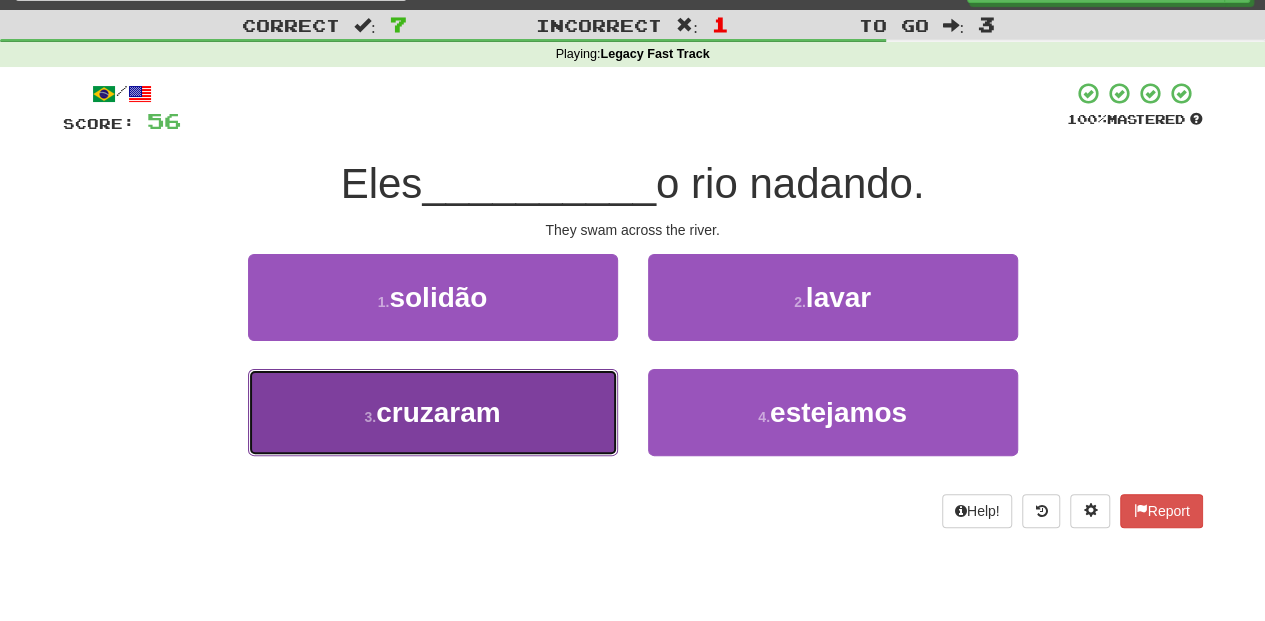 click on "3 .  cruzaram" at bounding box center [433, 412] 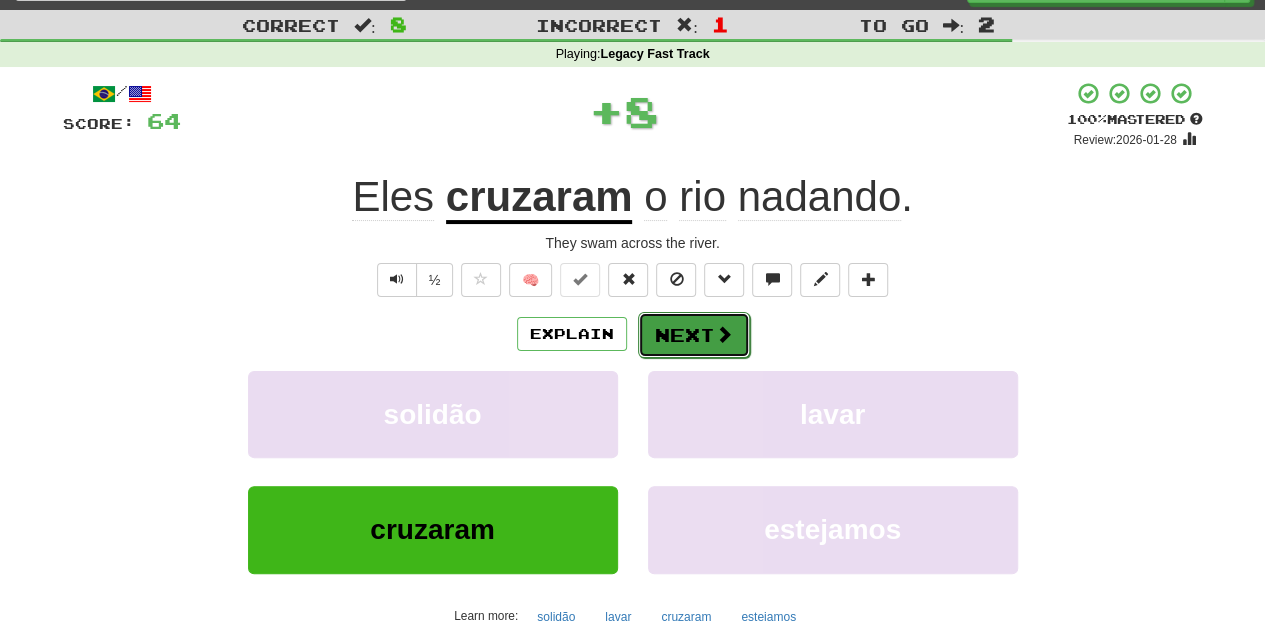 click on "Next" at bounding box center [694, 335] 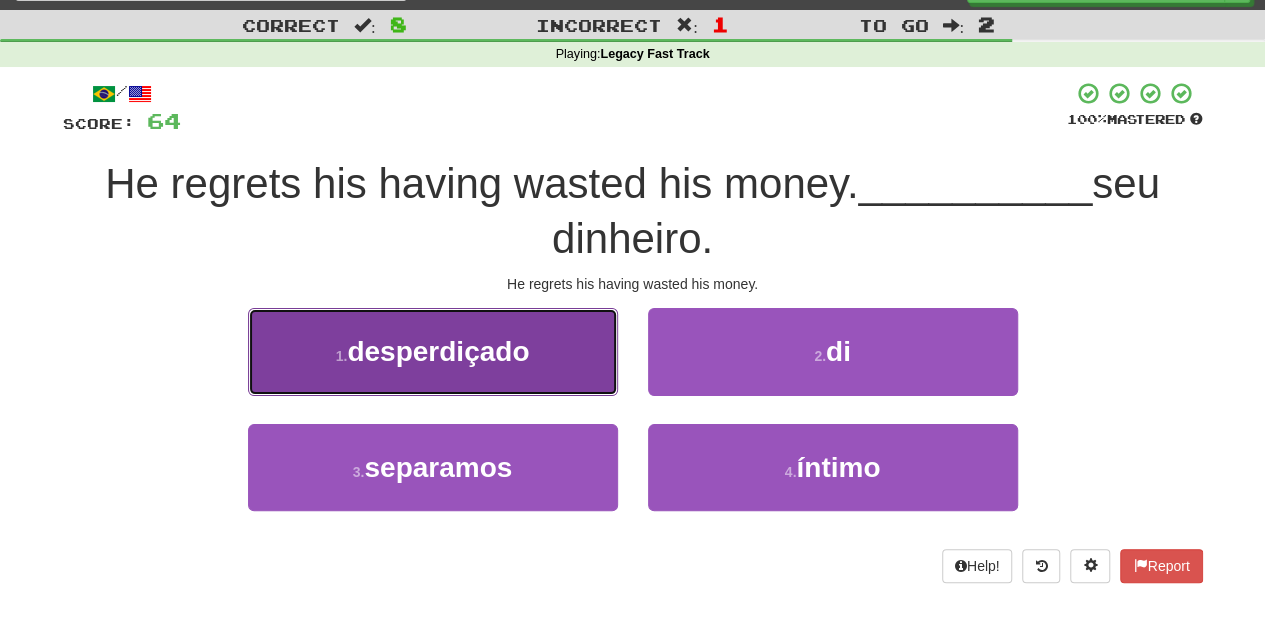 click on "1 .  desperdiçado" at bounding box center (433, 351) 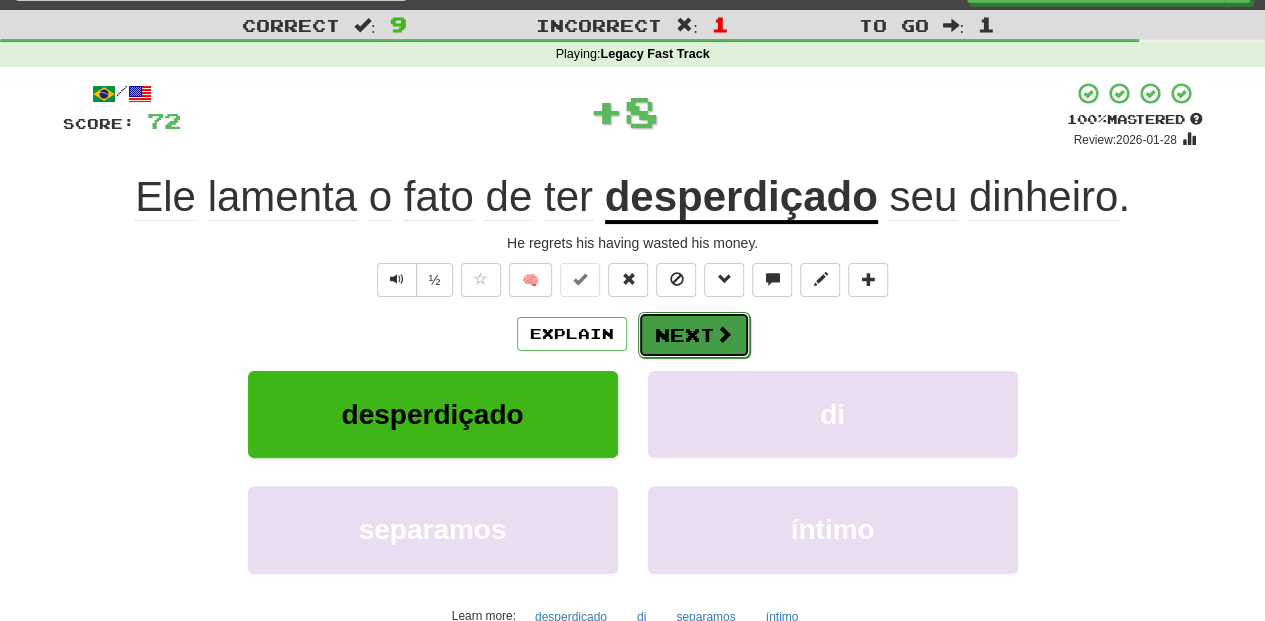 click on "Next" at bounding box center (694, 335) 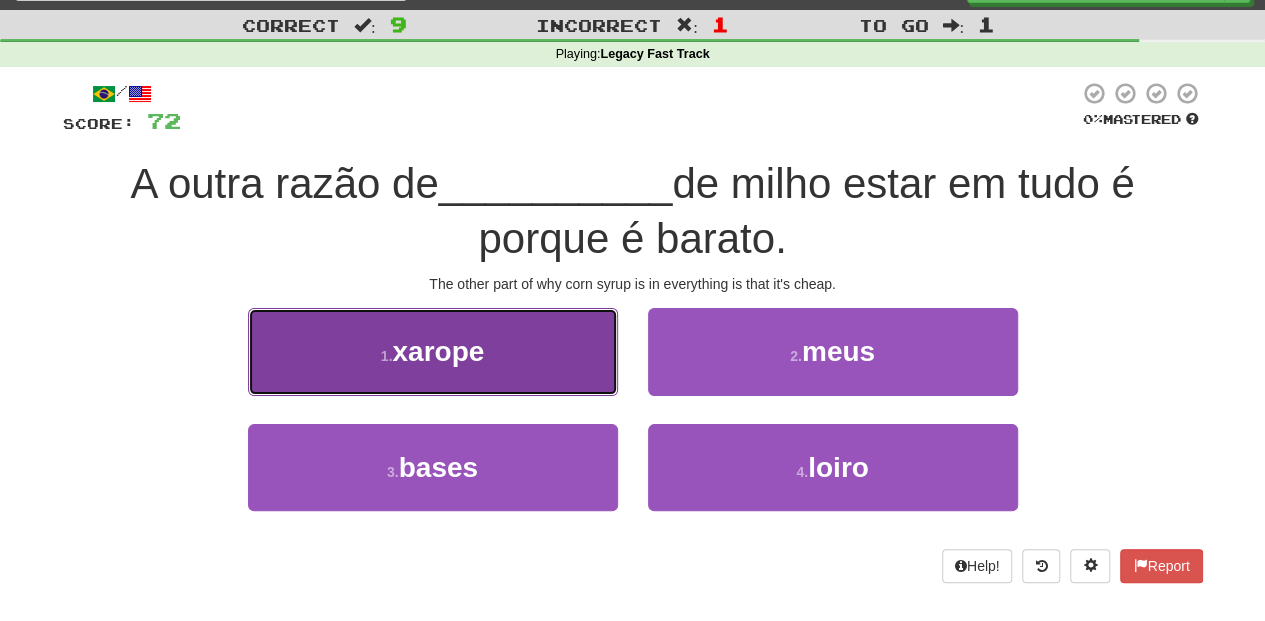 drag, startPoint x: 554, startPoint y: 360, endPoint x: 587, endPoint y: 359, distance: 33.01515 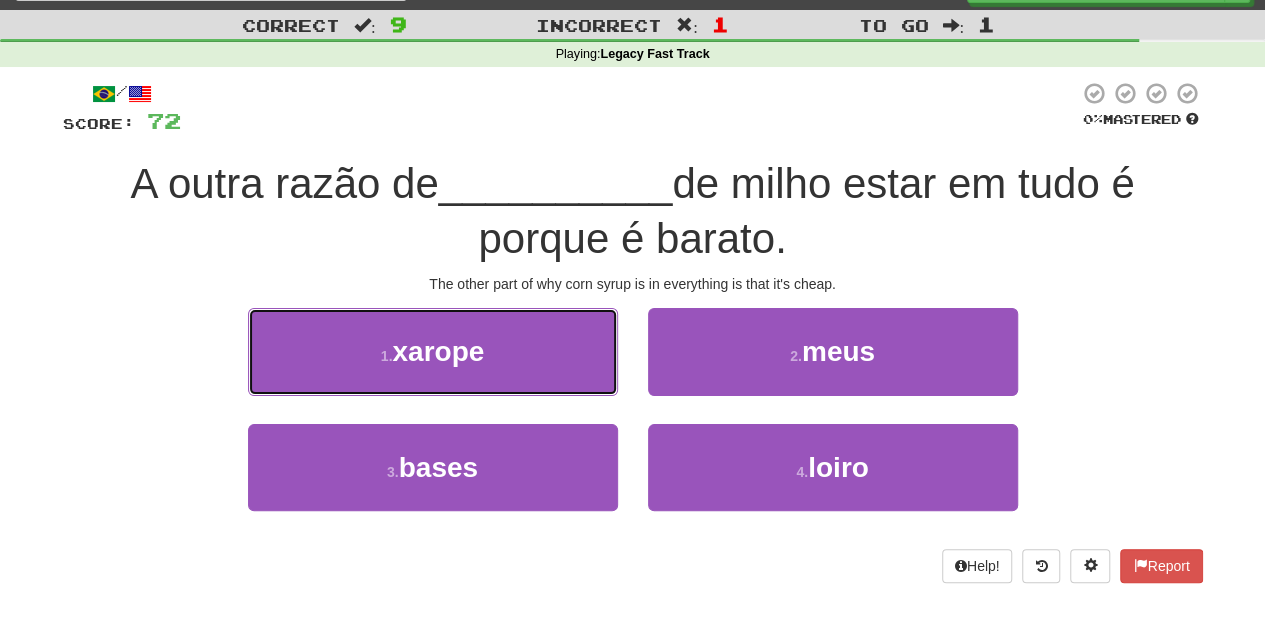 click on "1 .  xarope" at bounding box center (433, 351) 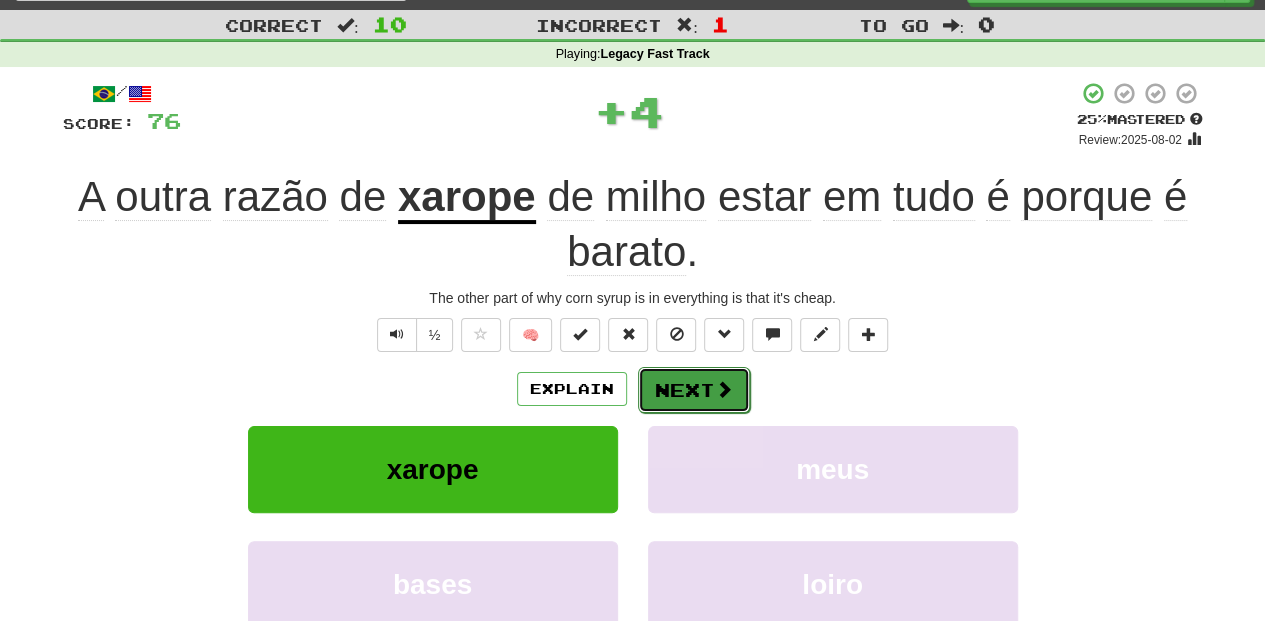 click on "Next" at bounding box center (694, 390) 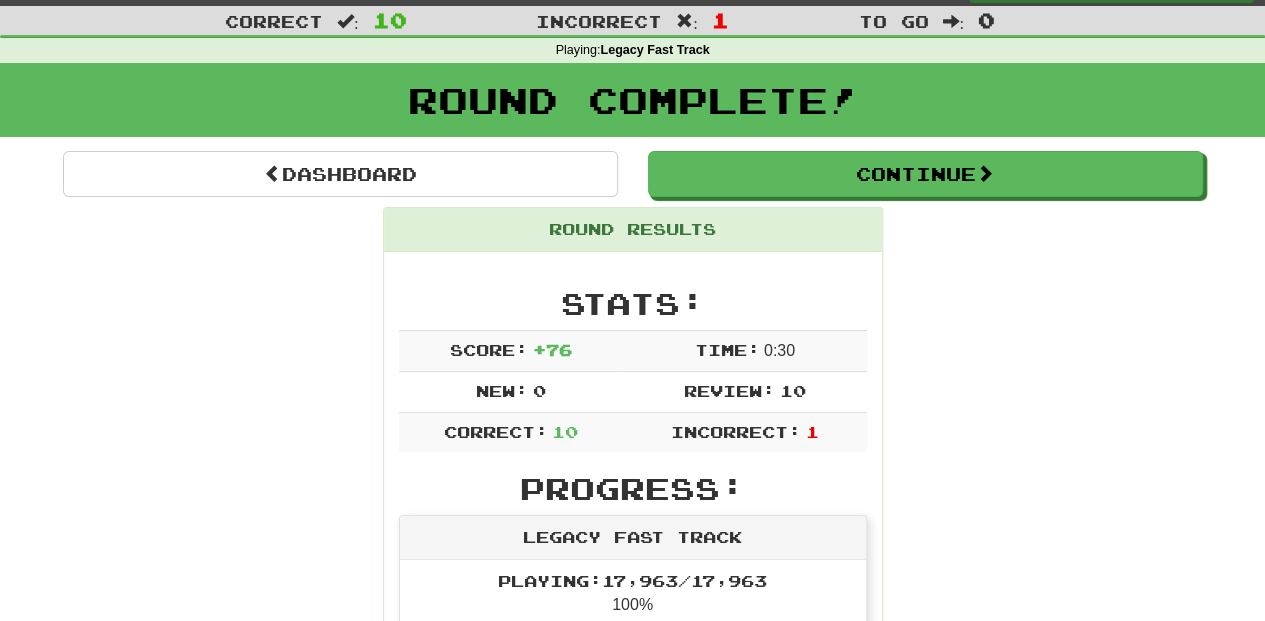 scroll, scrollTop: 41, scrollLeft: 0, axis: vertical 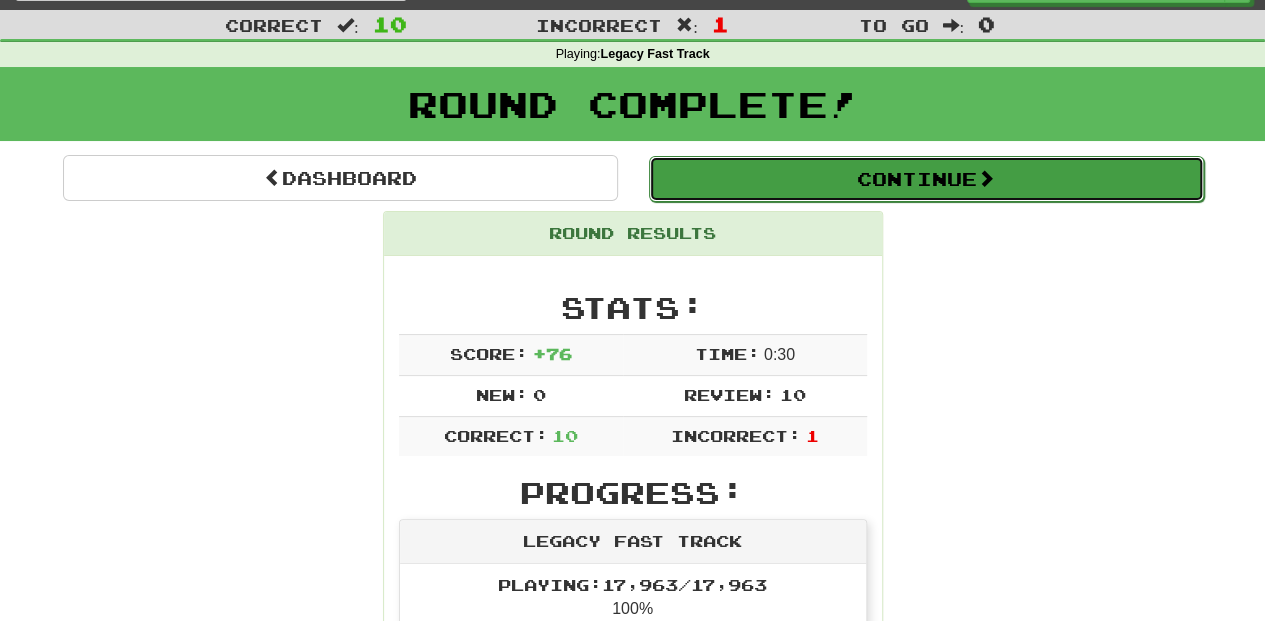 click on "Continue" at bounding box center (926, 179) 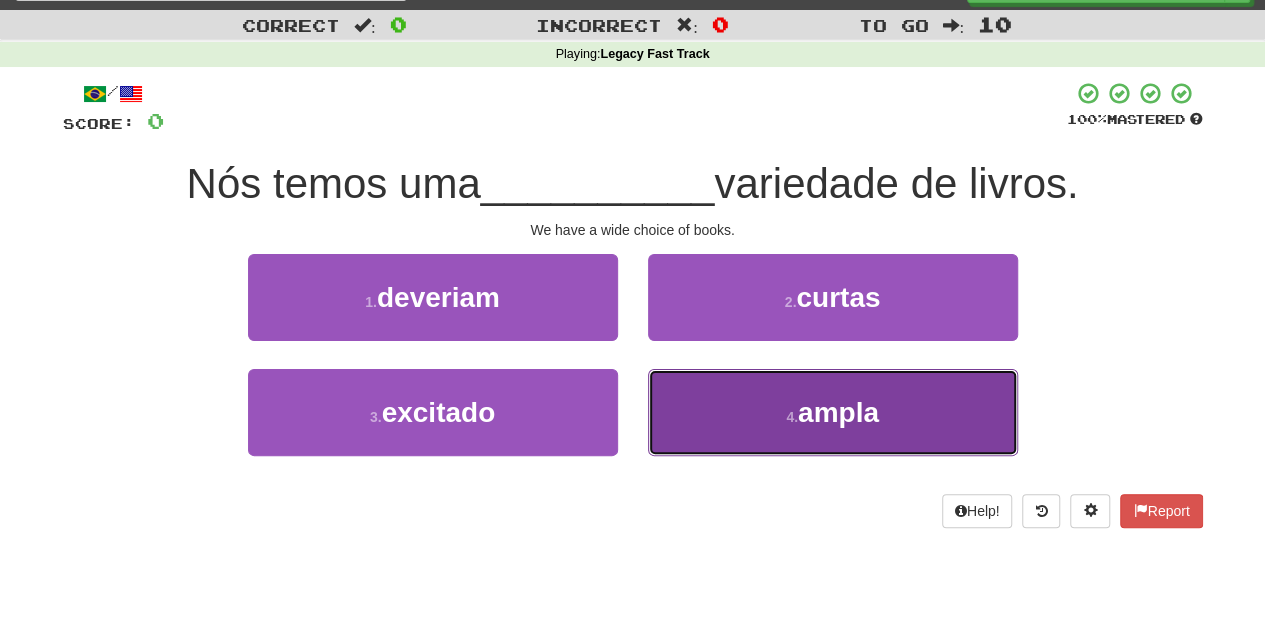 click on "4 .  ampla" at bounding box center (833, 412) 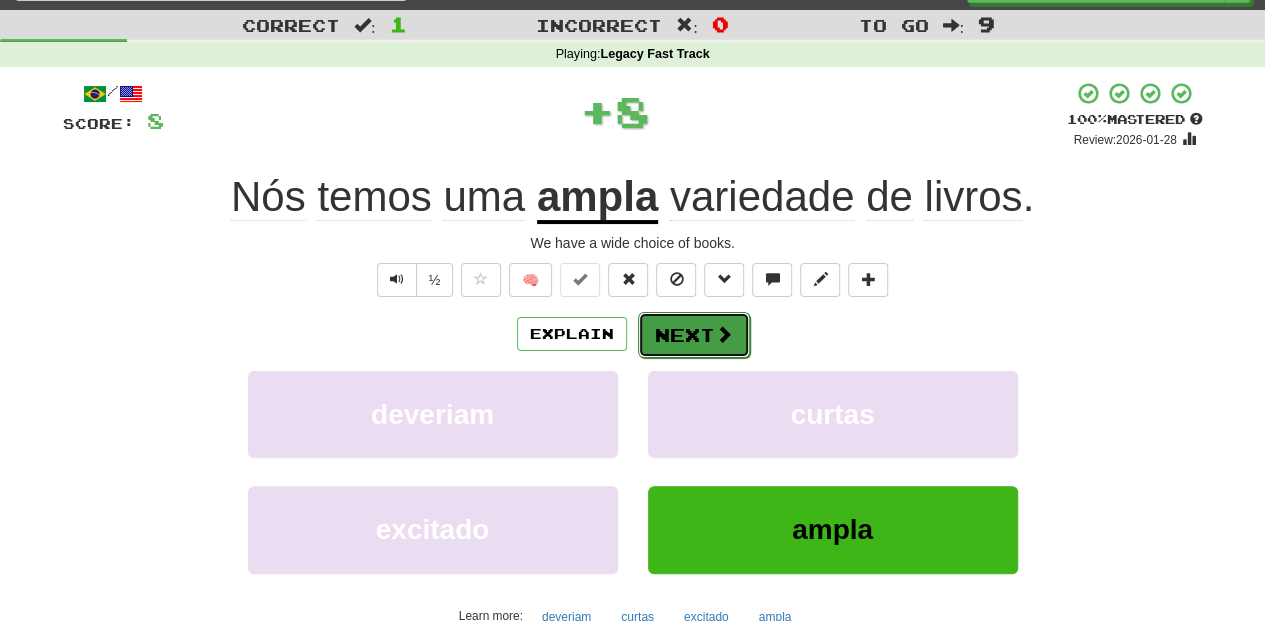 click on "Next" at bounding box center [694, 335] 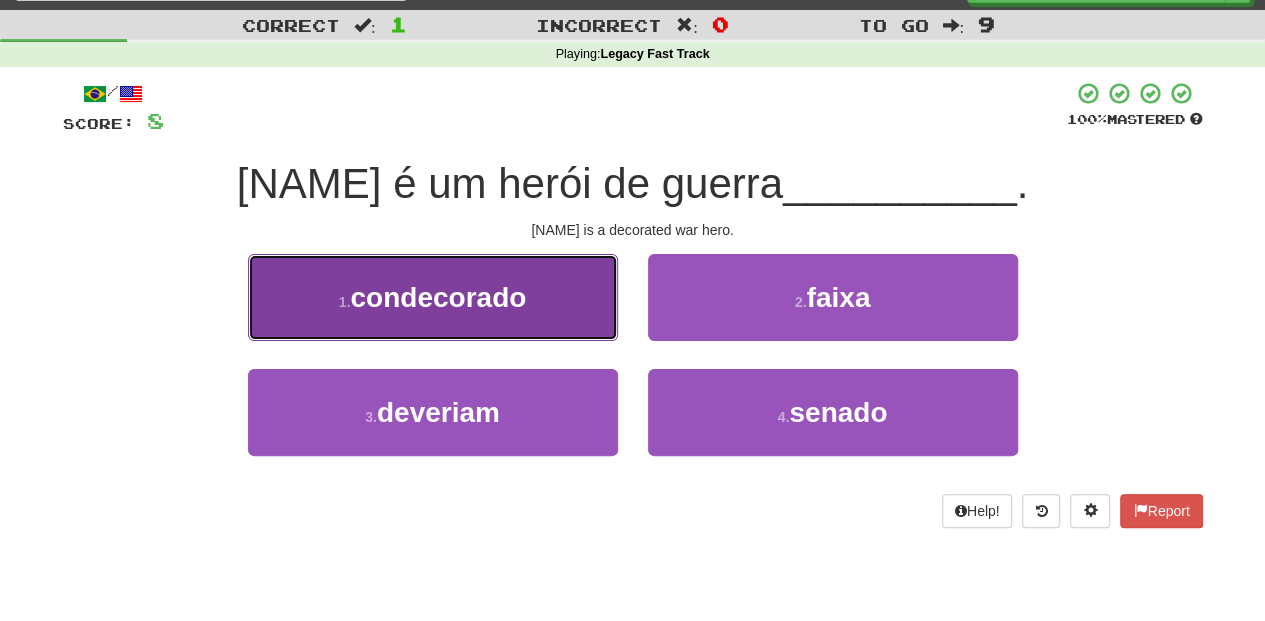 click on "1 .  condecorado" at bounding box center (433, 297) 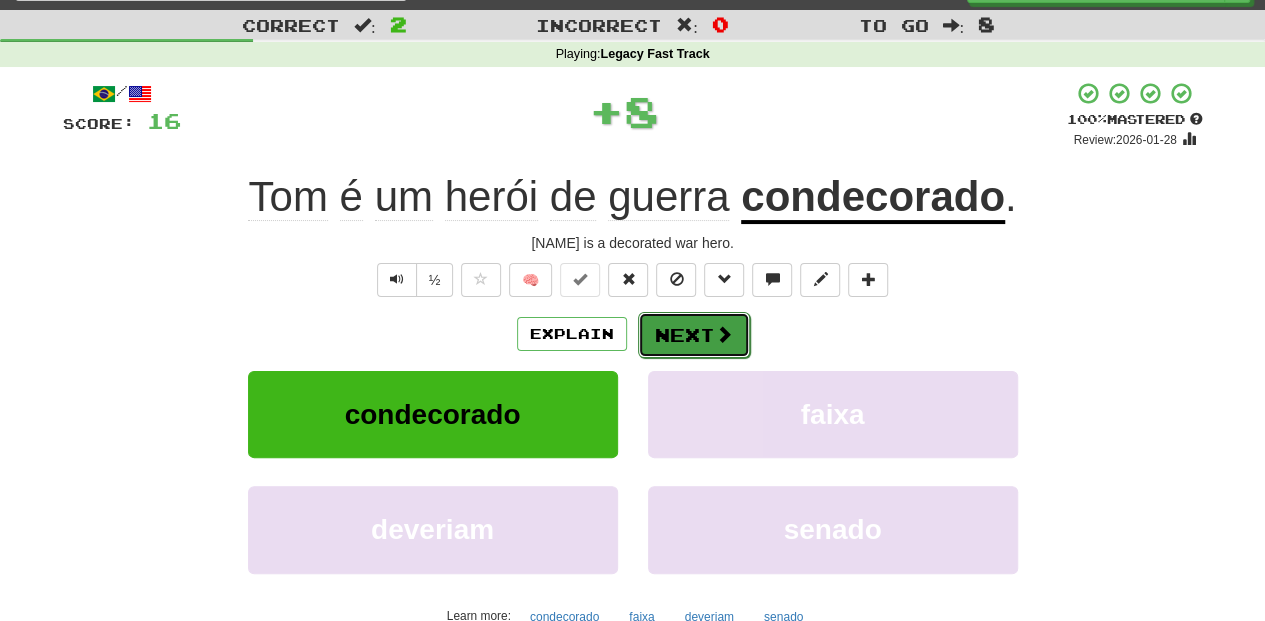 click on "Next" at bounding box center (694, 335) 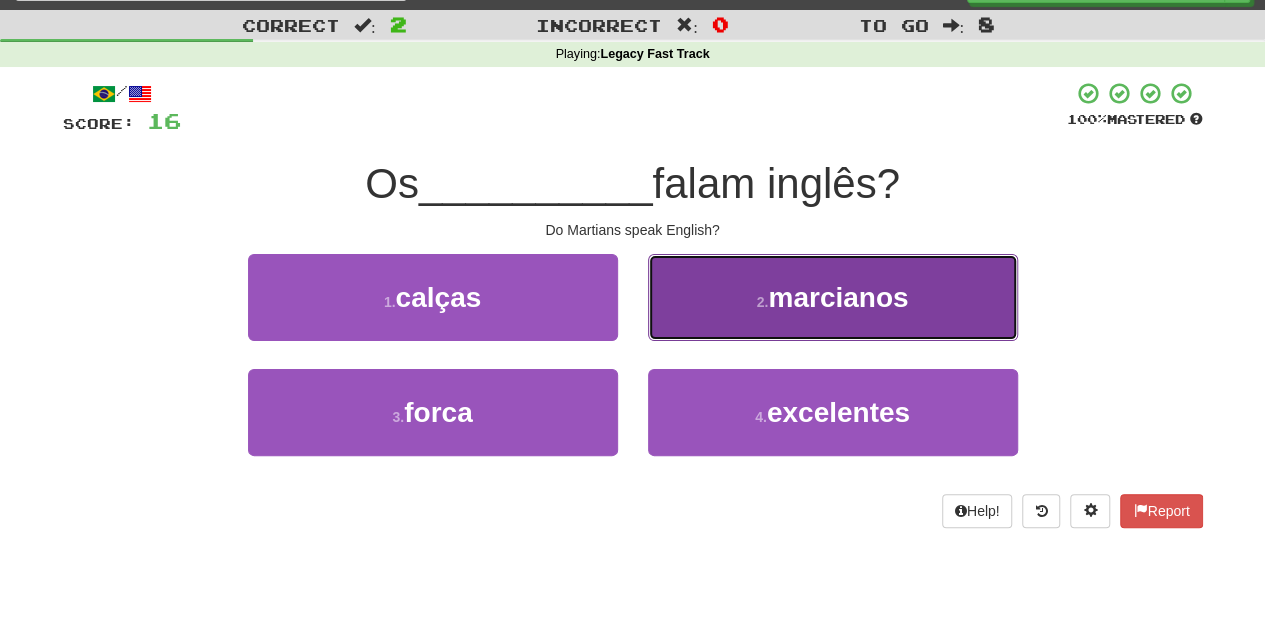 click on "2 .  marcianos" at bounding box center (833, 297) 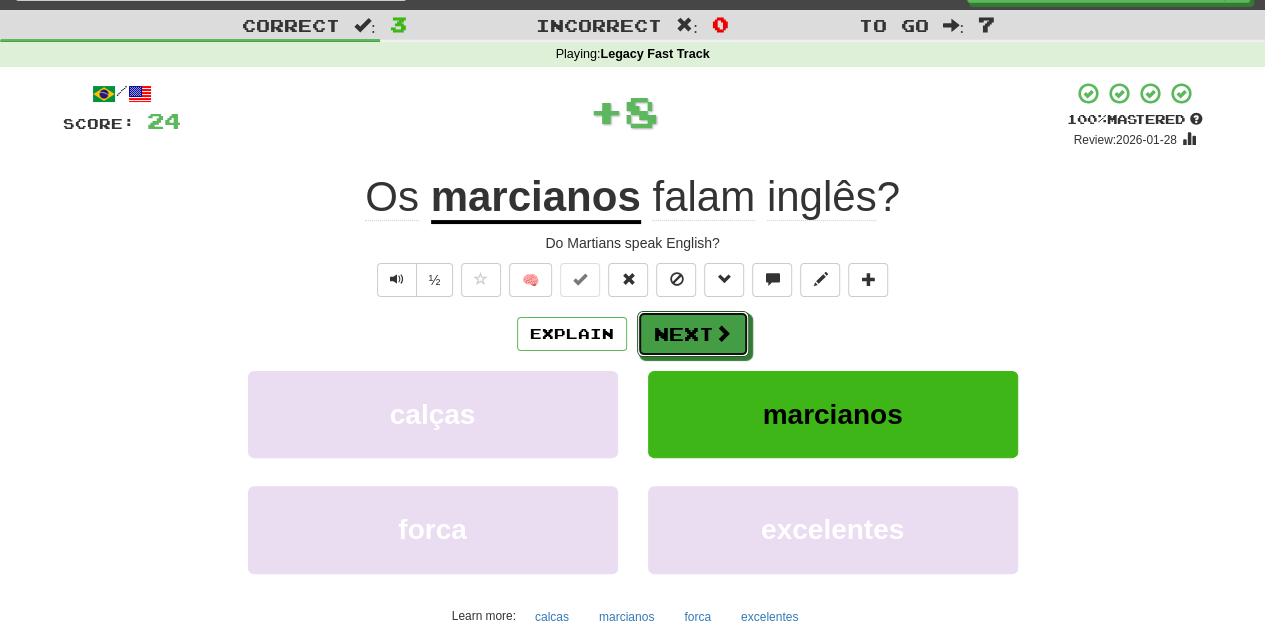 click on "Next" at bounding box center [693, 334] 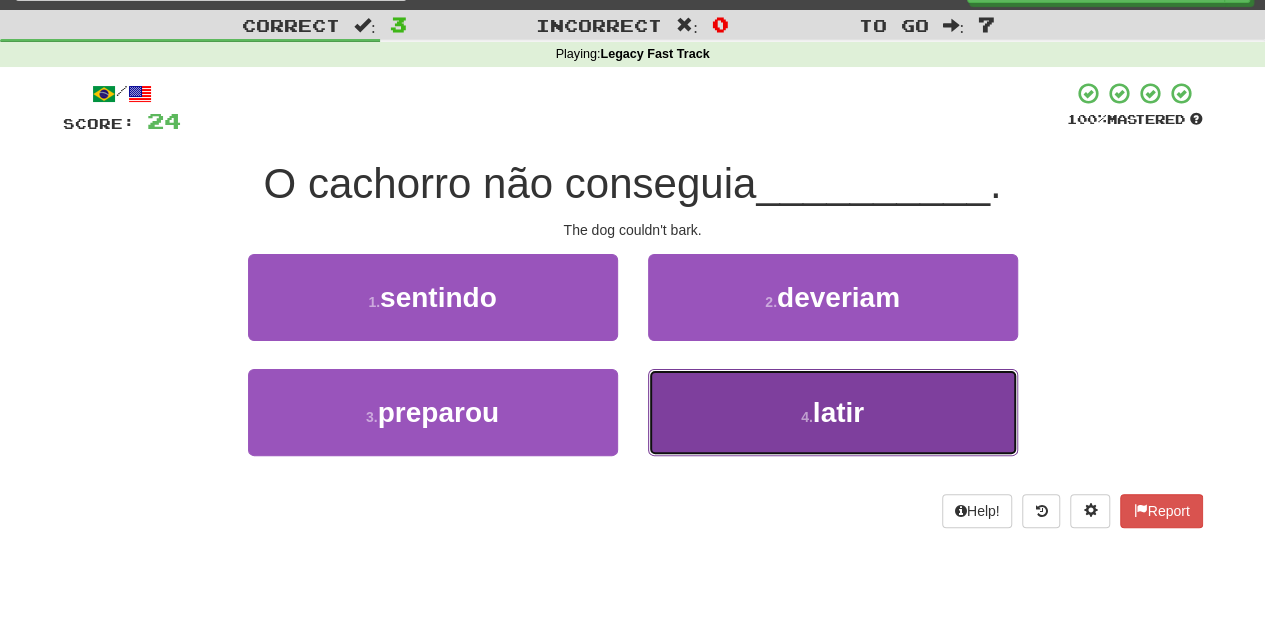 click on "4 .  latir" at bounding box center [833, 412] 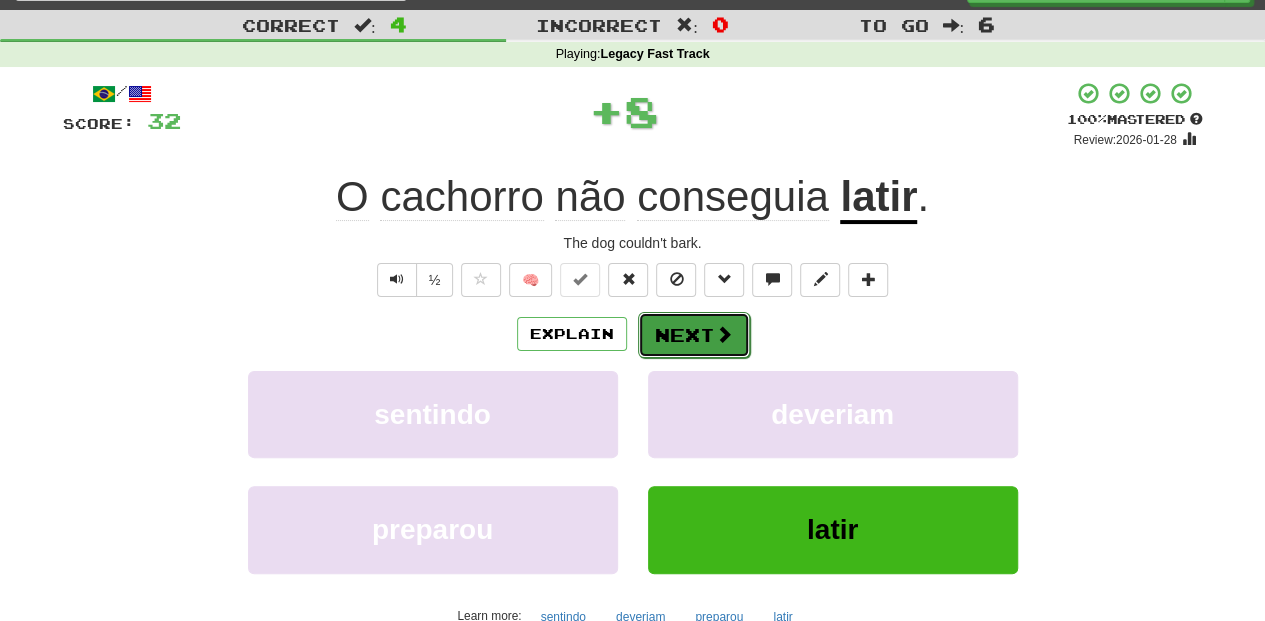click on "Next" at bounding box center [694, 335] 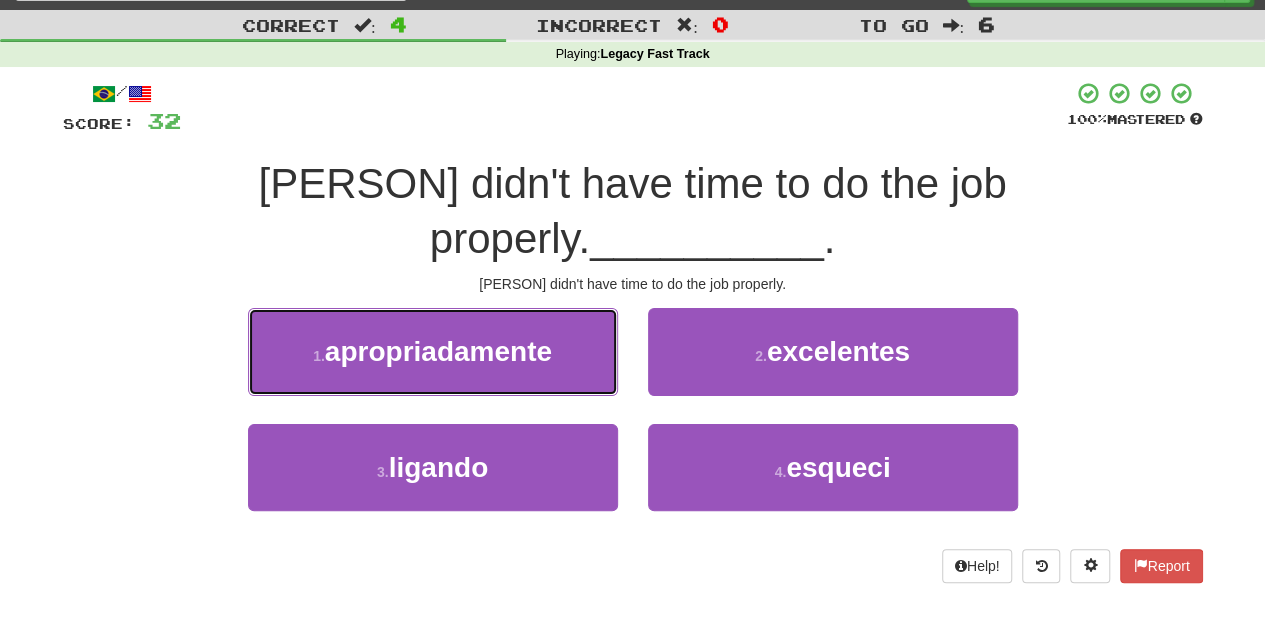 click on "1 .  apropriadamente" at bounding box center [433, 351] 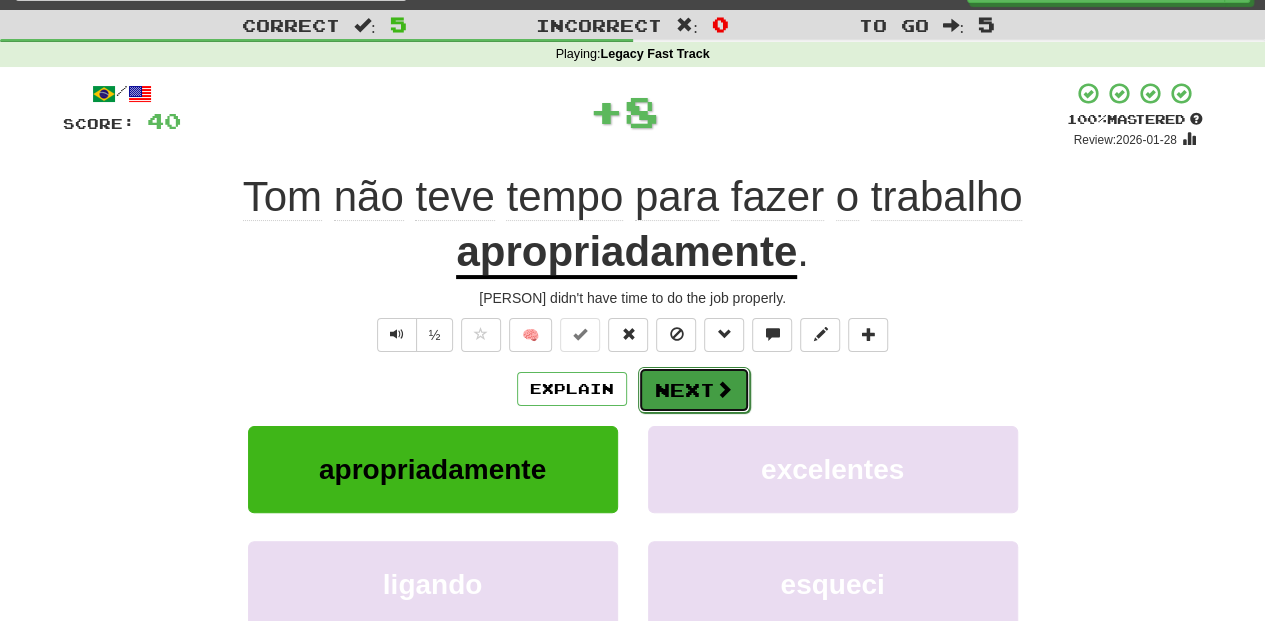 click on "Next" at bounding box center [694, 390] 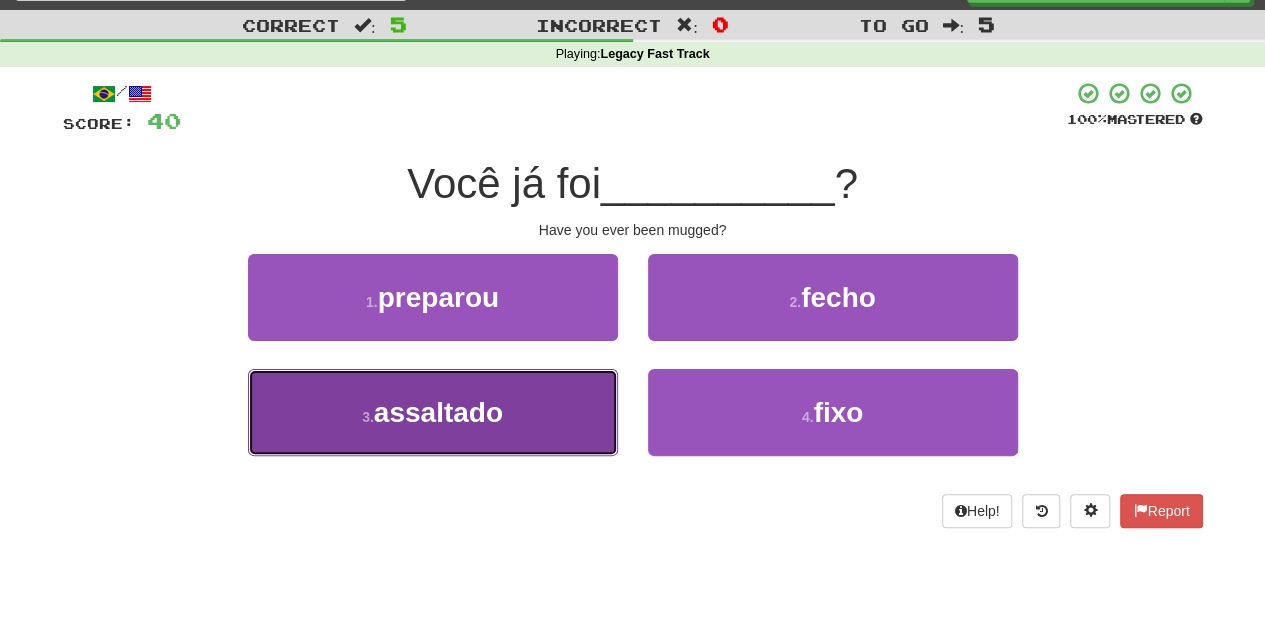 click on "3 .  assaltado" at bounding box center (433, 412) 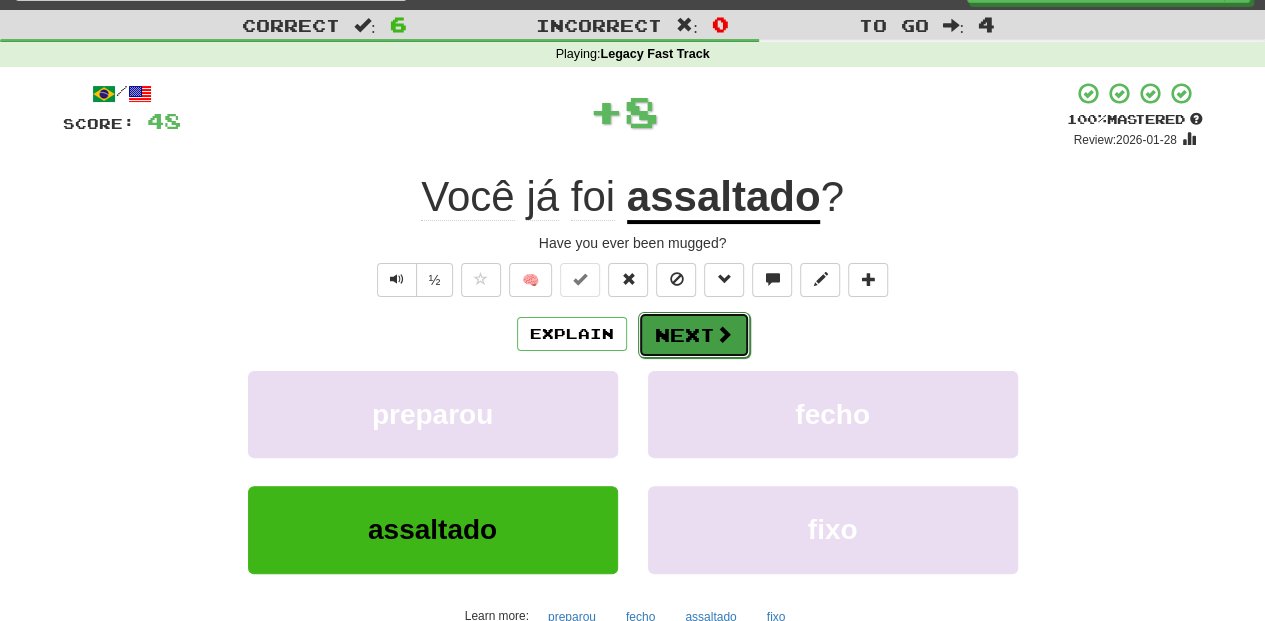click on "Next" at bounding box center (694, 335) 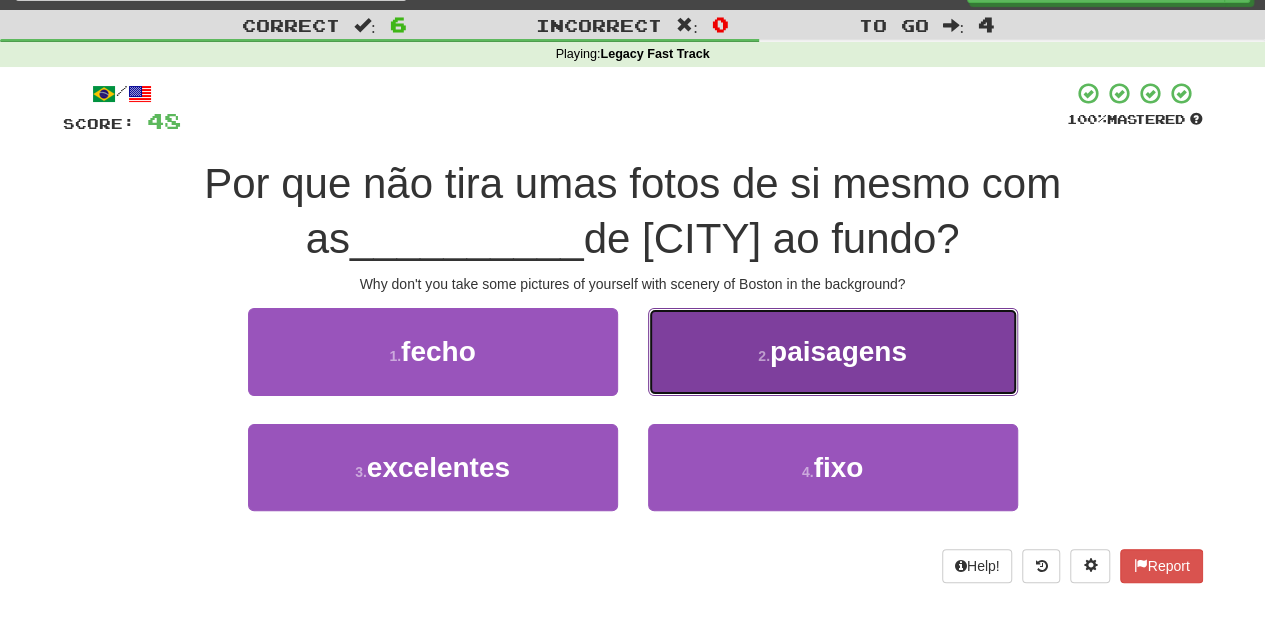 click on "2 .  paisagens" at bounding box center [833, 351] 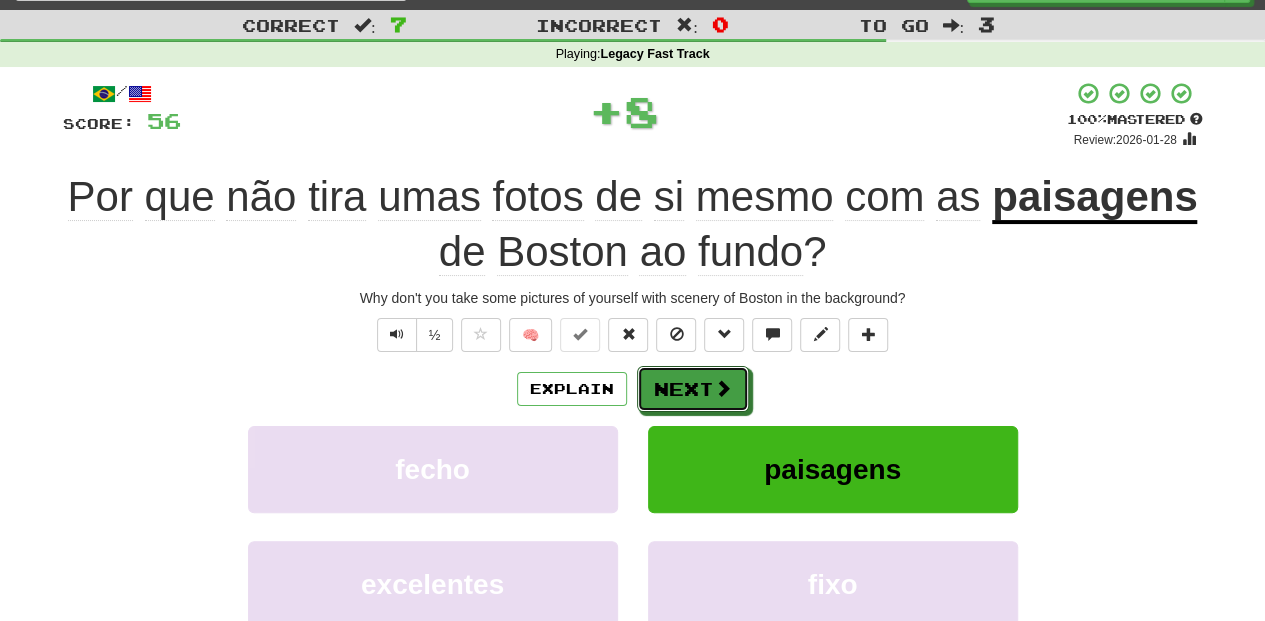 click at bounding box center [723, 388] 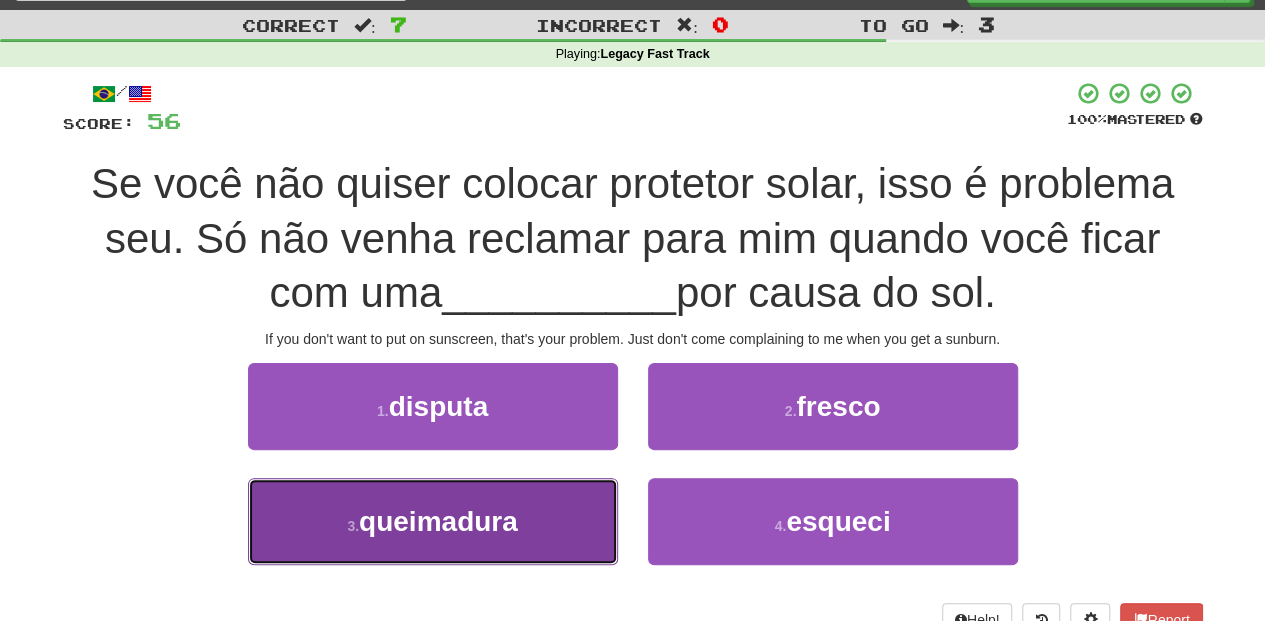 click on "3 .  queimadura" at bounding box center (433, 521) 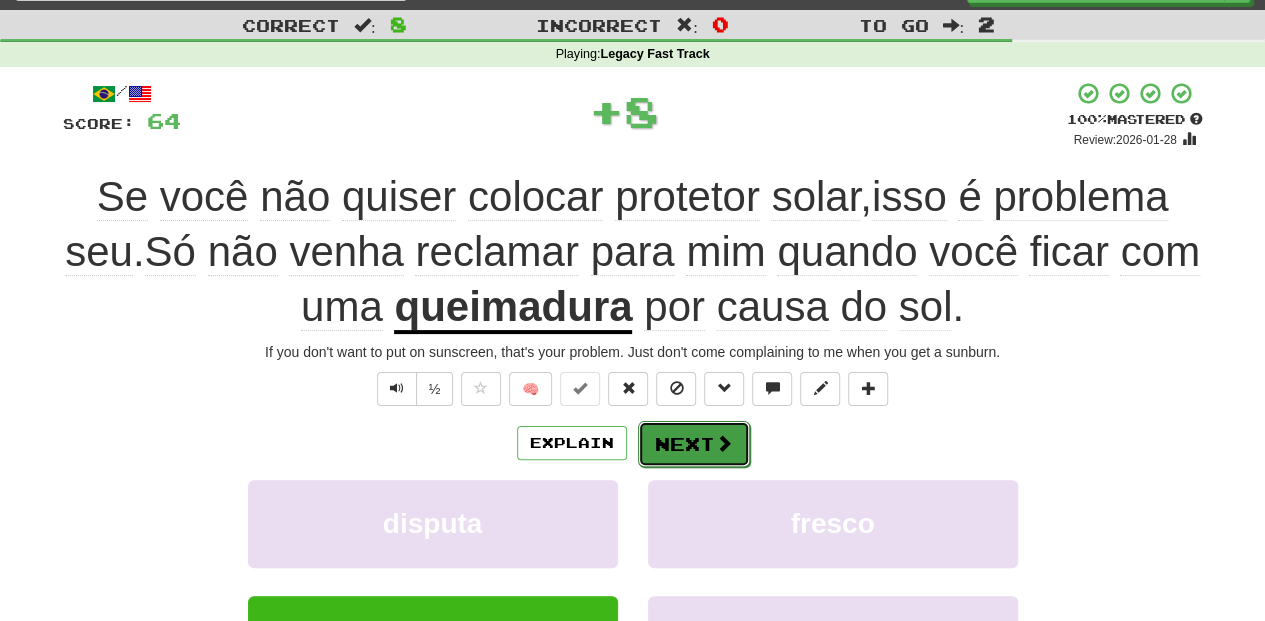 click on "Next" at bounding box center (694, 444) 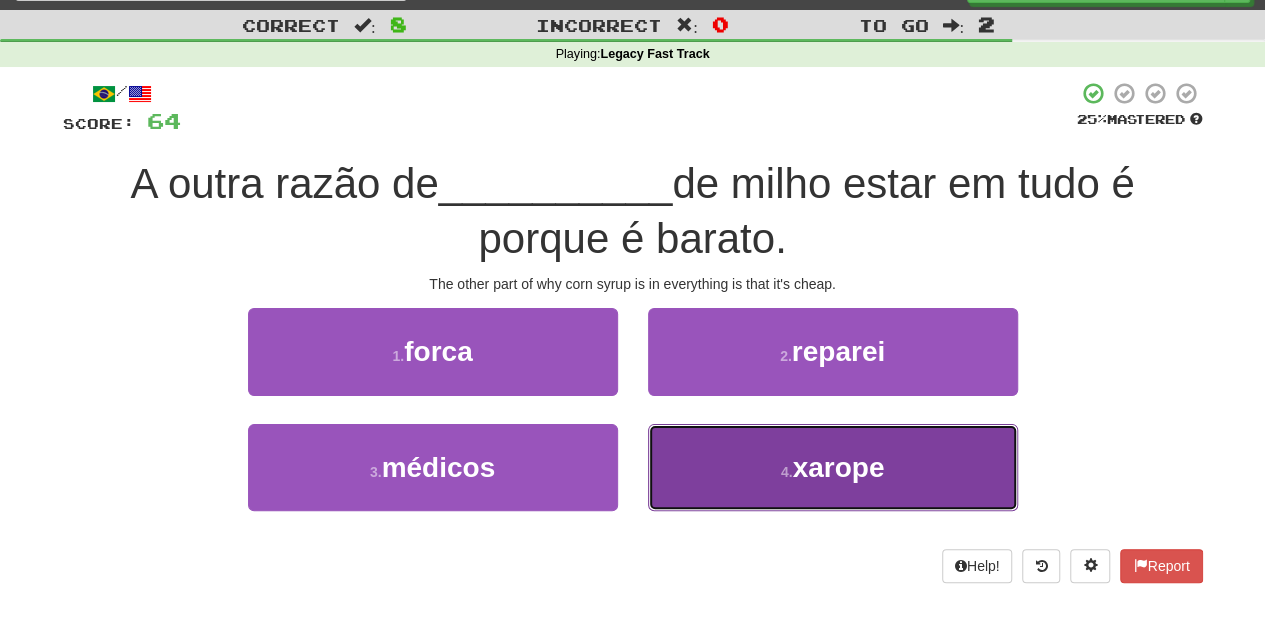 click on "4 .  xarope" at bounding box center [833, 467] 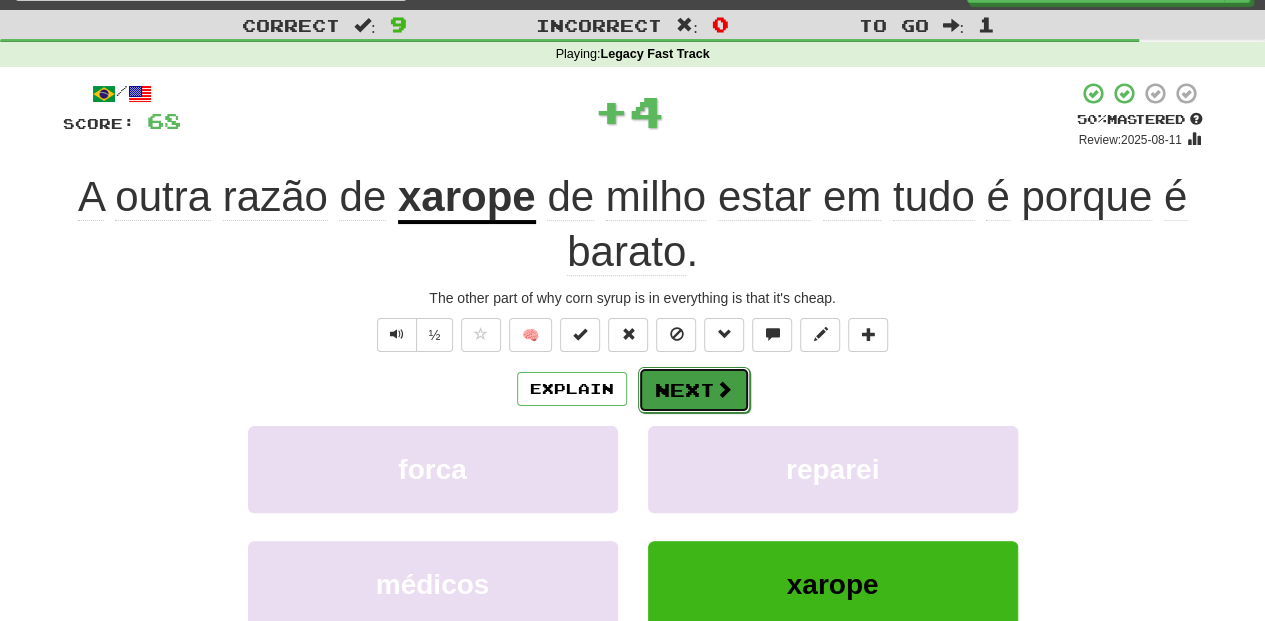 click on "Next" at bounding box center (694, 390) 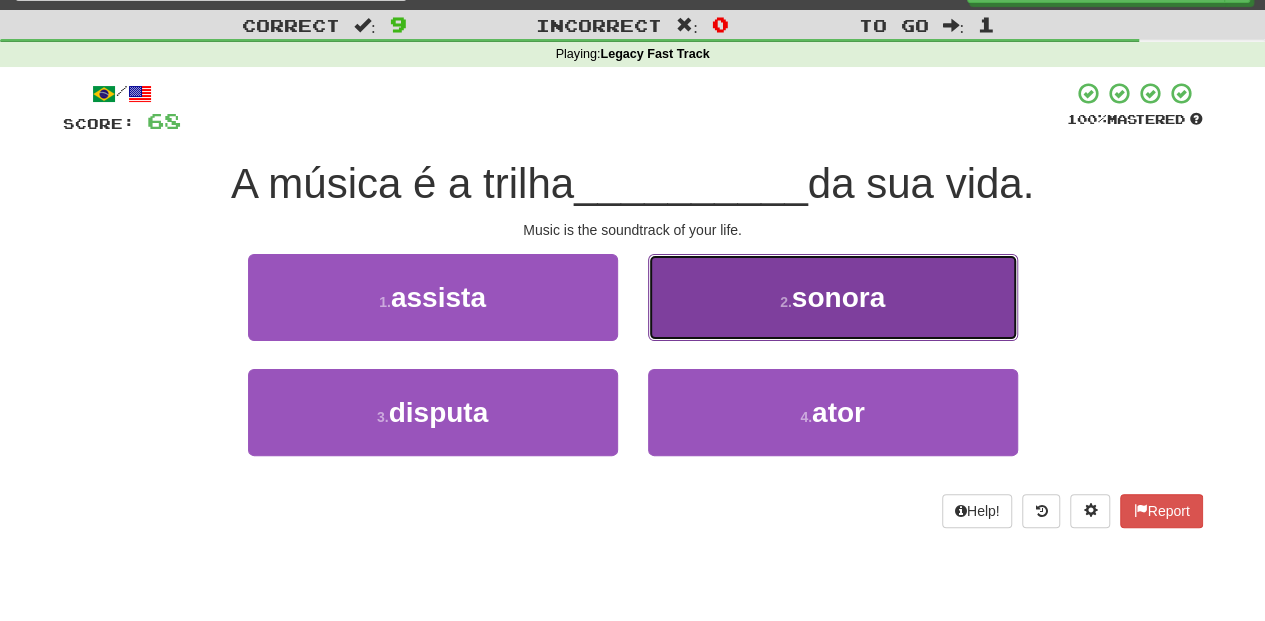 click on "2 .  sonora" at bounding box center (833, 297) 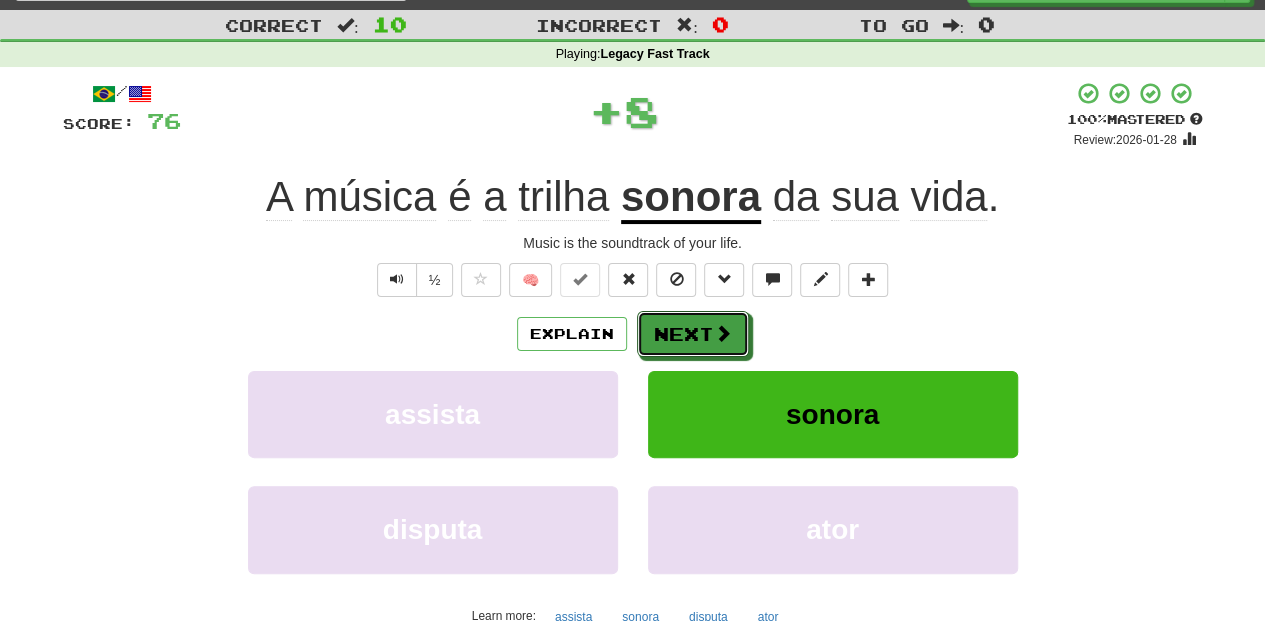click on "Next" at bounding box center (693, 334) 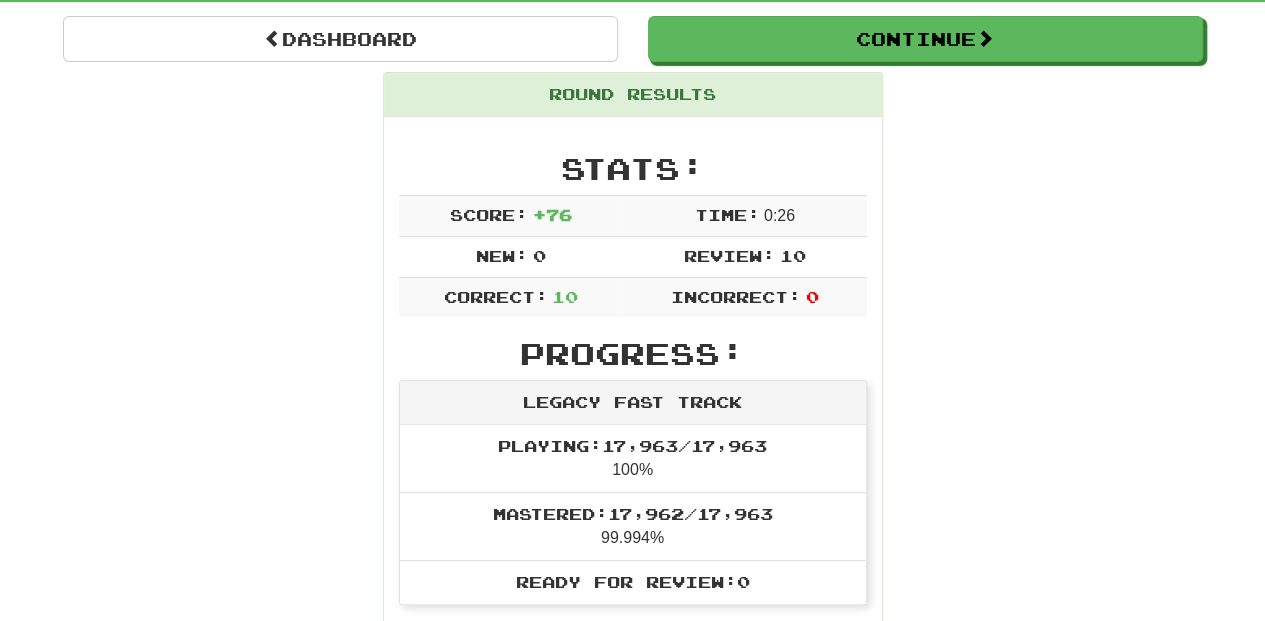 scroll, scrollTop: 108, scrollLeft: 0, axis: vertical 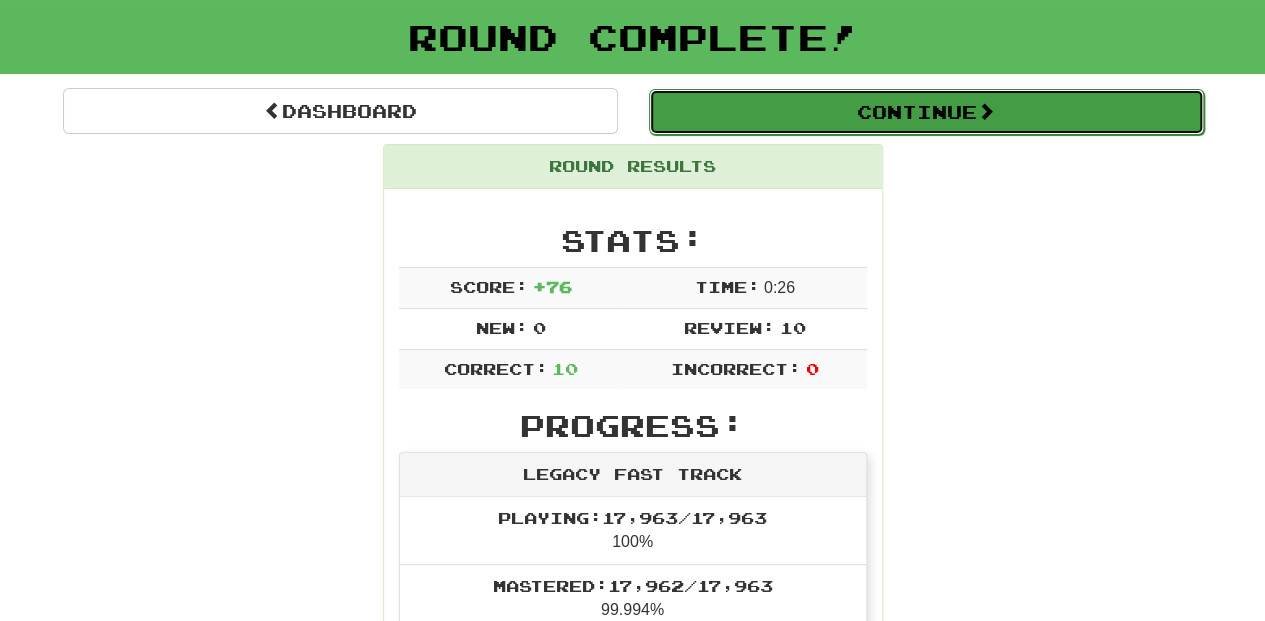 click on "Continue" at bounding box center (926, 112) 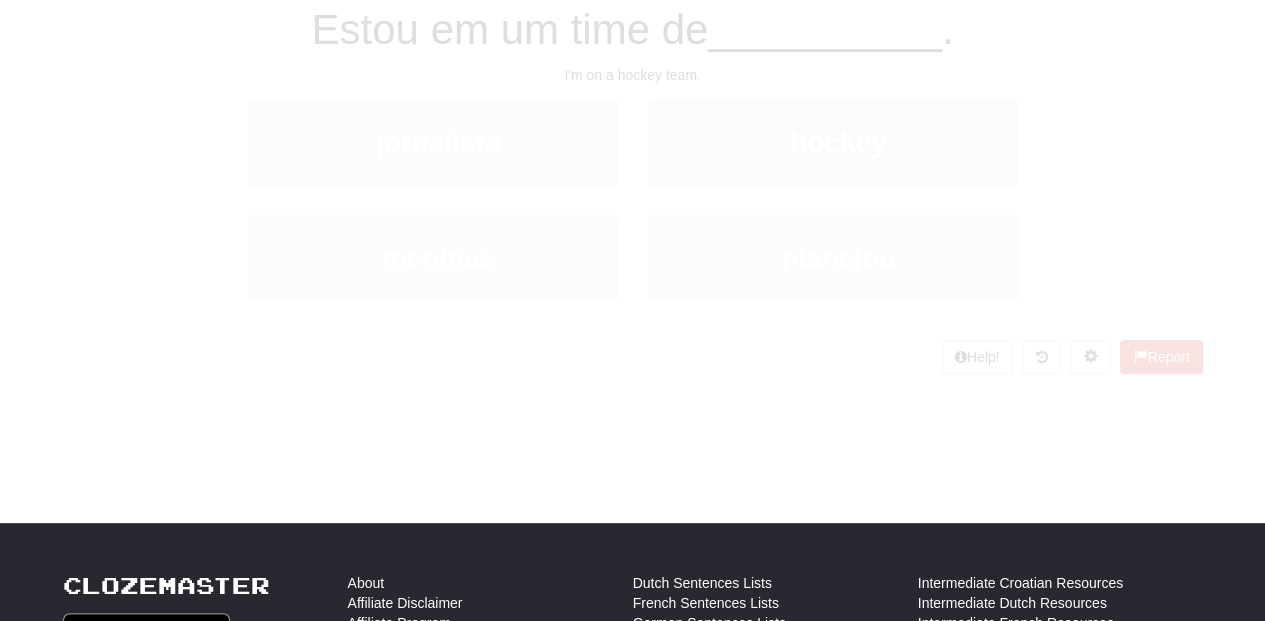 scroll, scrollTop: 108, scrollLeft: 0, axis: vertical 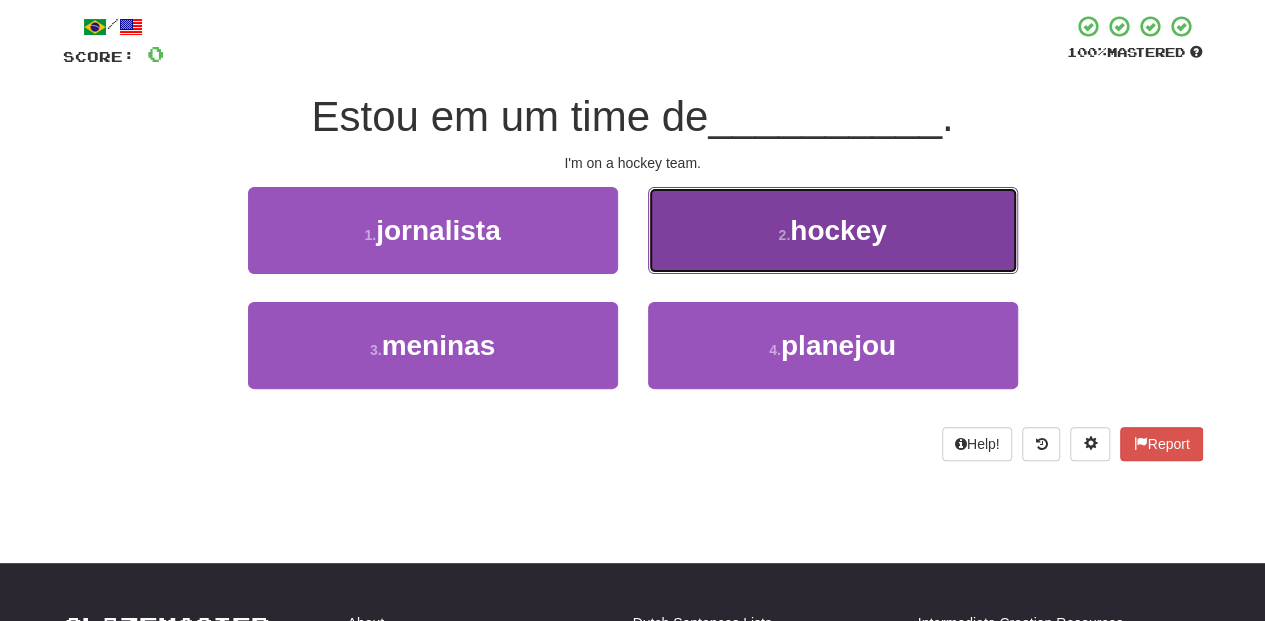 click on "2 .  hockey" at bounding box center [833, 230] 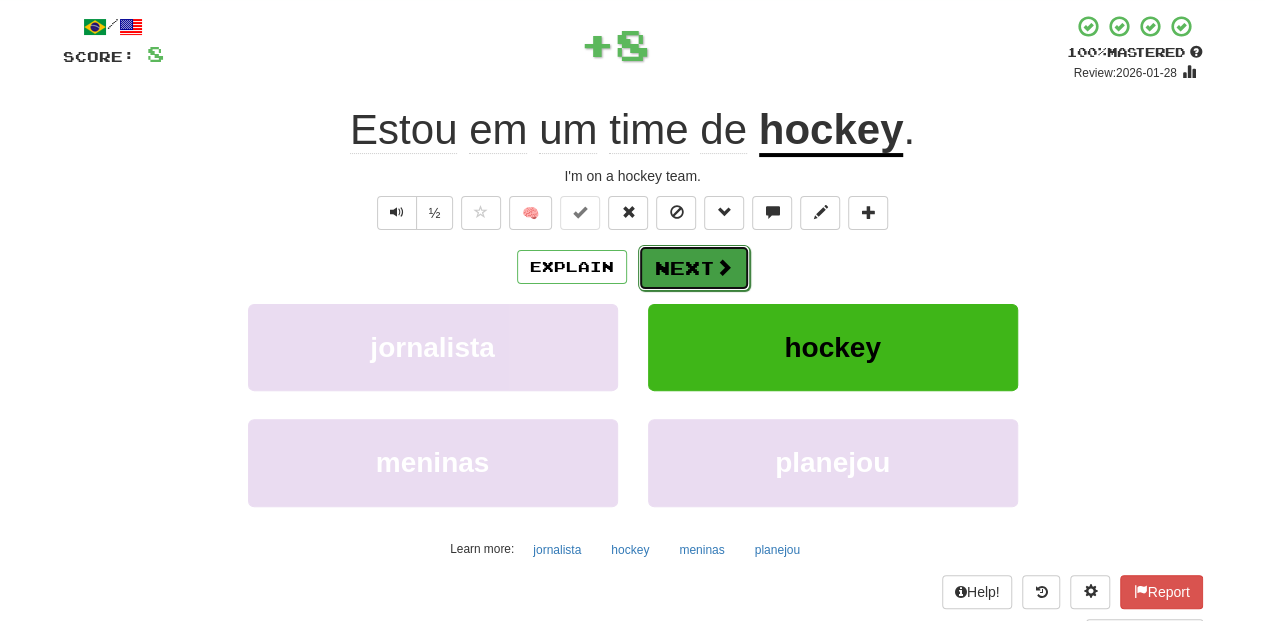 click on "Next" at bounding box center (694, 268) 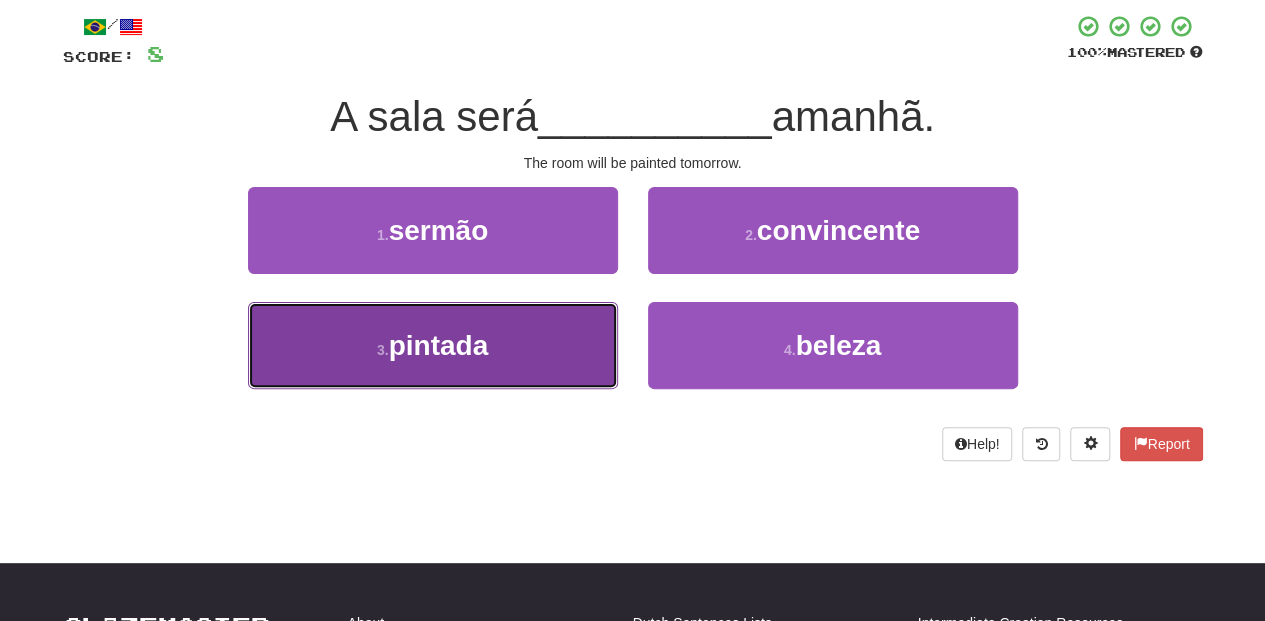 click on "3 .  pintada" at bounding box center [433, 345] 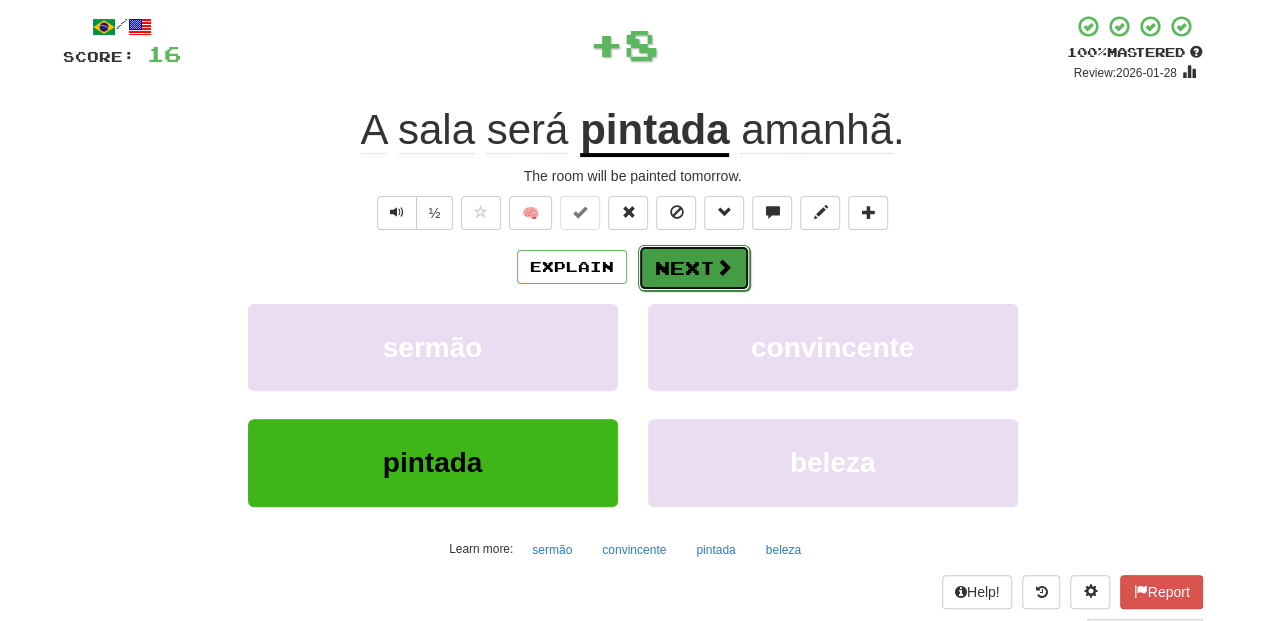 click on "Next" at bounding box center (694, 268) 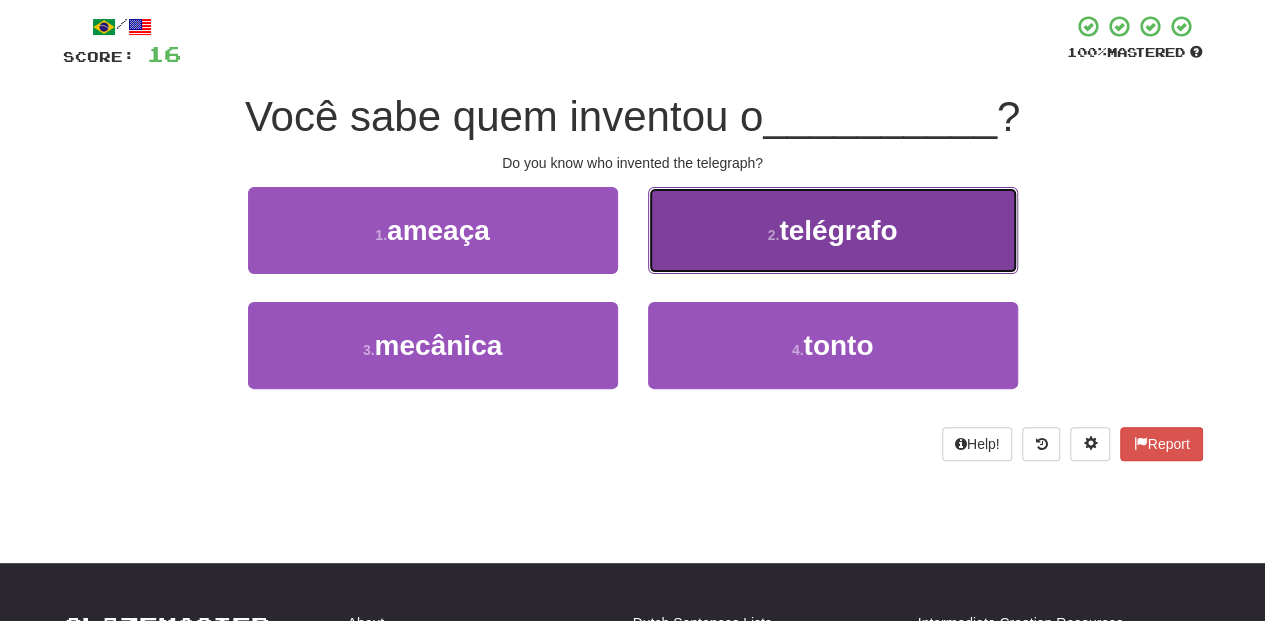 click on "2 .  telégrafo" at bounding box center [833, 230] 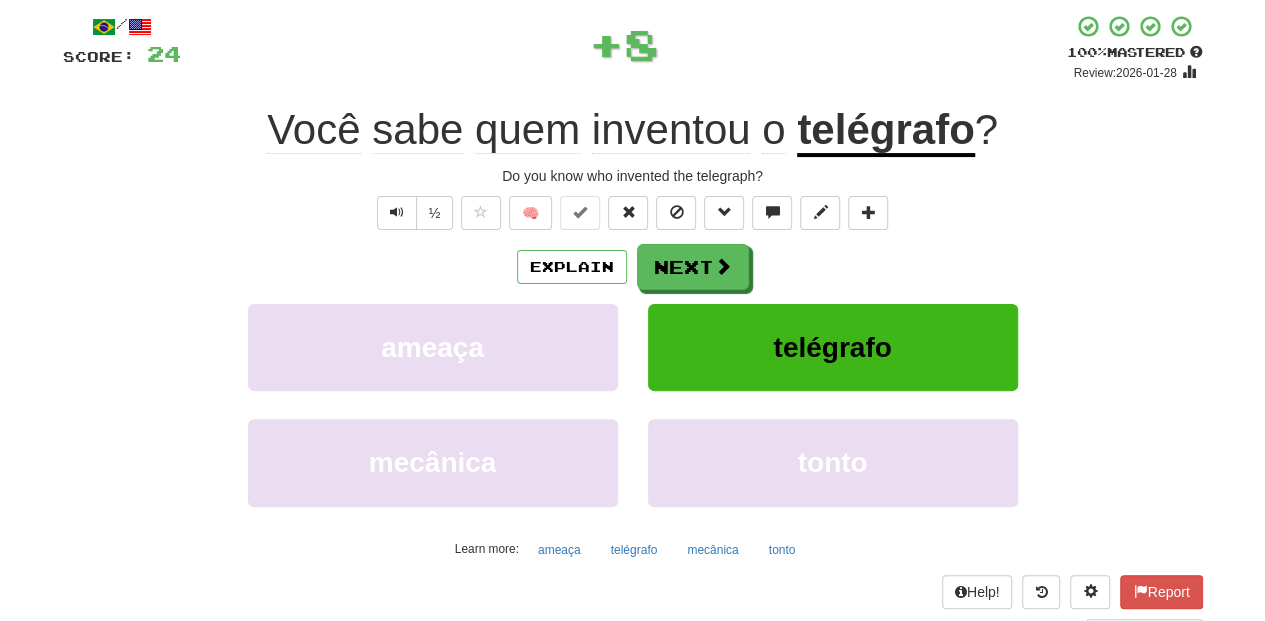click on "Next" at bounding box center [693, 267] 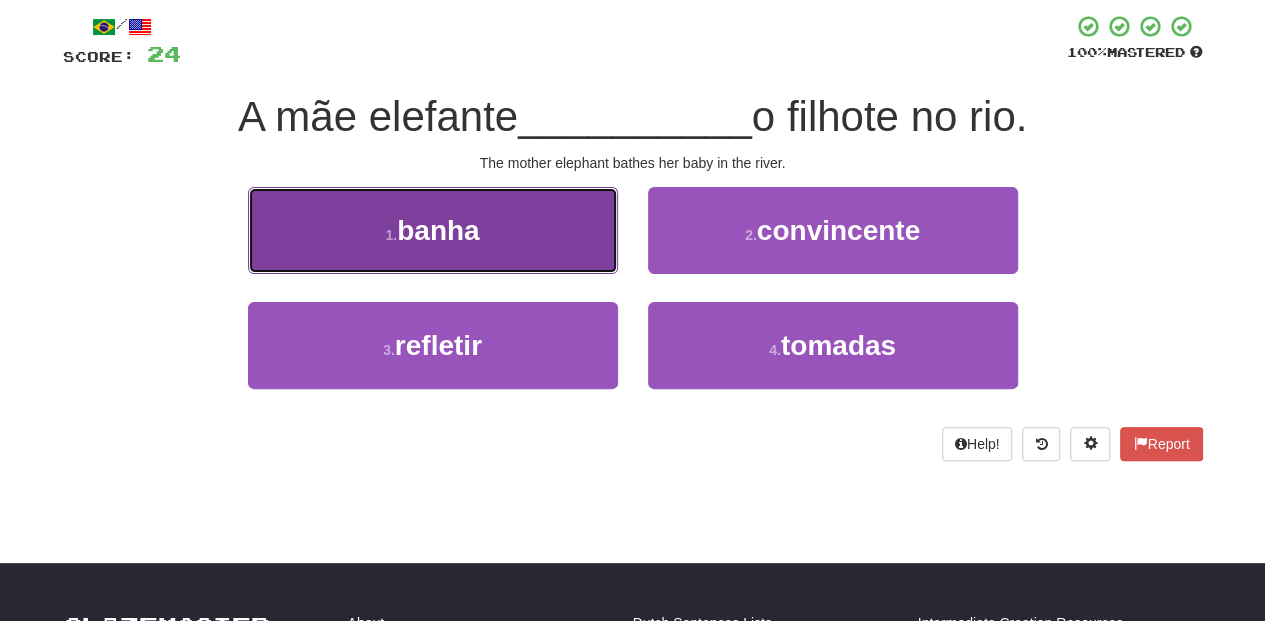 click on "1 .  banha" at bounding box center [433, 230] 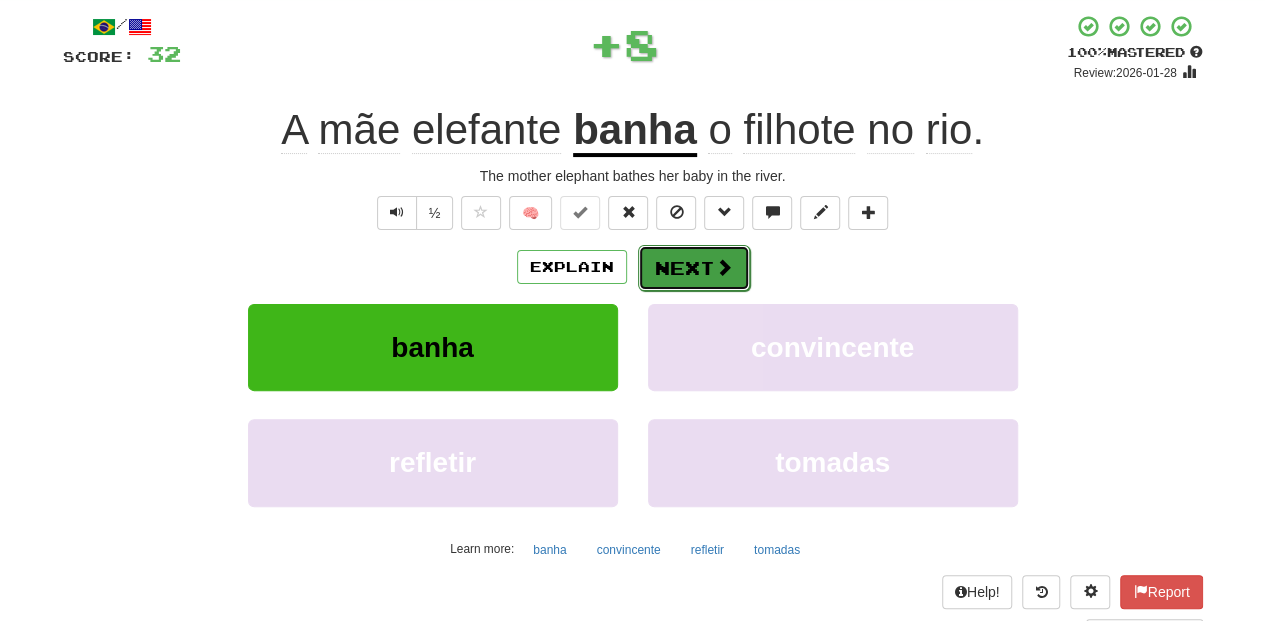 click on "Next" at bounding box center (694, 268) 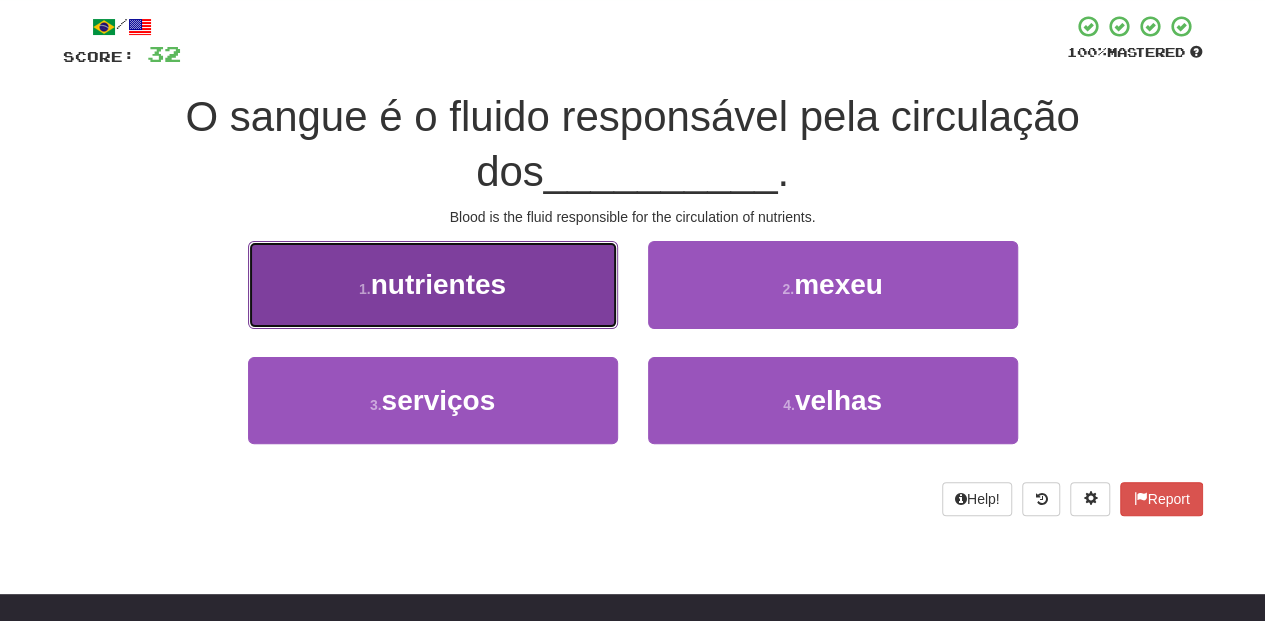 click on "1 .  nutrientes" at bounding box center (433, 284) 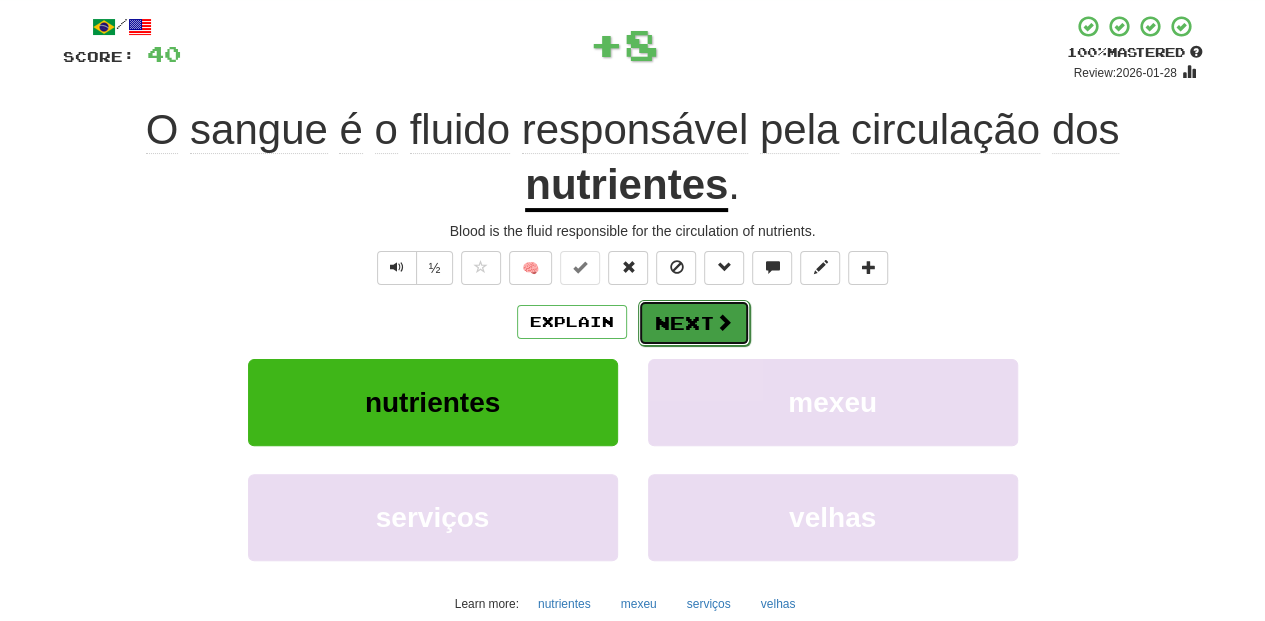 click on "Next" at bounding box center (694, 323) 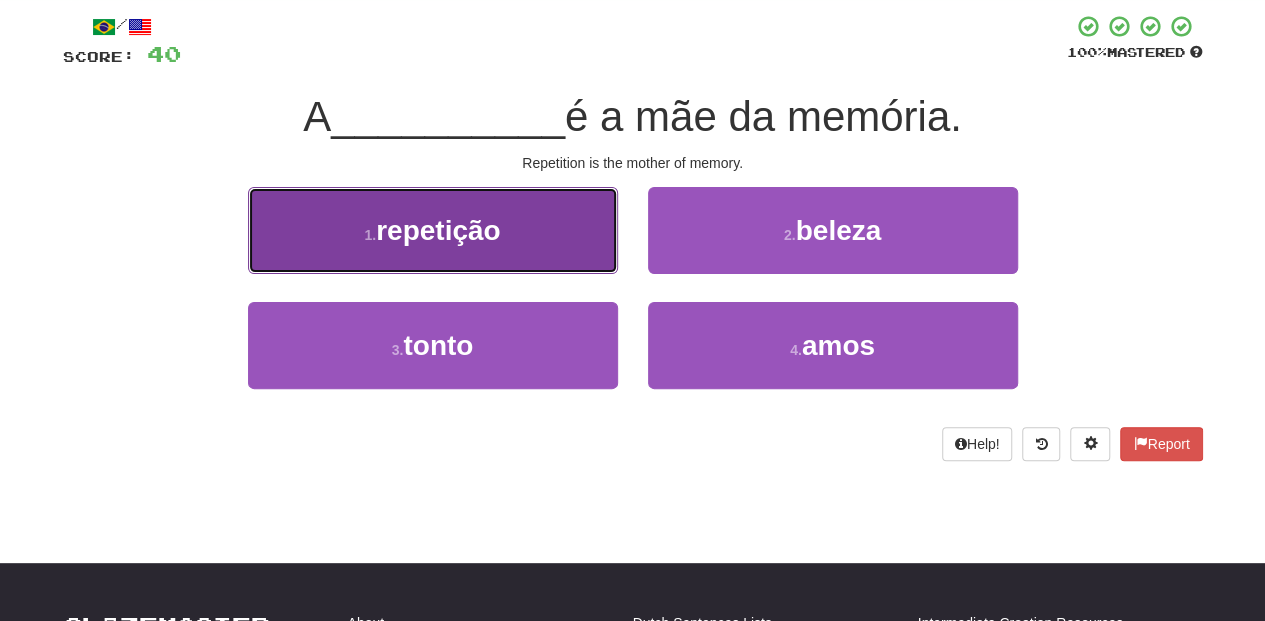 click on "1 .  repetição" at bounding box center [433, 230] 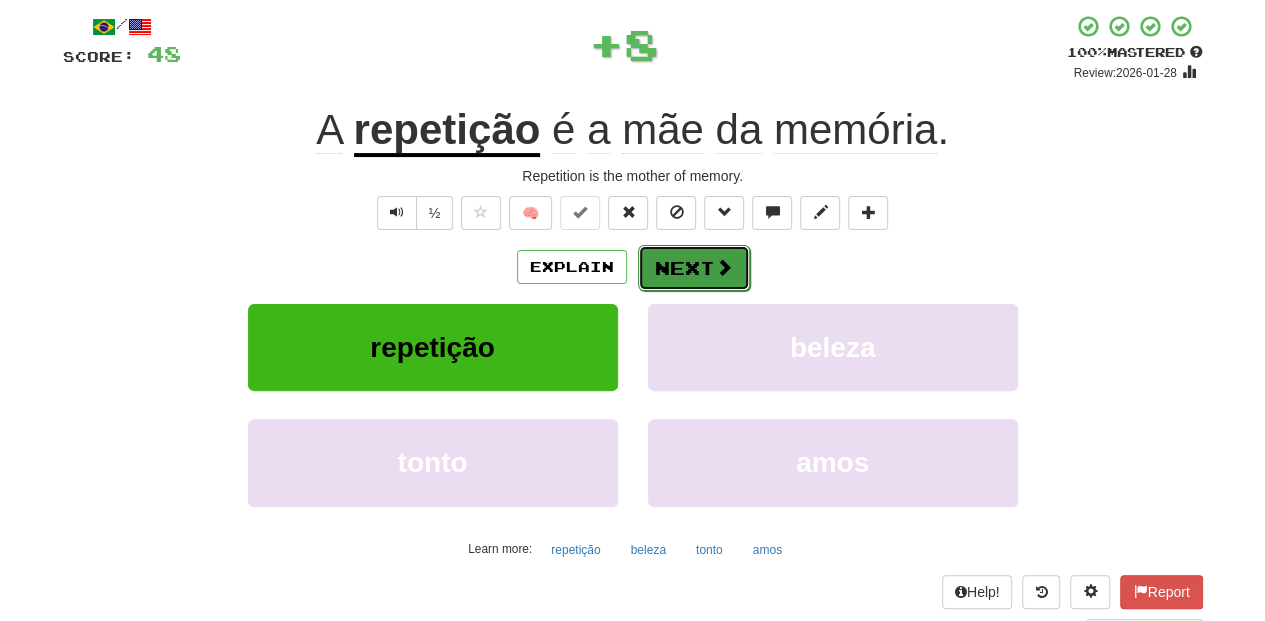 click on "Next" at bounding box center [694, 268] 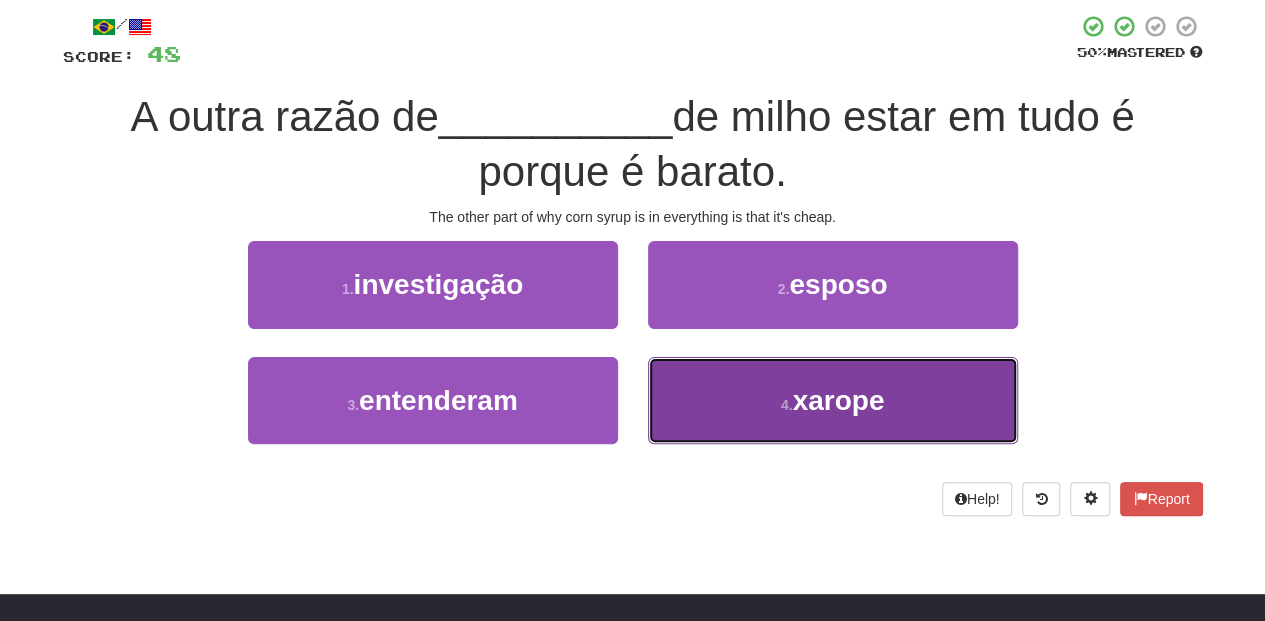 click on "4 .  xarope" at bounding box center (833, 400) 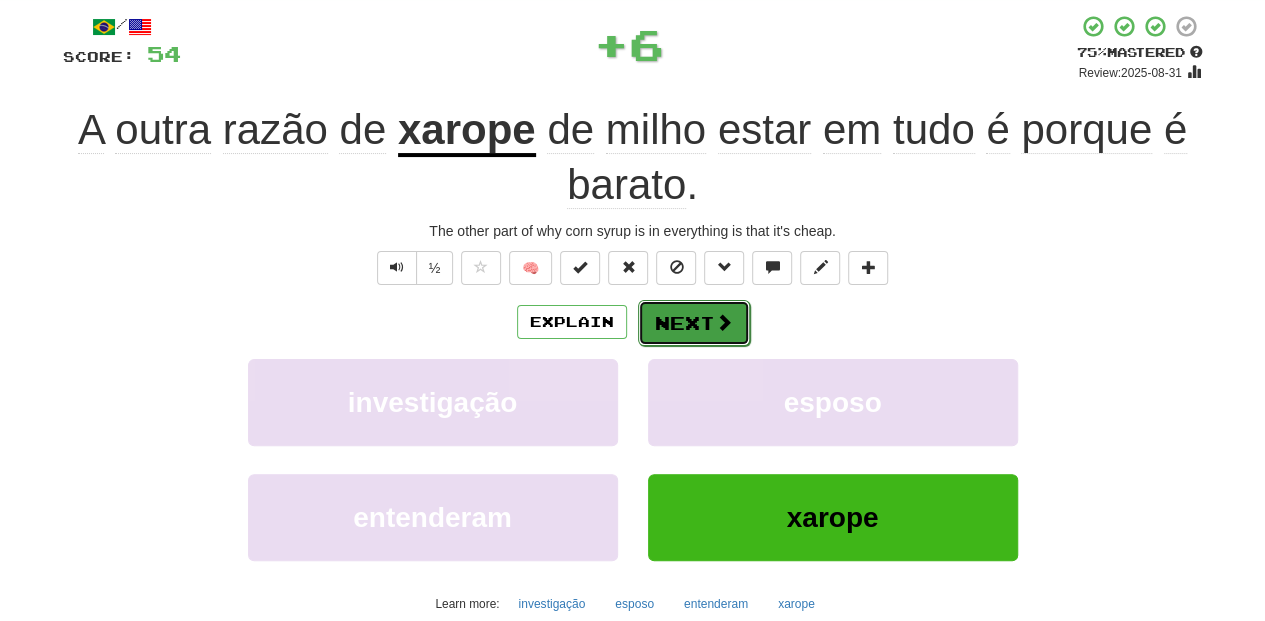 click on "Next" at bounding box center [694, 323] 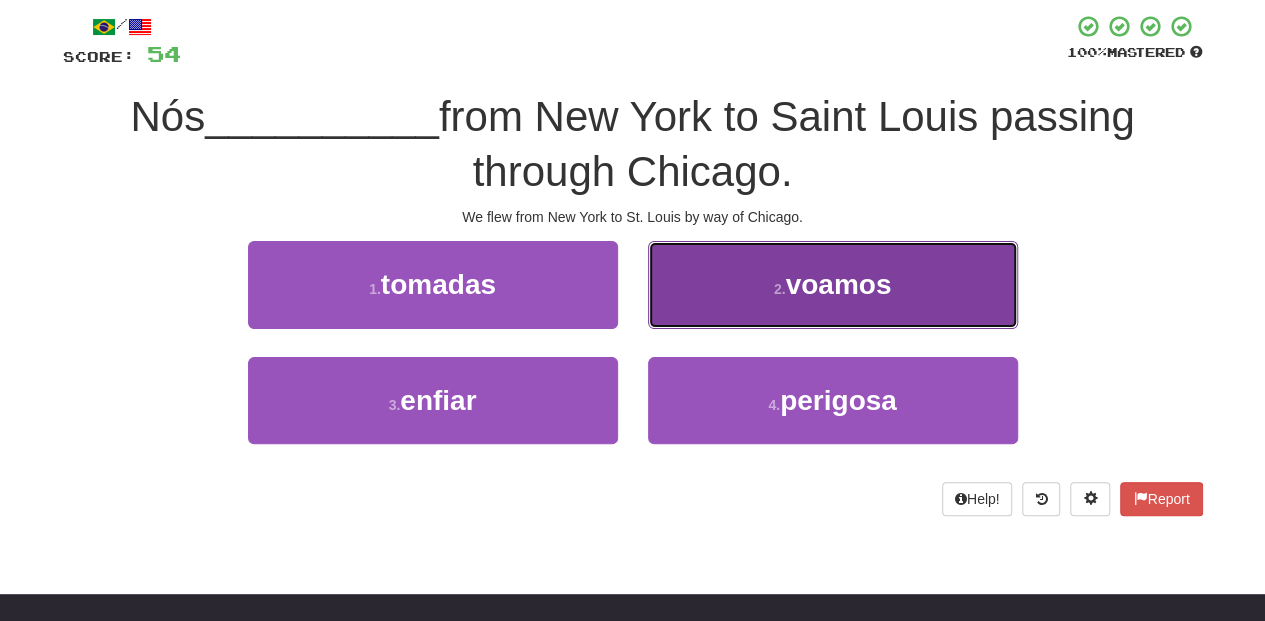 click on "2 .  voamos" at bounding box center (833, 284) 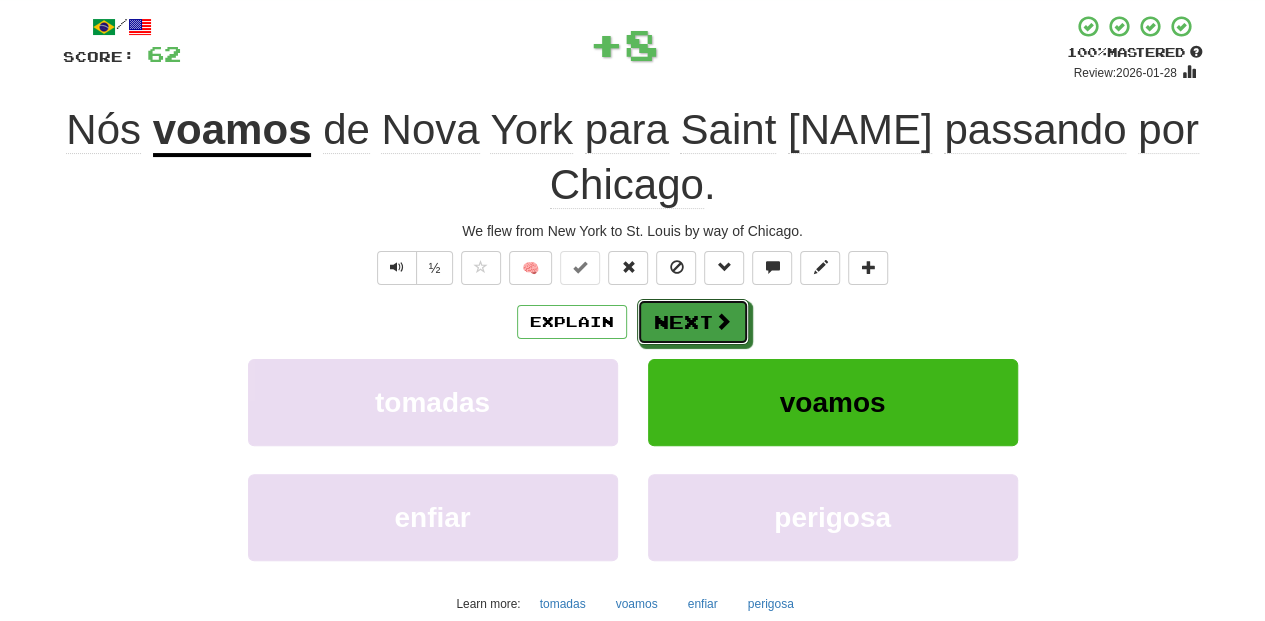 click on "Next" at bounding box center (693, 322) 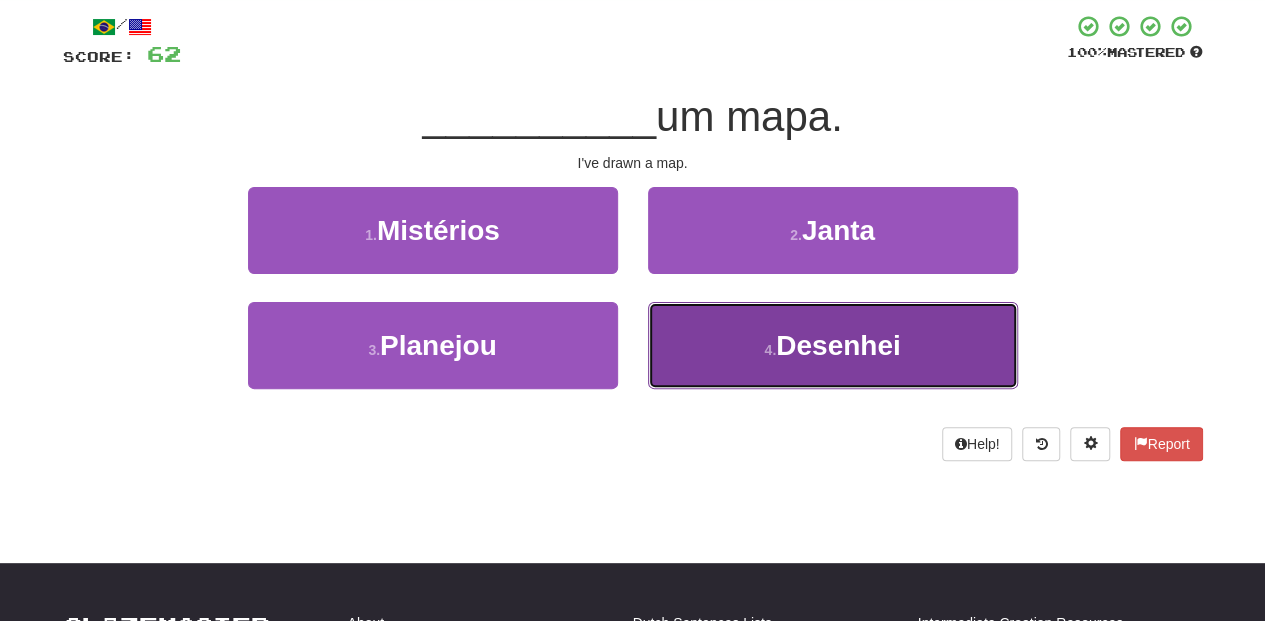 click on "4 .  Desenhei" at bounding box center [833, 345] 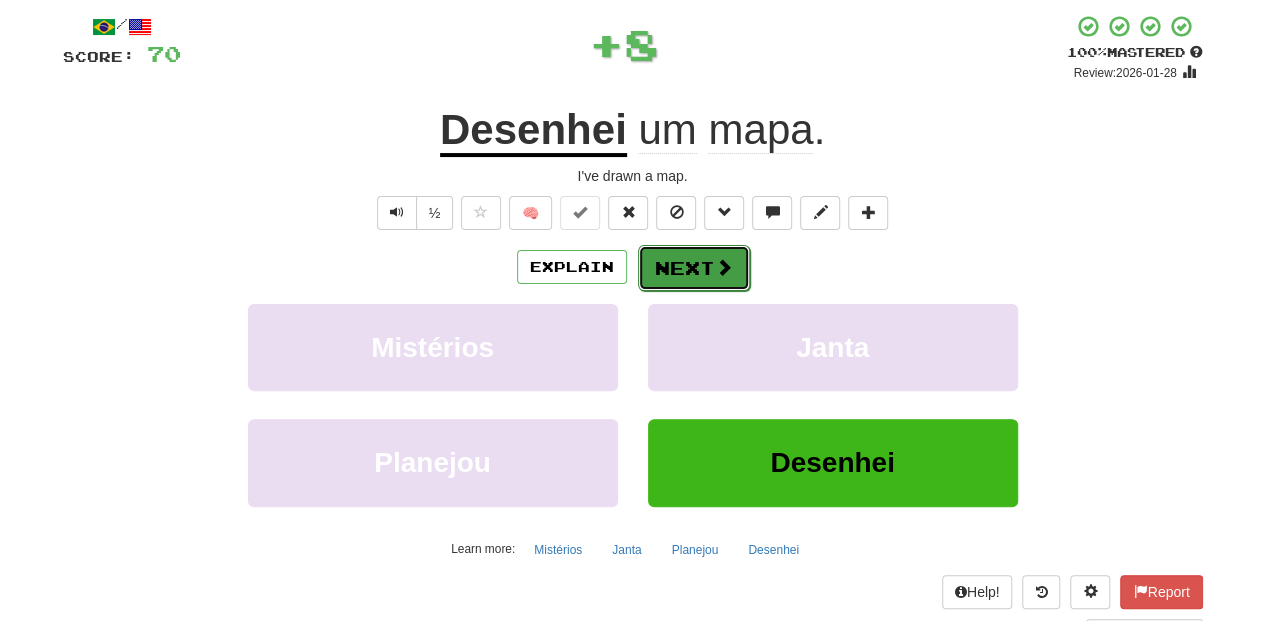 click on "Next" at bounding box center (694, 268) 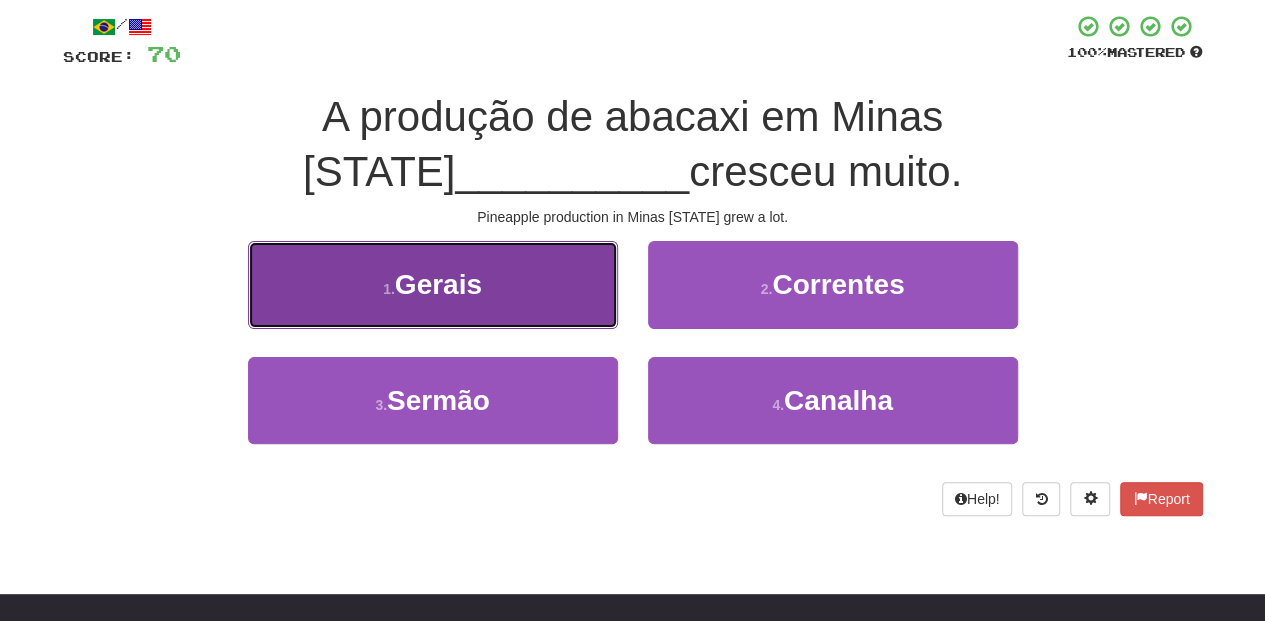 click on "1 .  Gerais" at bounding box center (433, 284) 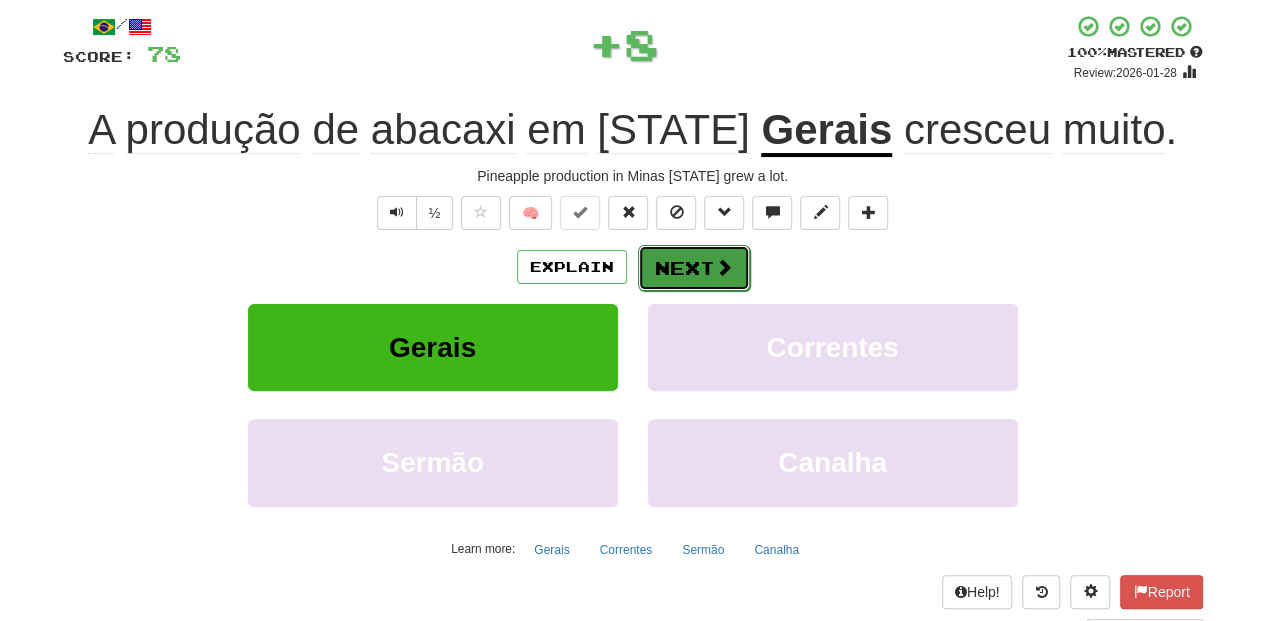click on "Next" at bounding box center (694, 268) 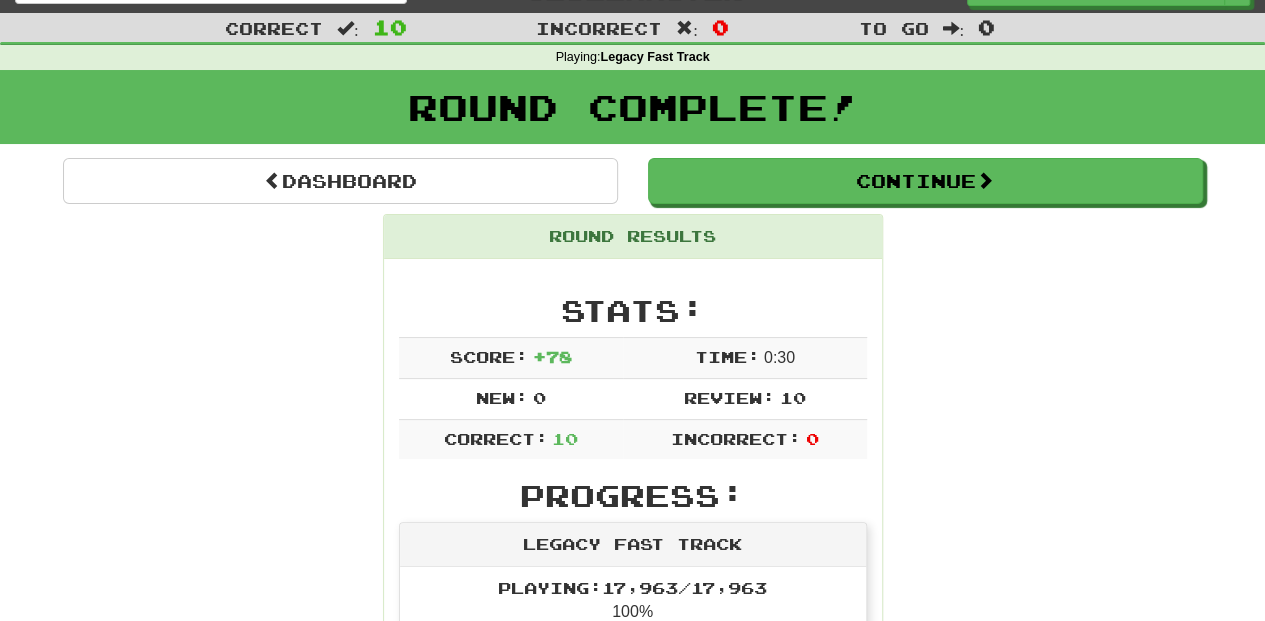 scroll, scrollTop: 0, scrollLeft: 0, axis: both 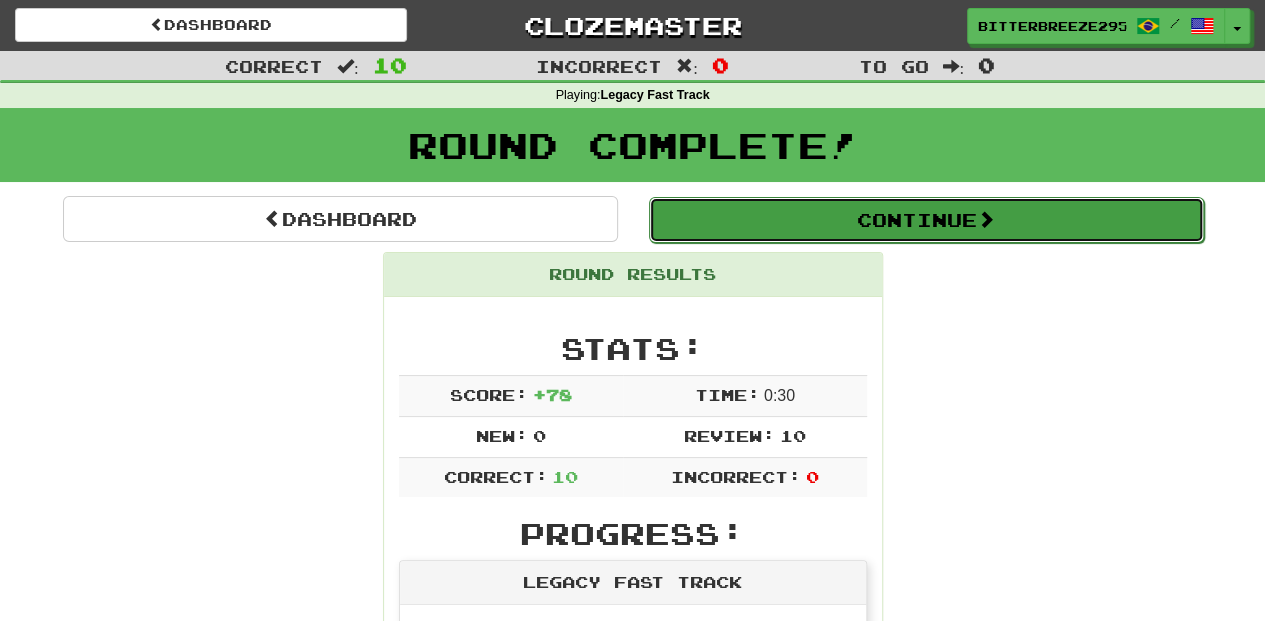 click on "Continue" at bounding box center (926, 220) 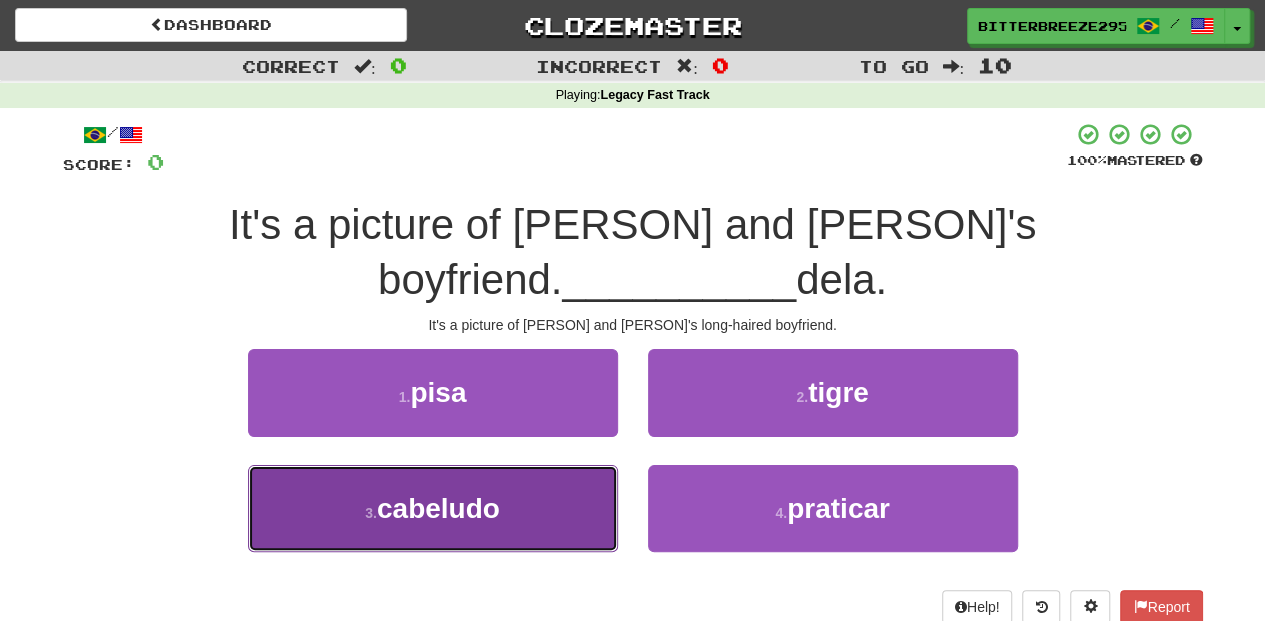 click on "3 .  cabeludo" at bounding box center [433, 508] 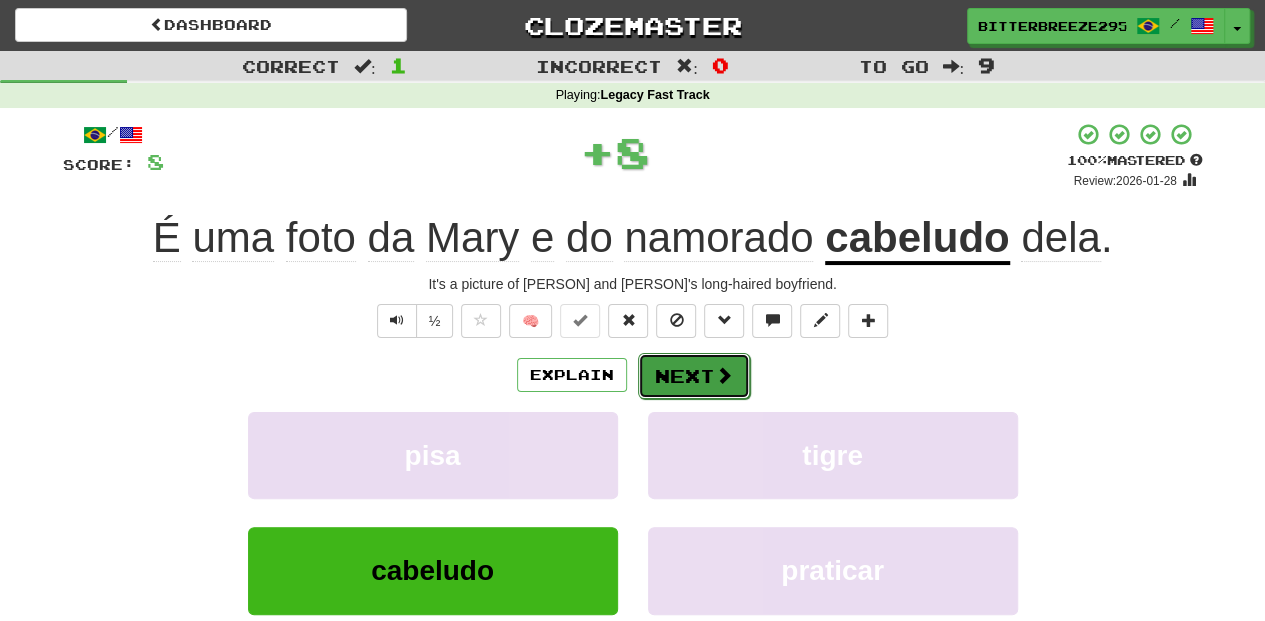 click on "Next" at bounding box center (694, 376) 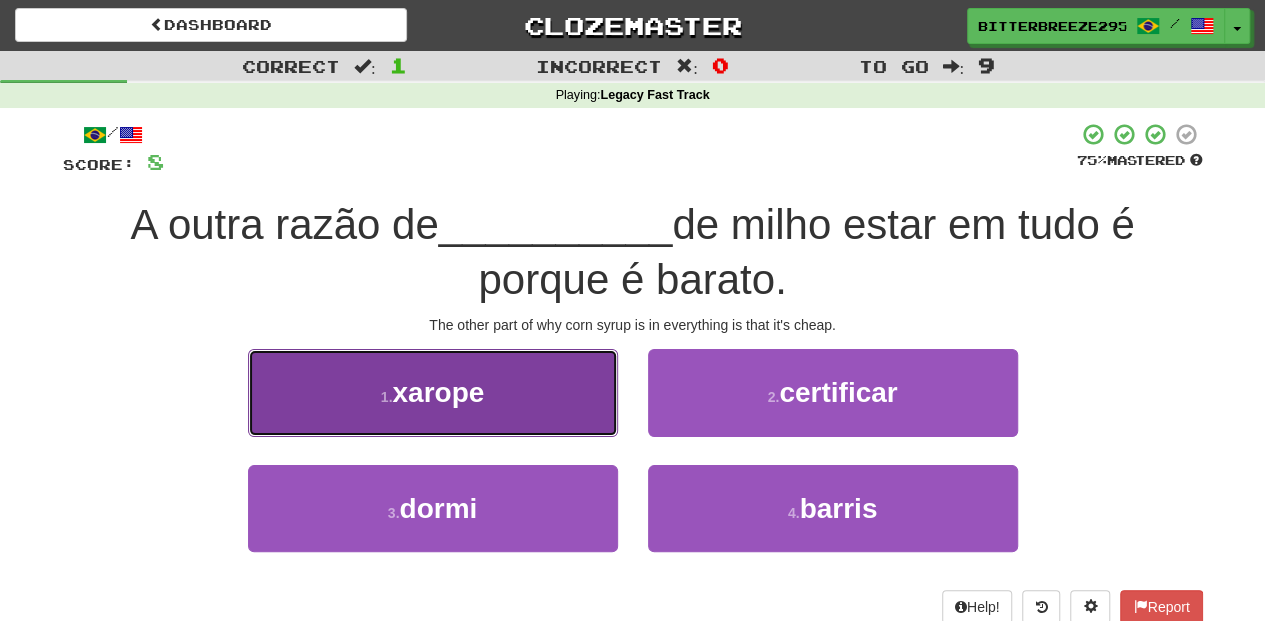 click on "1 .  xarope" at bounding box center (433, 392) 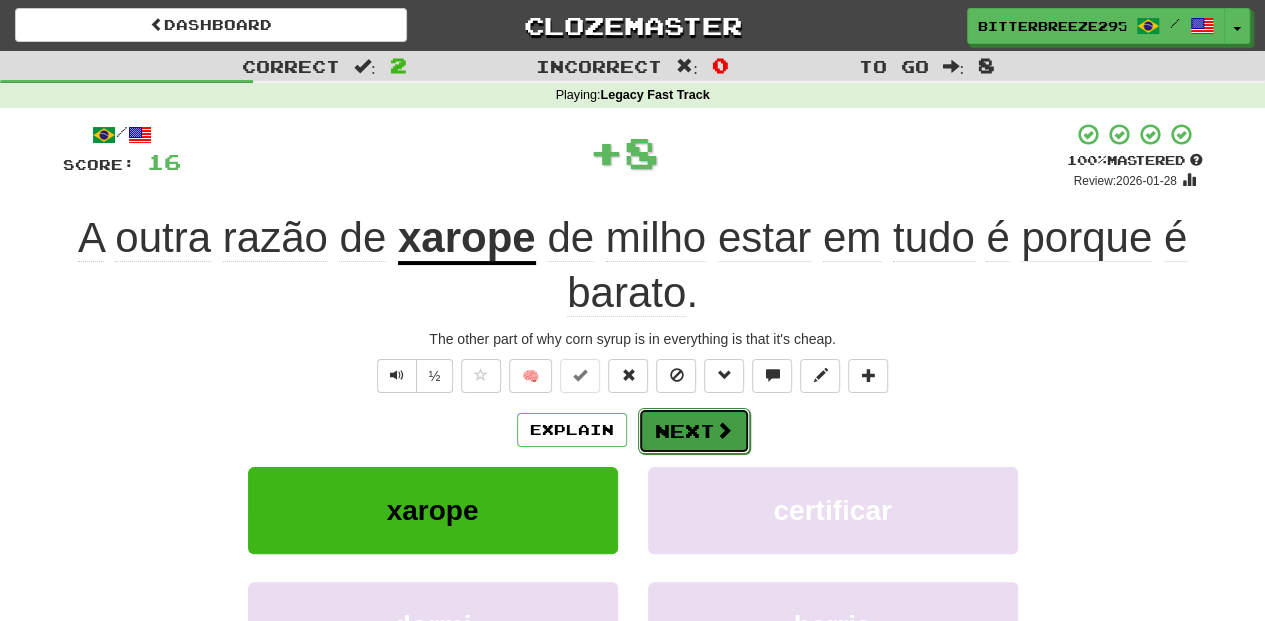 click on "Next" at bounding box center (694, 431) 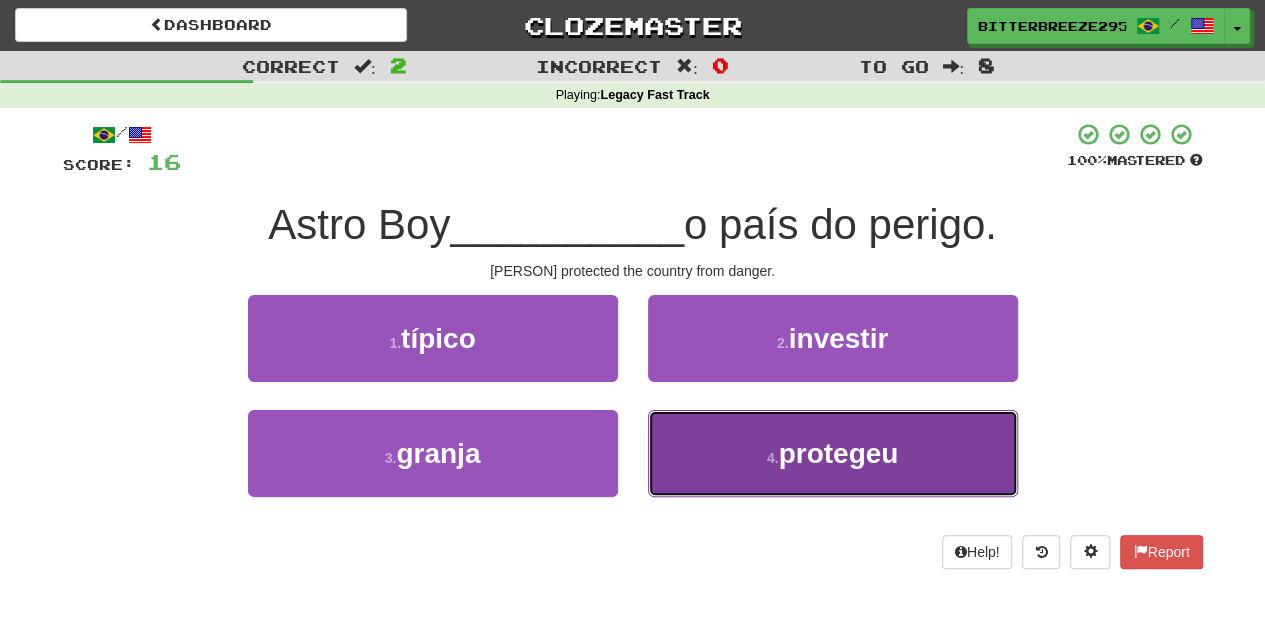 click on "4 .  protegeu" at bounding box center (833, 453) 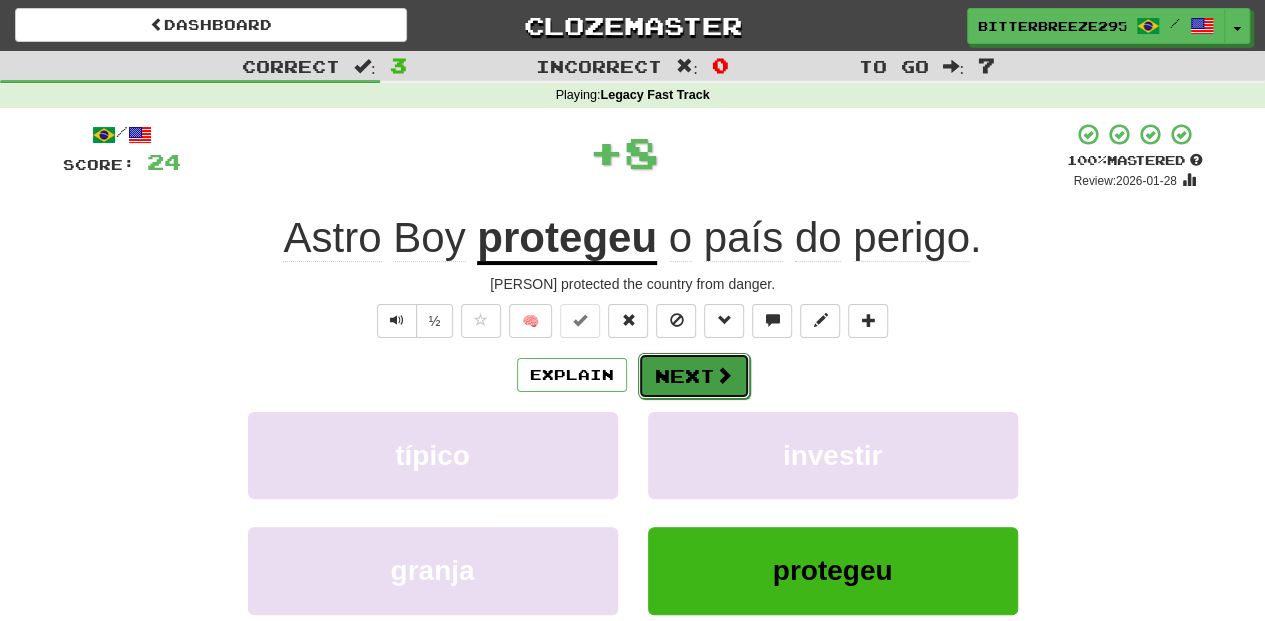 click on "Next" at bounding box center (694, 376) 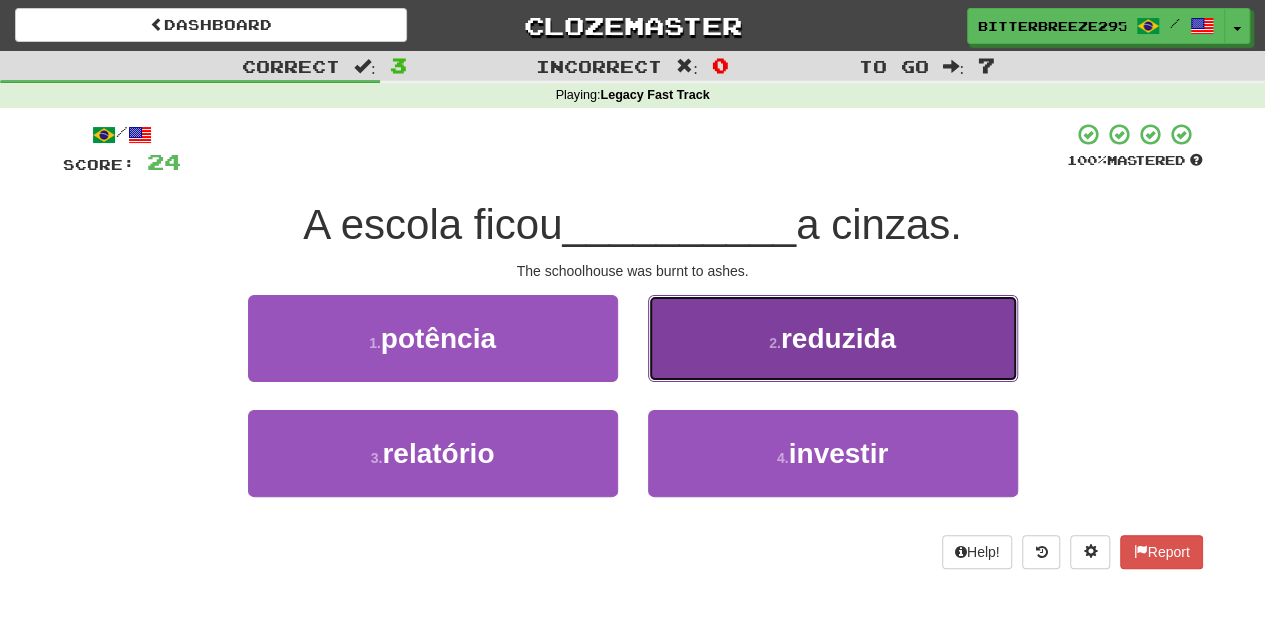 click on "2 .  reduzida" at bounding box center (833, 338) 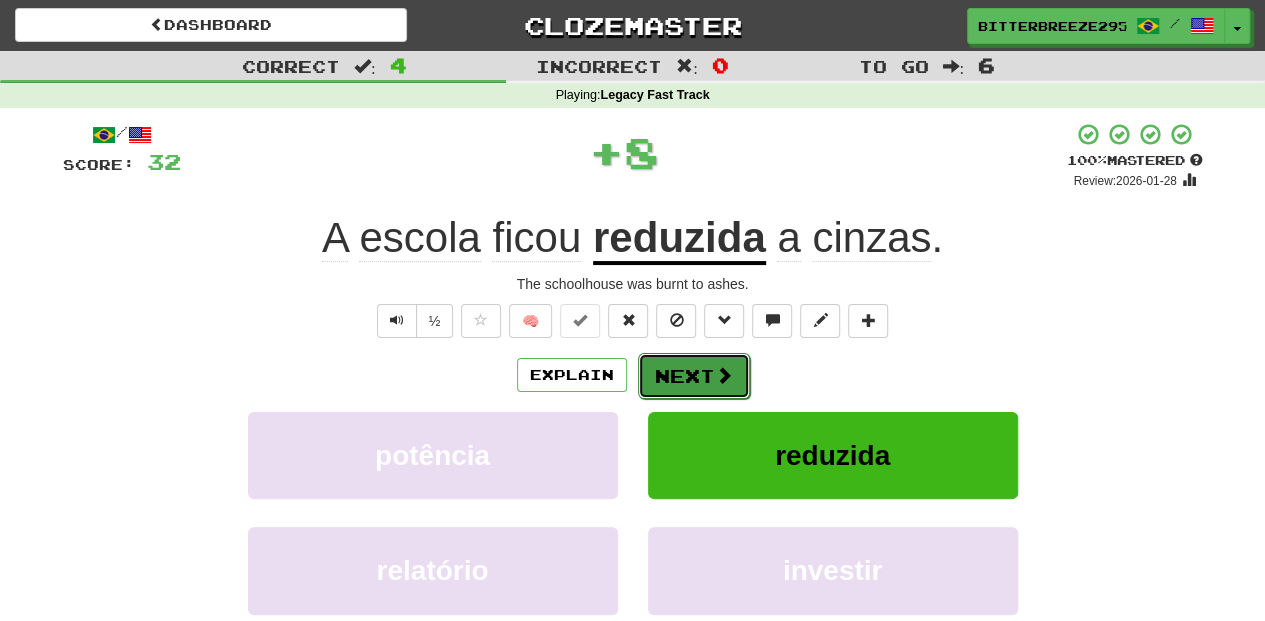 click on "Next" at bounding box center [694, 376] 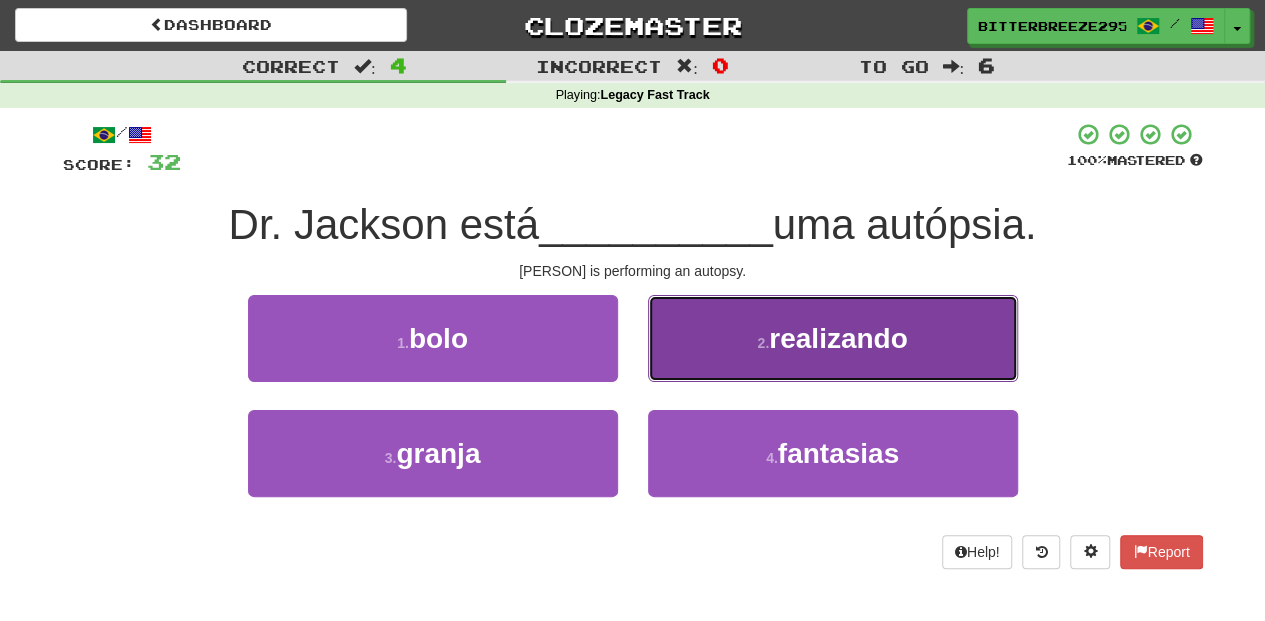 click on "2 .  realizando" at bounding box center [833, 338] 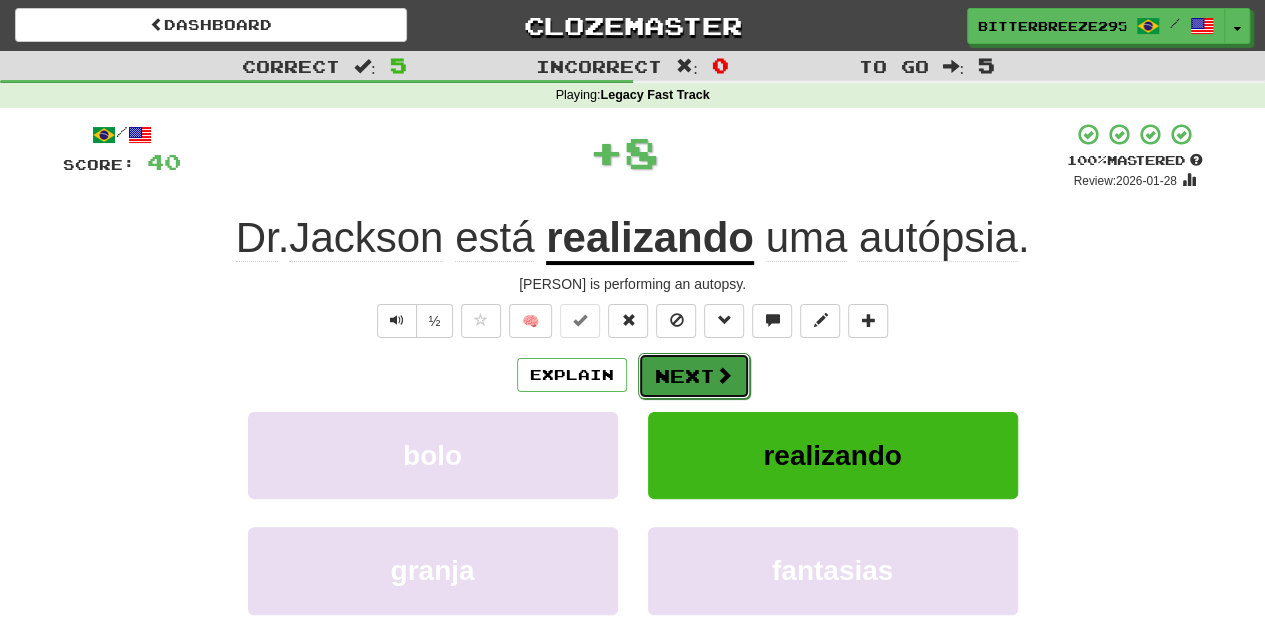 click on "Next" at bounding box center [694, 376] 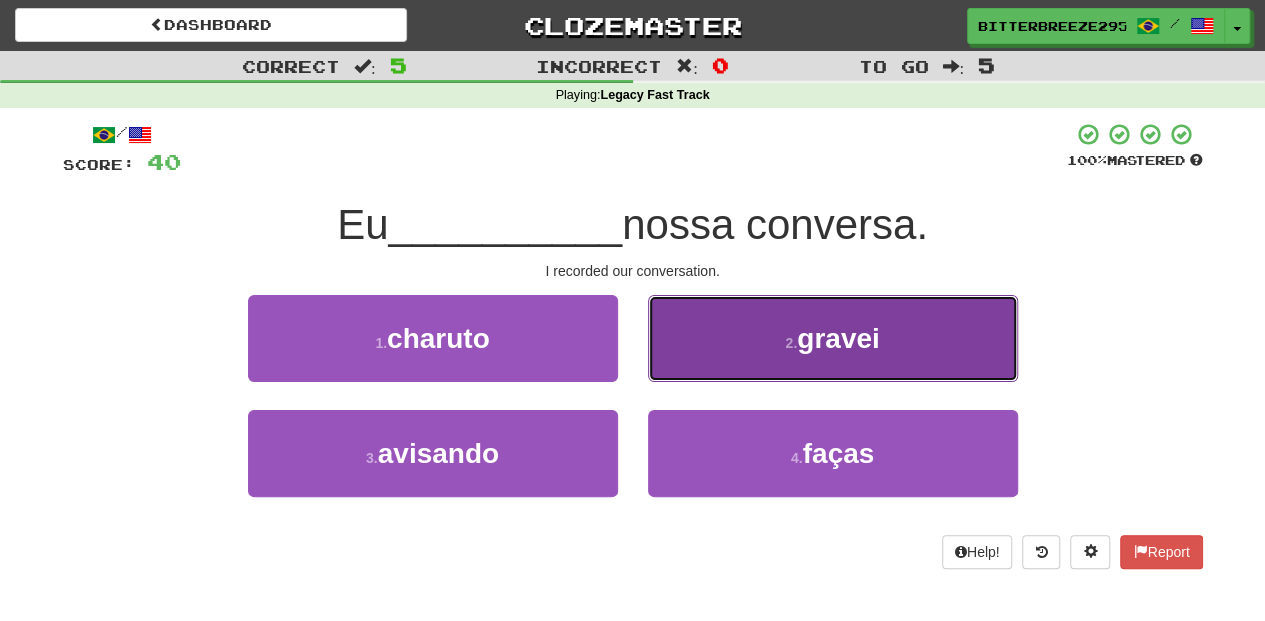 click on "2 .  gravei" at bounding box center [833, 338] 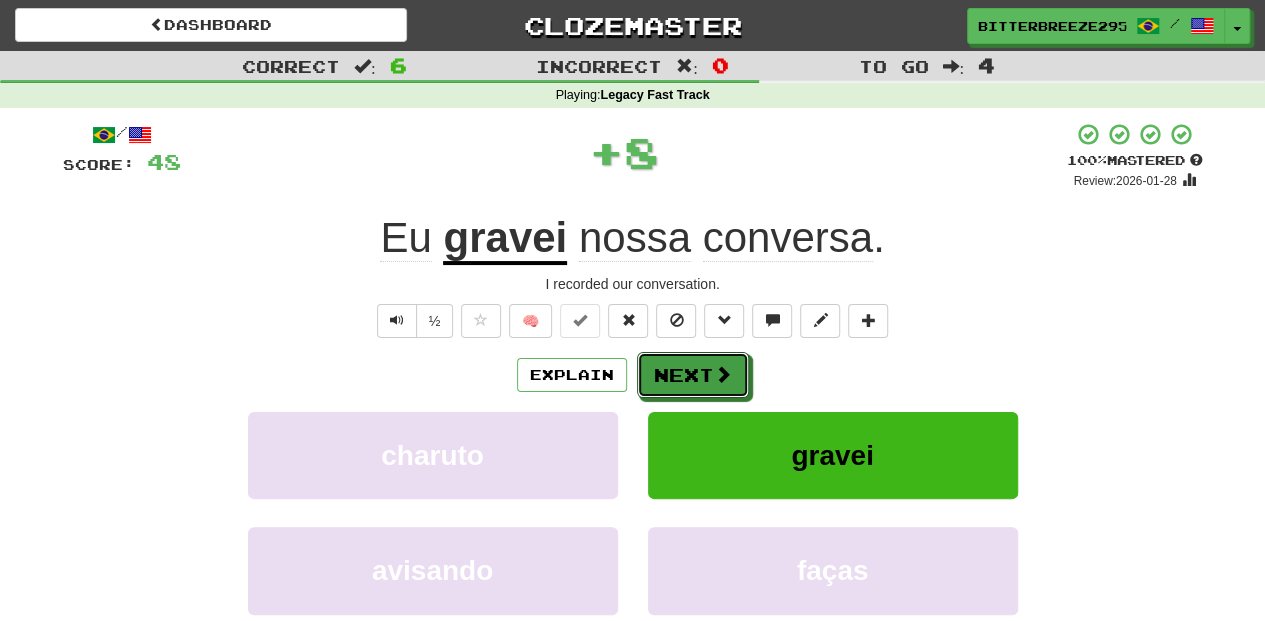 click on "Next" at bounding box center (693, 375) 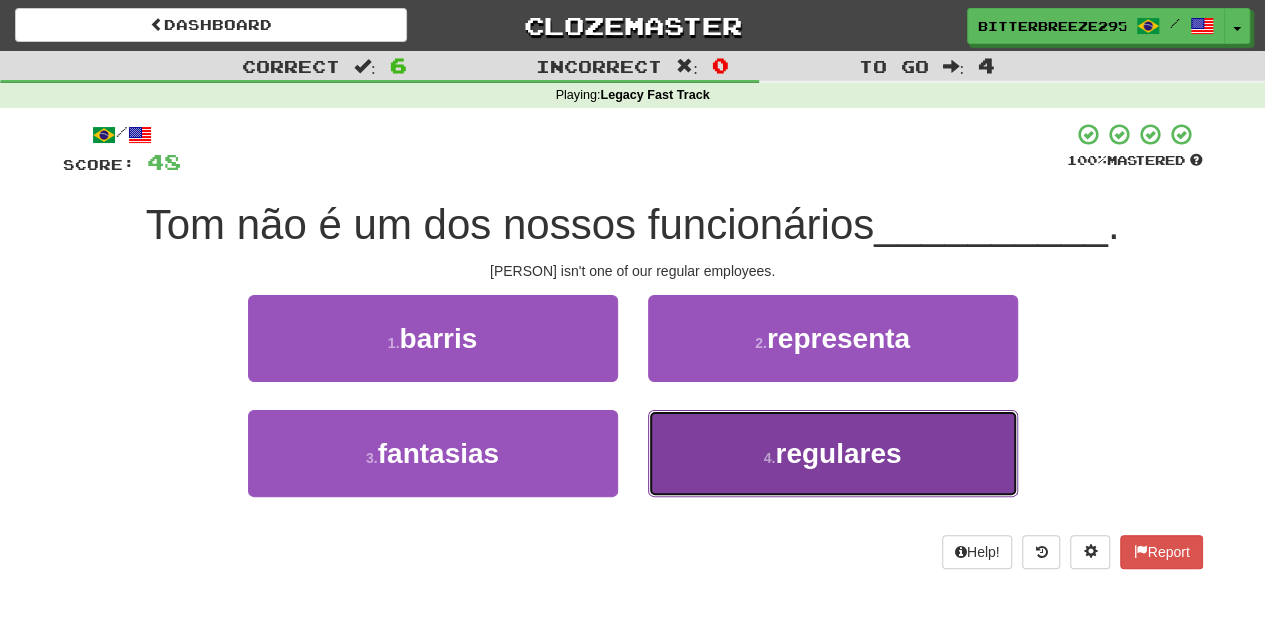 click on "4 .  regulares" at bounding box center (833, 453) 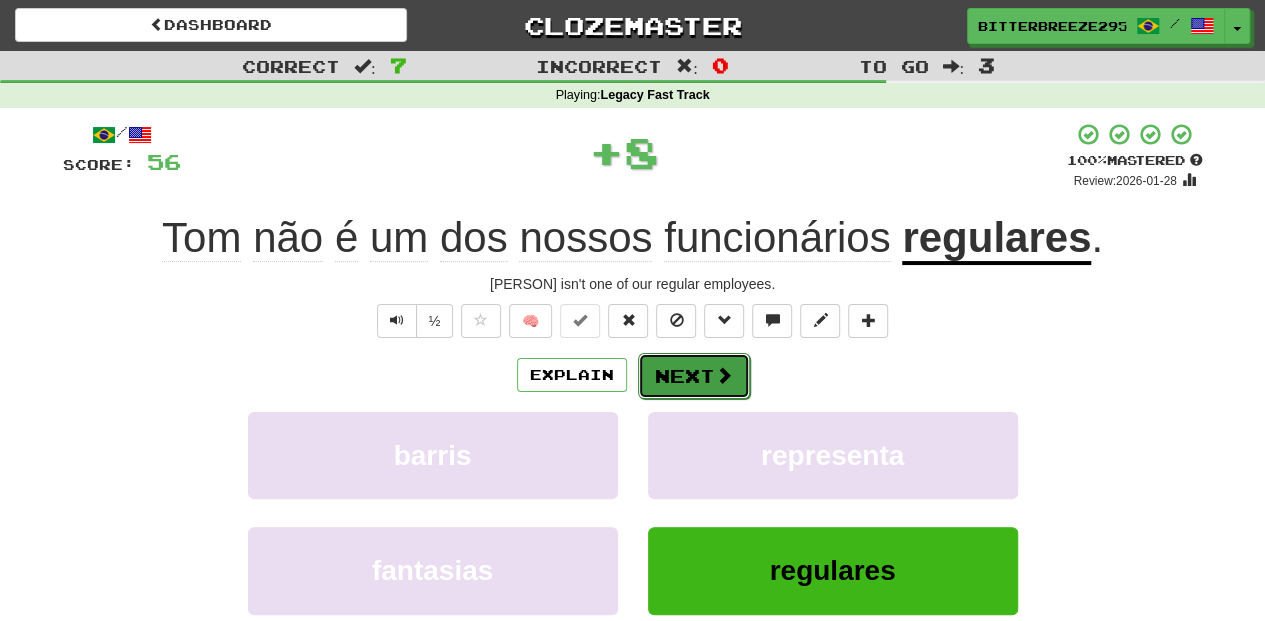 click on "Next" at bounding box center [694, 376] 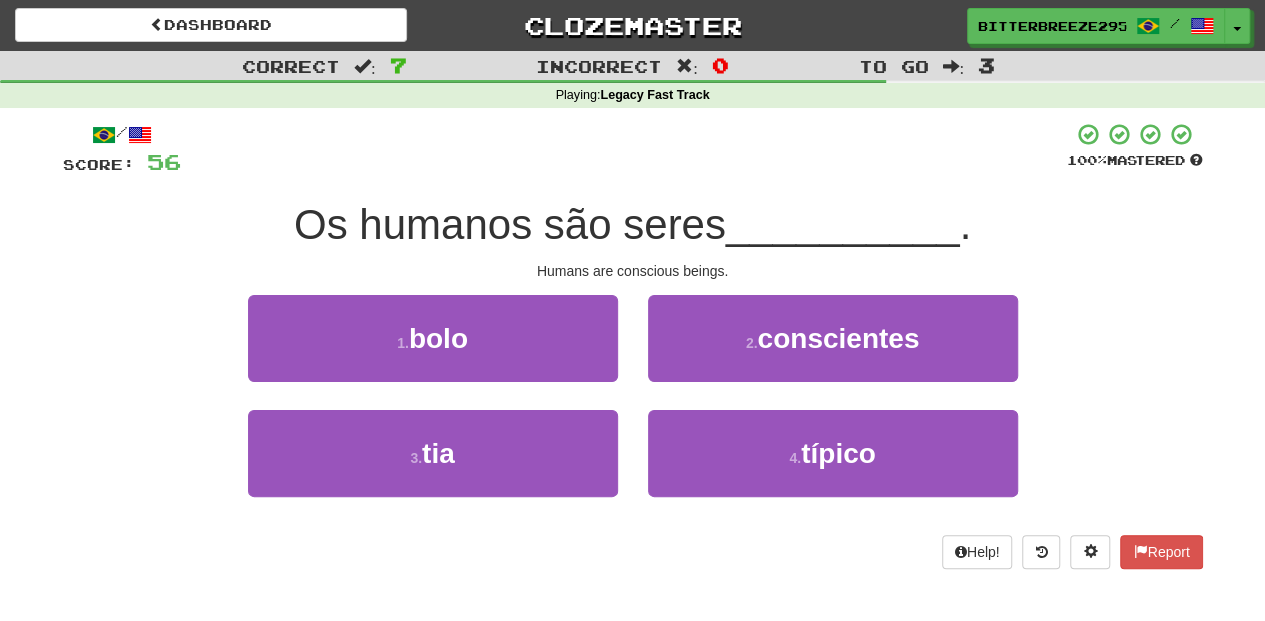 click on "2 .  conscientes" at bounding box center [833, 352] 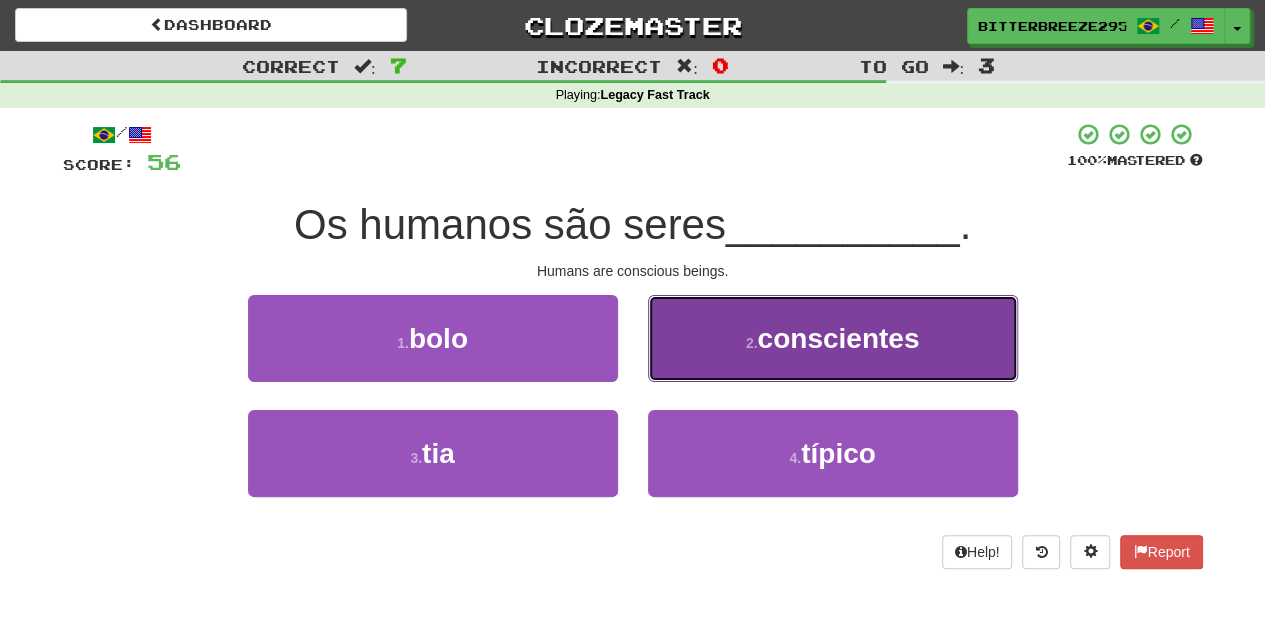 click on "2 .  conscientes" at bounding box center [833, 338] 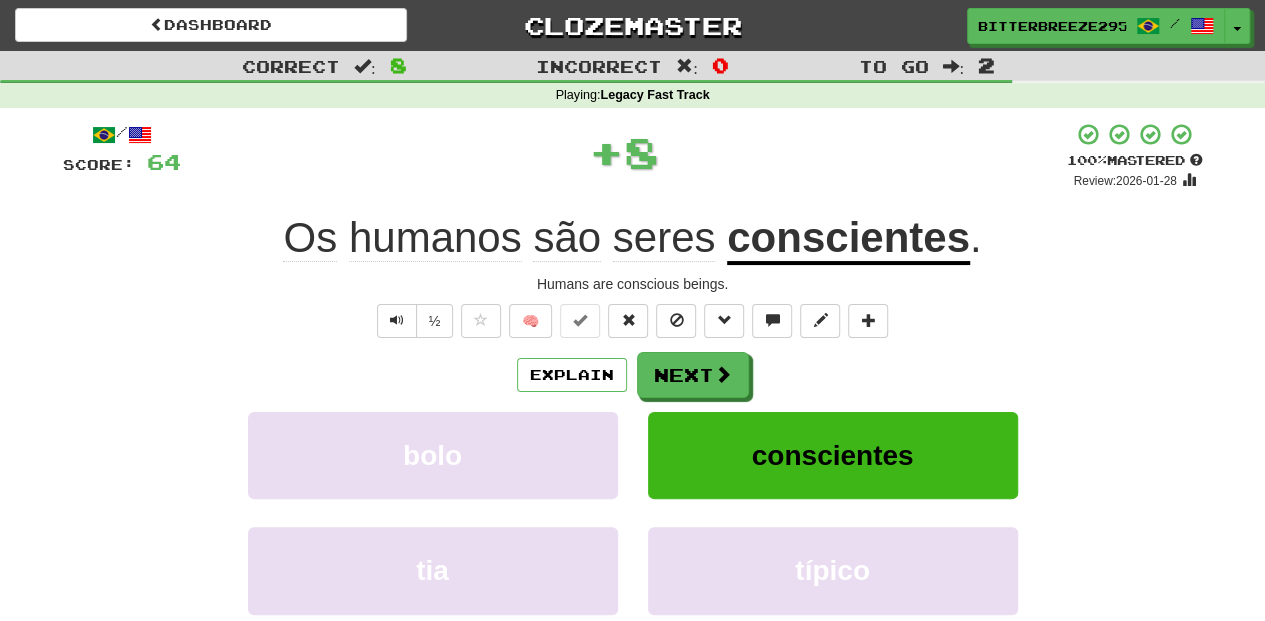 click on "Next" at bounding box center [693, 375] 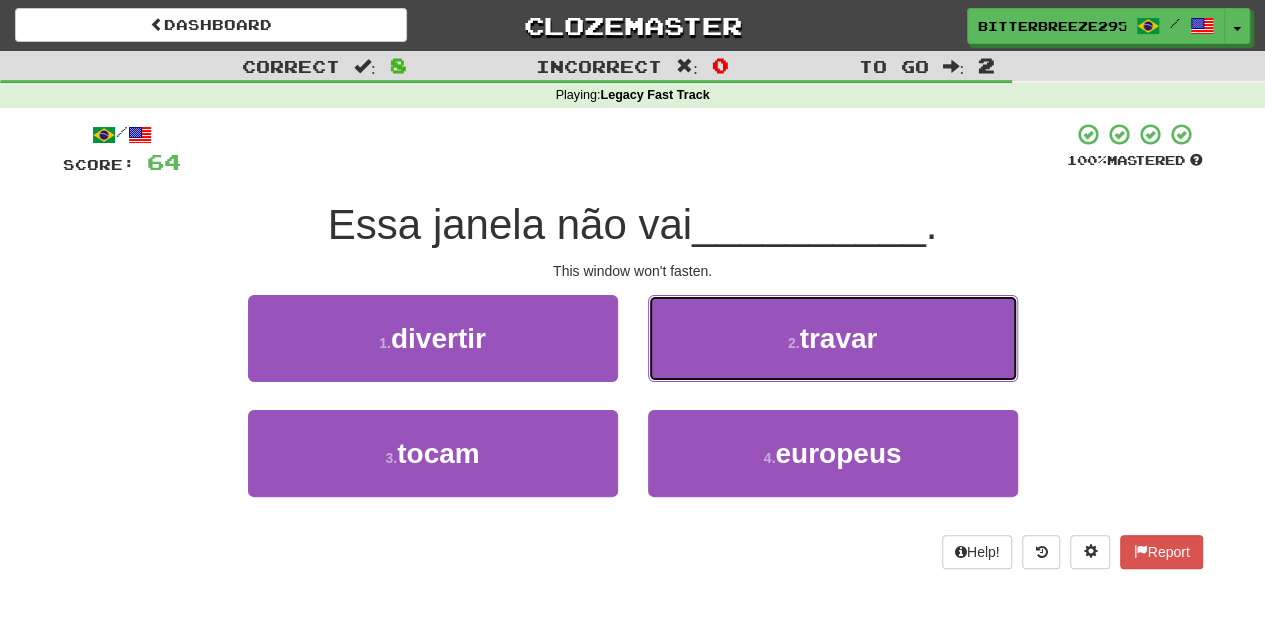 click on "2 .  travar" at bounding box center (833, 338) 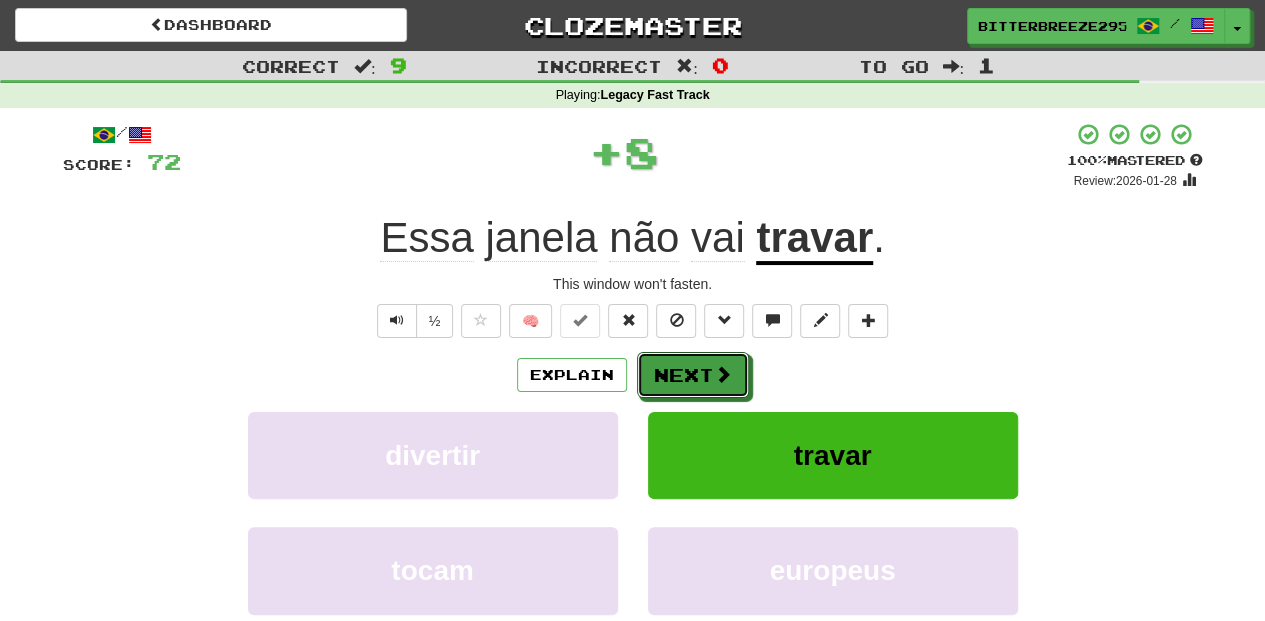 click on "Next" at bounding box center [693, 375] 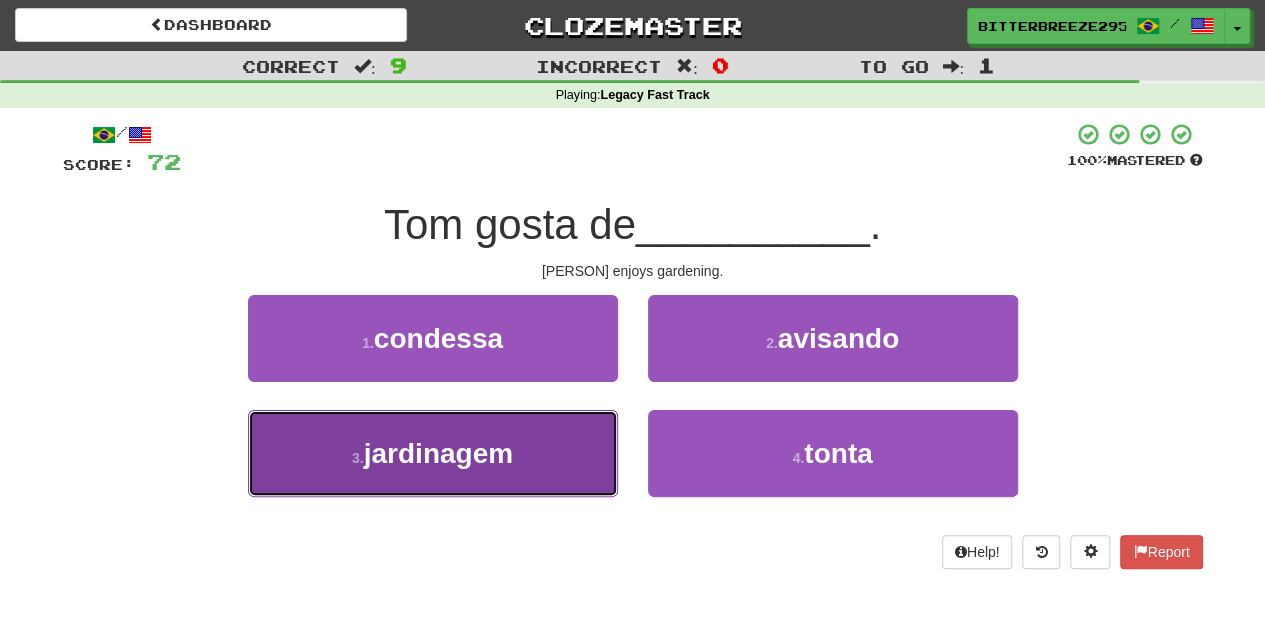 click on "3 .  jardinagem" at bounding box center (433, 453) 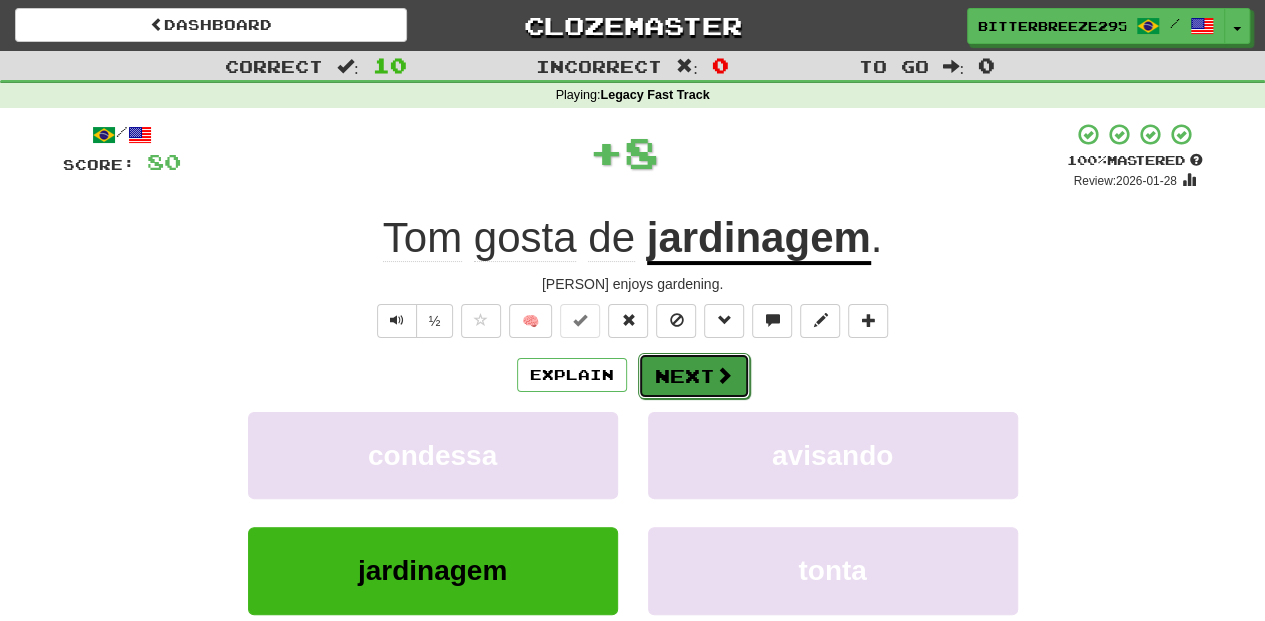 click on "Next" at bounding box center (694, 376) 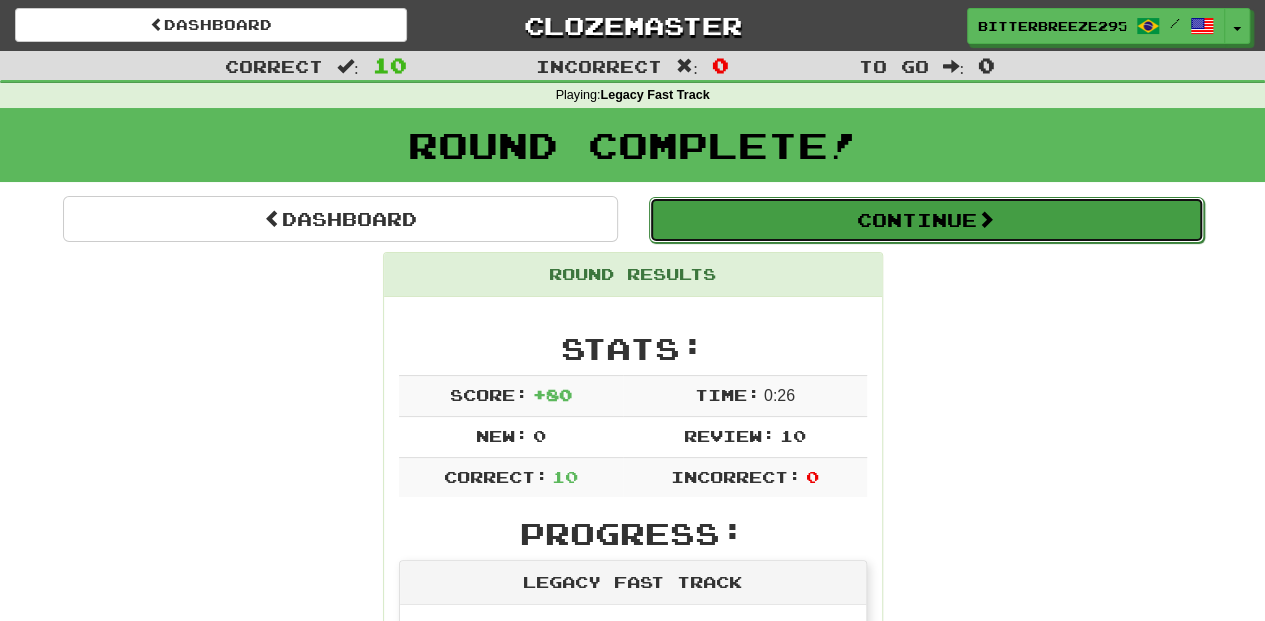 click on "Continue" at bounding box center [926, 220] 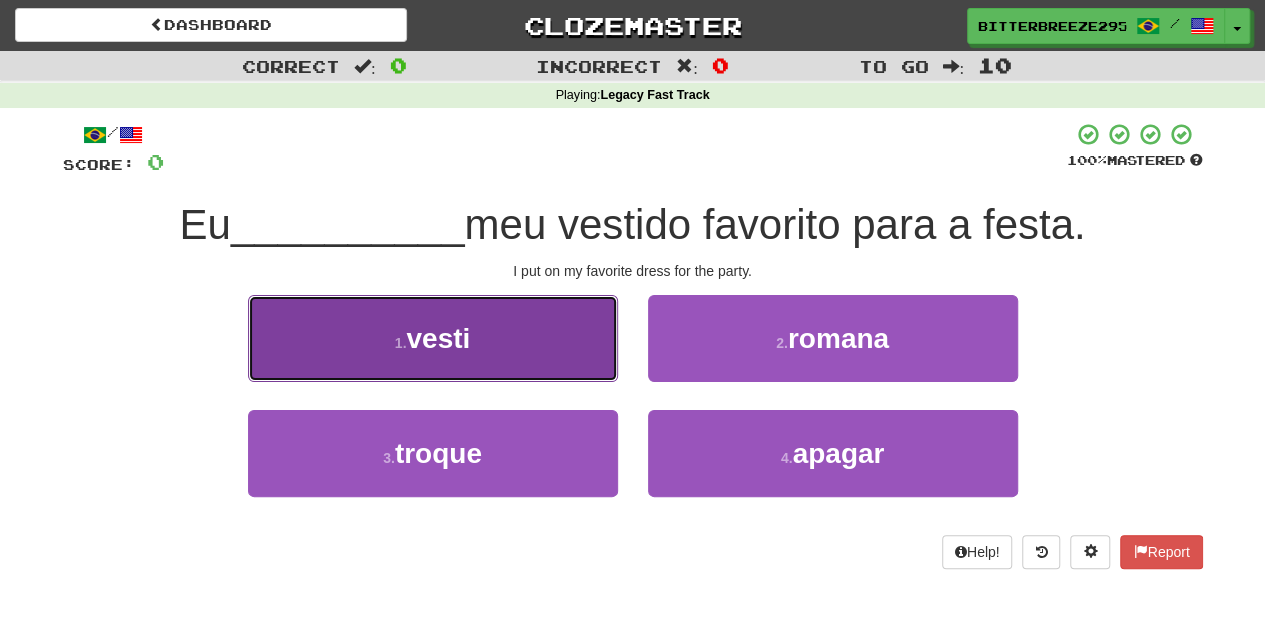 click on "1 .  vesti" at bounding box center (433, 338) 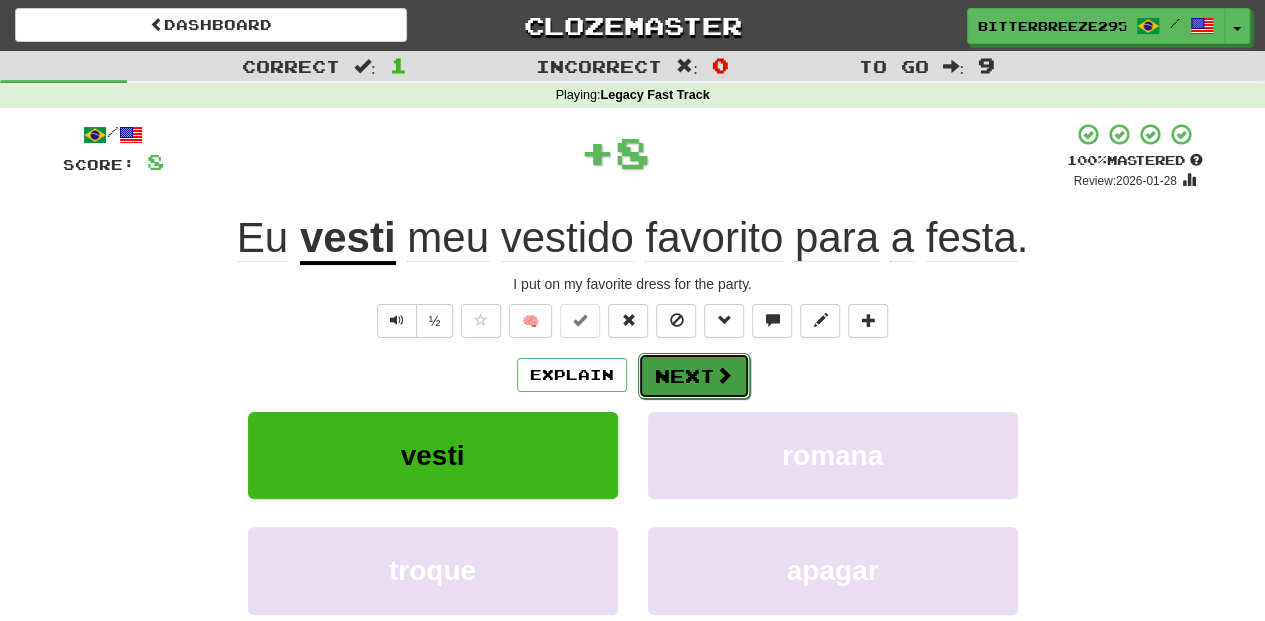 click on "Next" at bounding box center [694, 376] 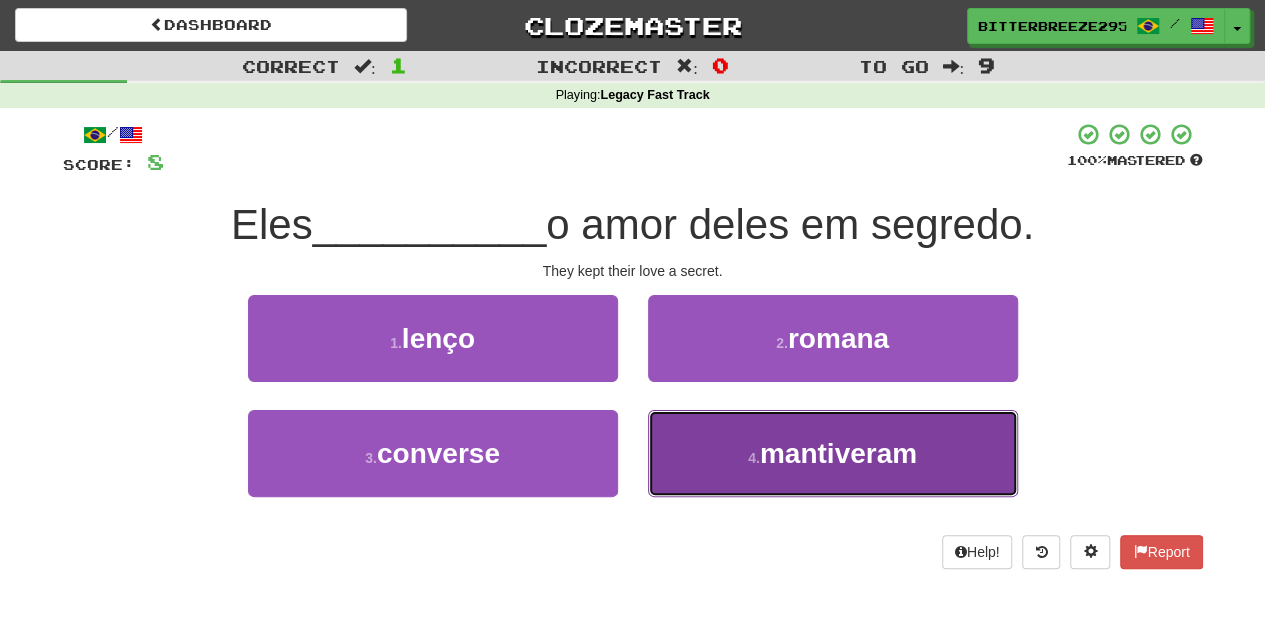 click on "4 .  mantiveram" at bounding box center [833, 453] 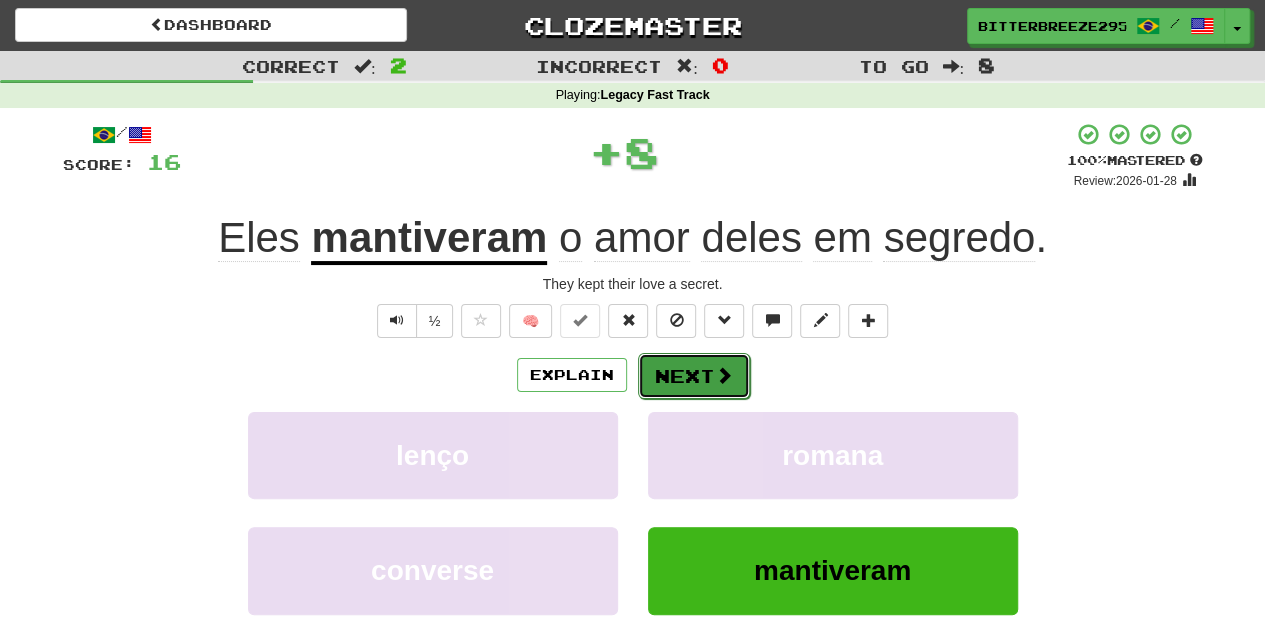 click on "Next" at bounding box center [694, 376] 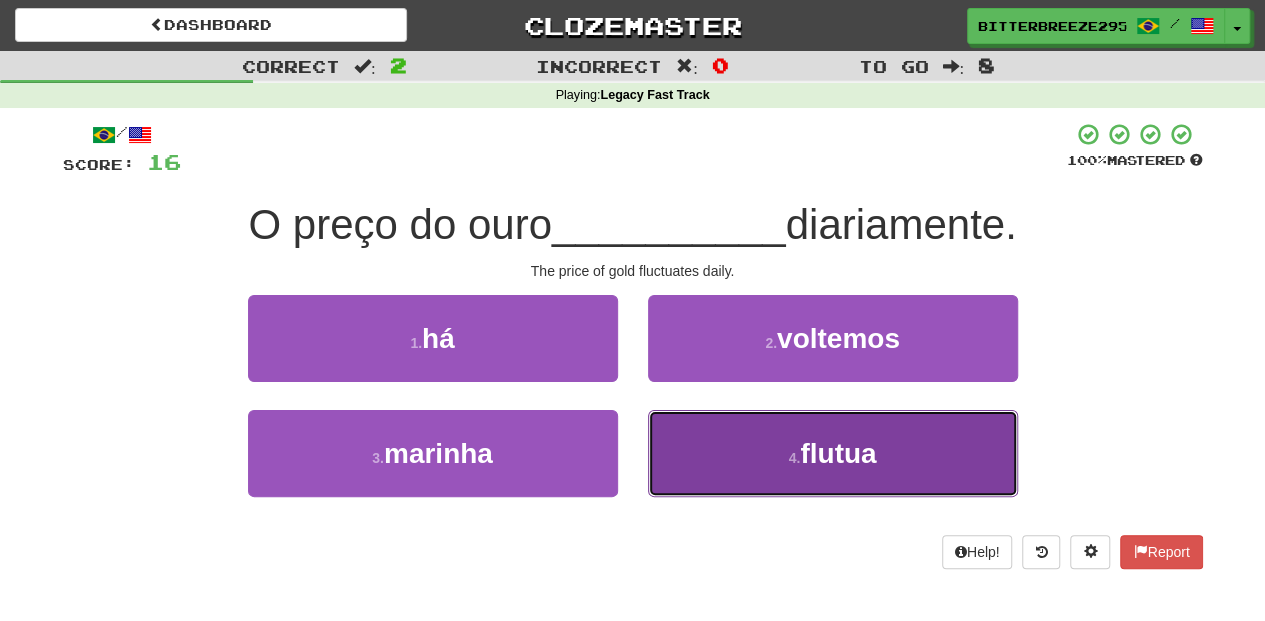 click on "4 .  flutua" at bounding box center (833, 453) 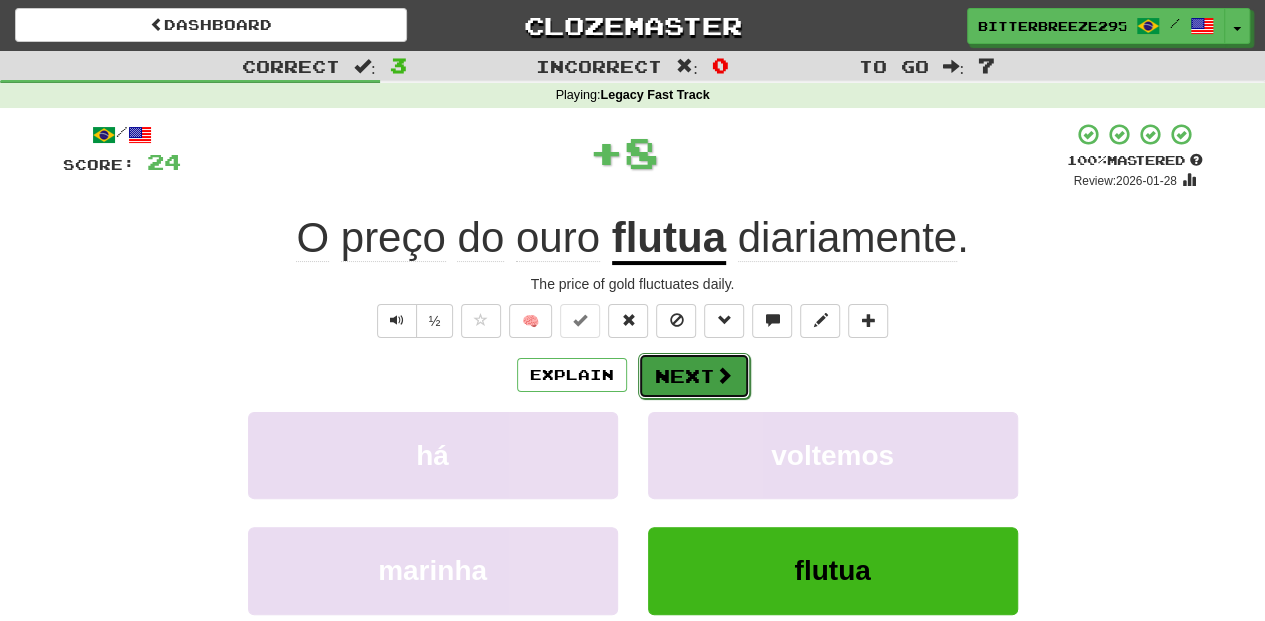 click on "Next" at bounding box center [694, 376] 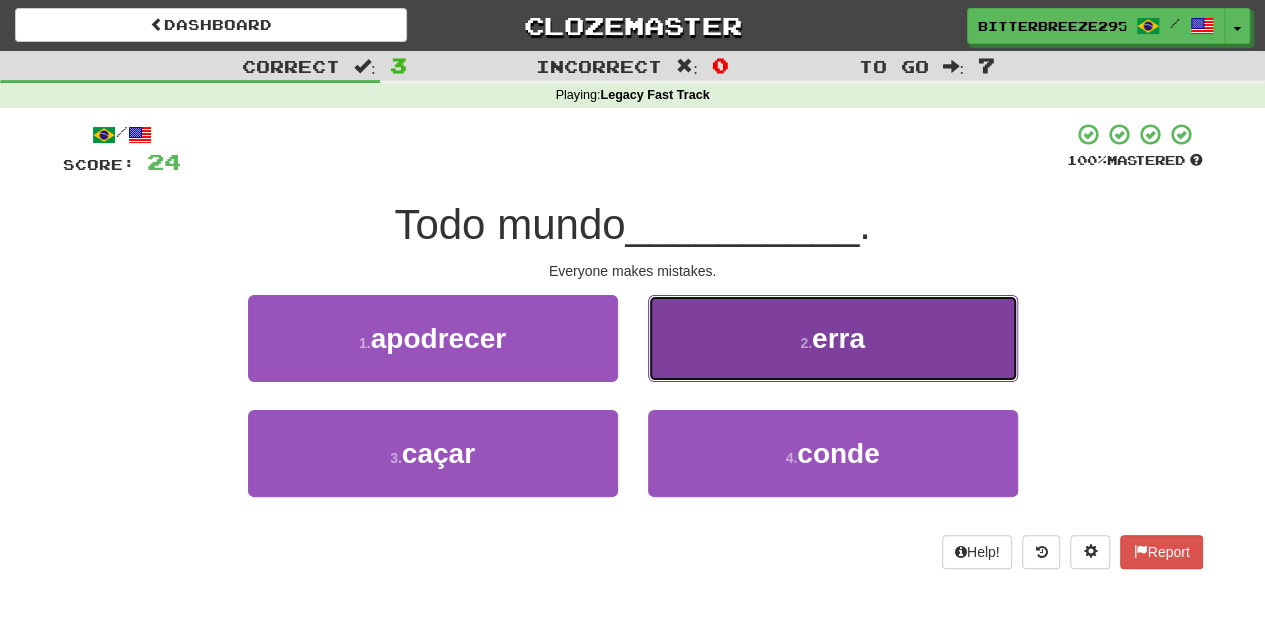 click on "2 .  erra" at bounding box center (833, 338) 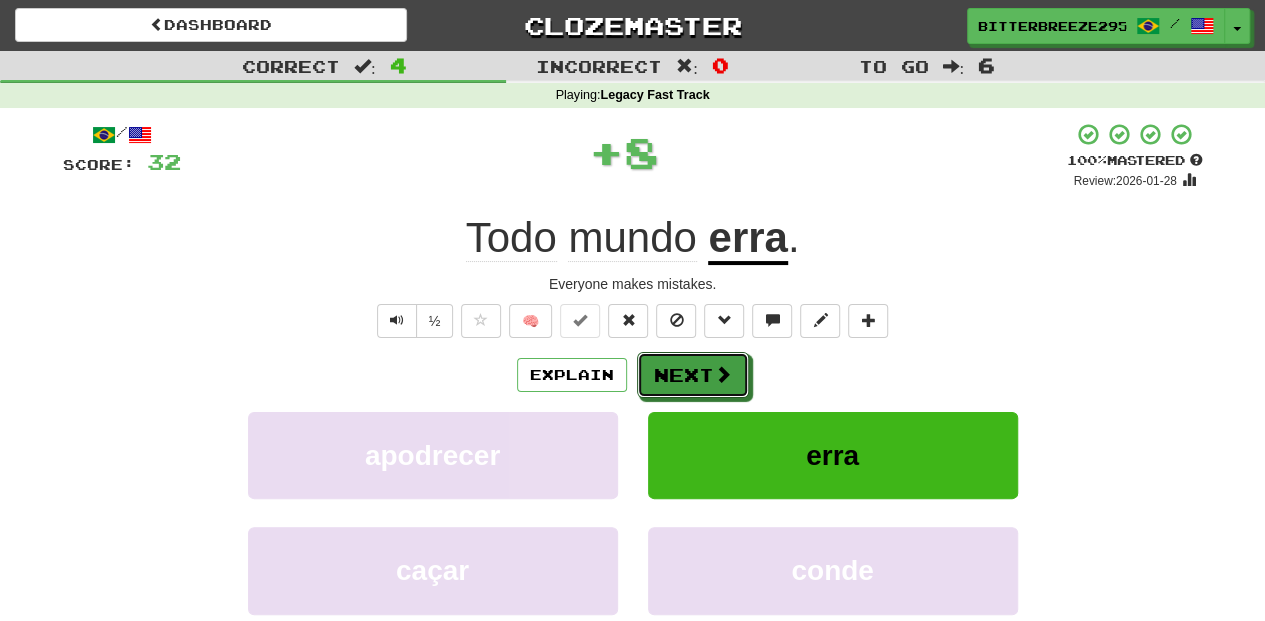 click on "Next" at bounding box center (693, 375) 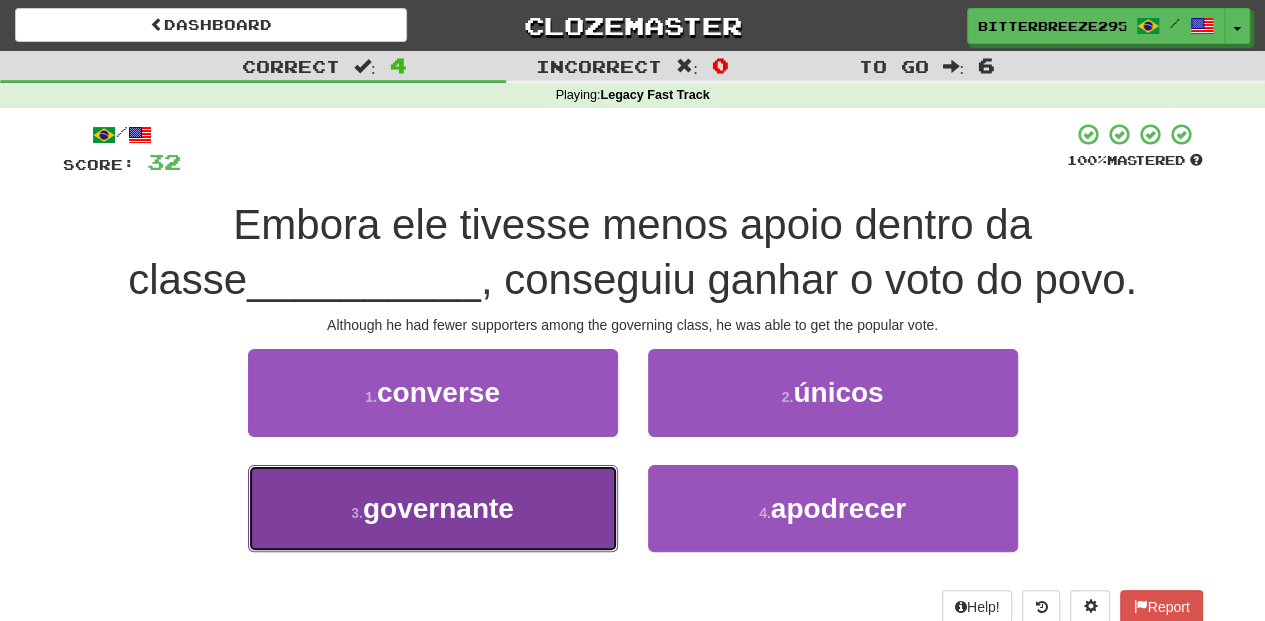 click on "3 .  governante" at bounding box center (433, 508) 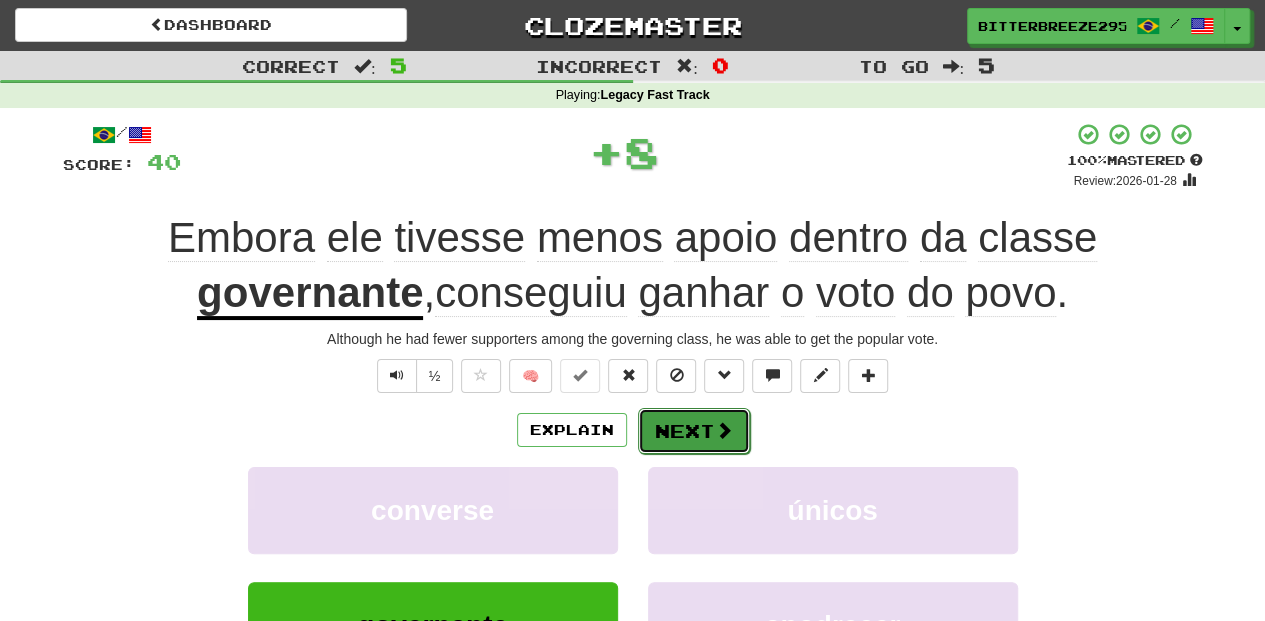 click on "Next" at bounding box center [694, 431] 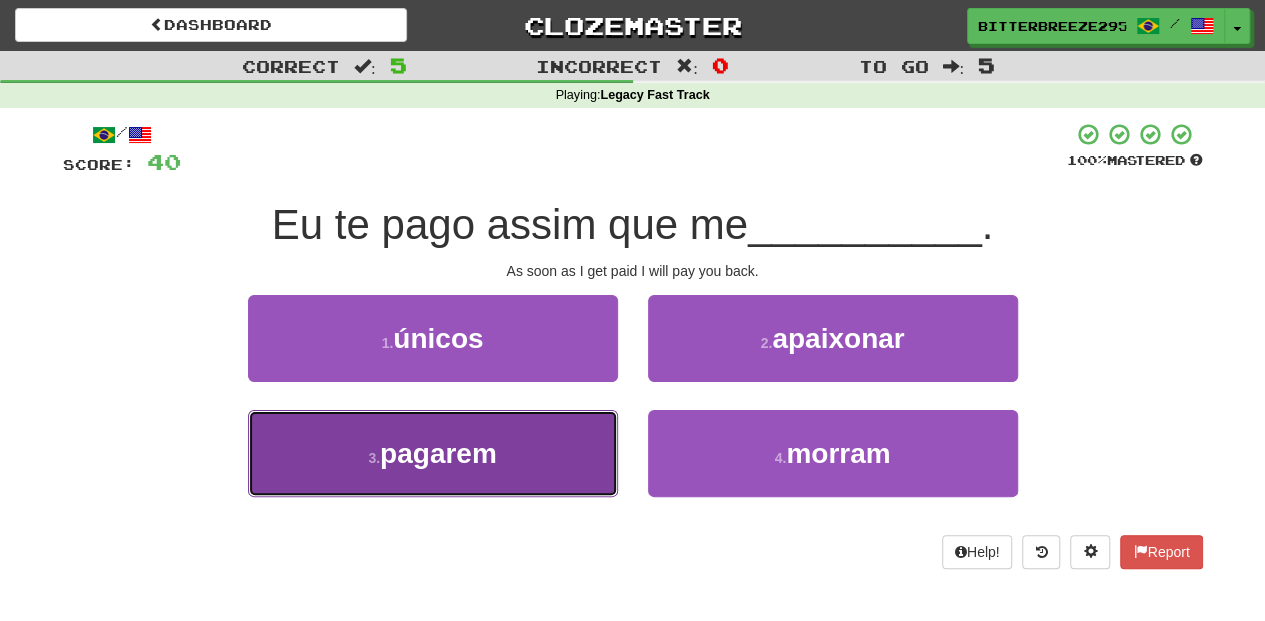 click on "3 .  pagarem" at bounding box center (433, 453) 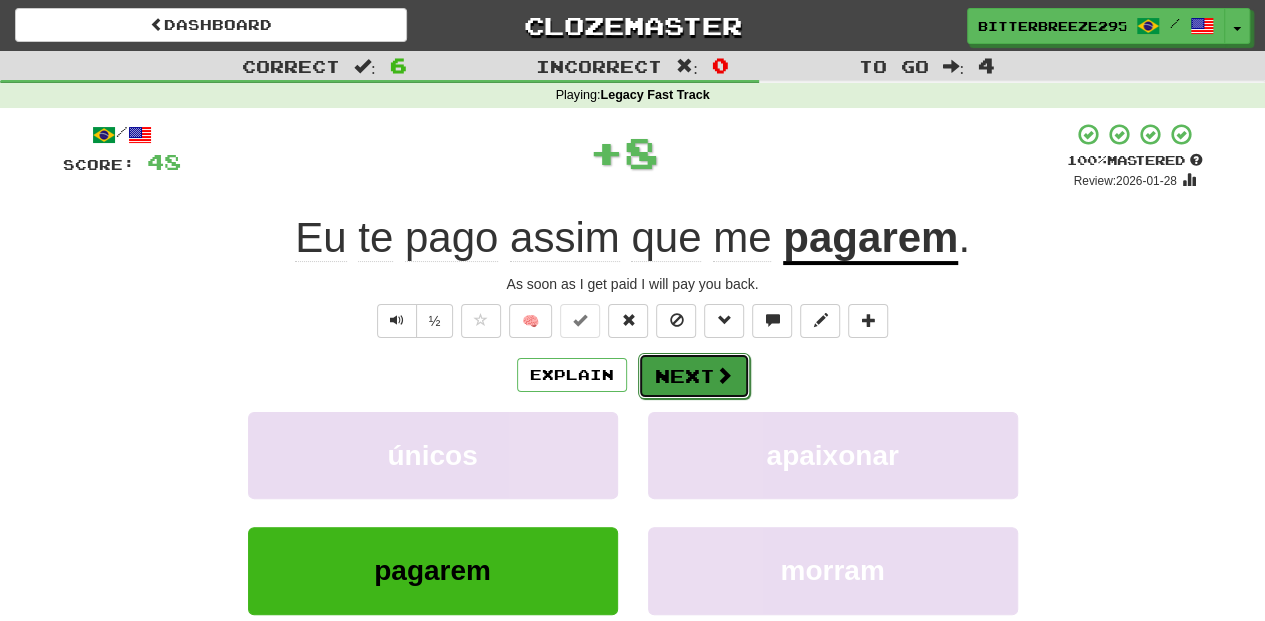 click on "Next" at bounding box center [694, 376] 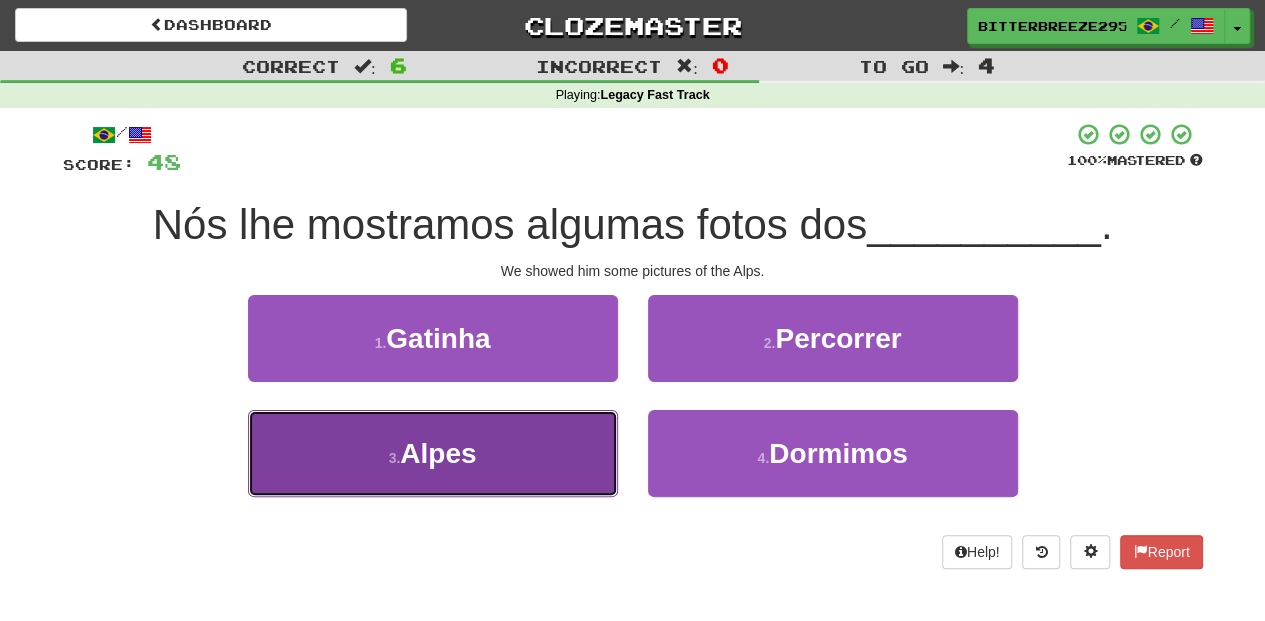 click on "3 .  Alpes" at bounding box center [433, 453] 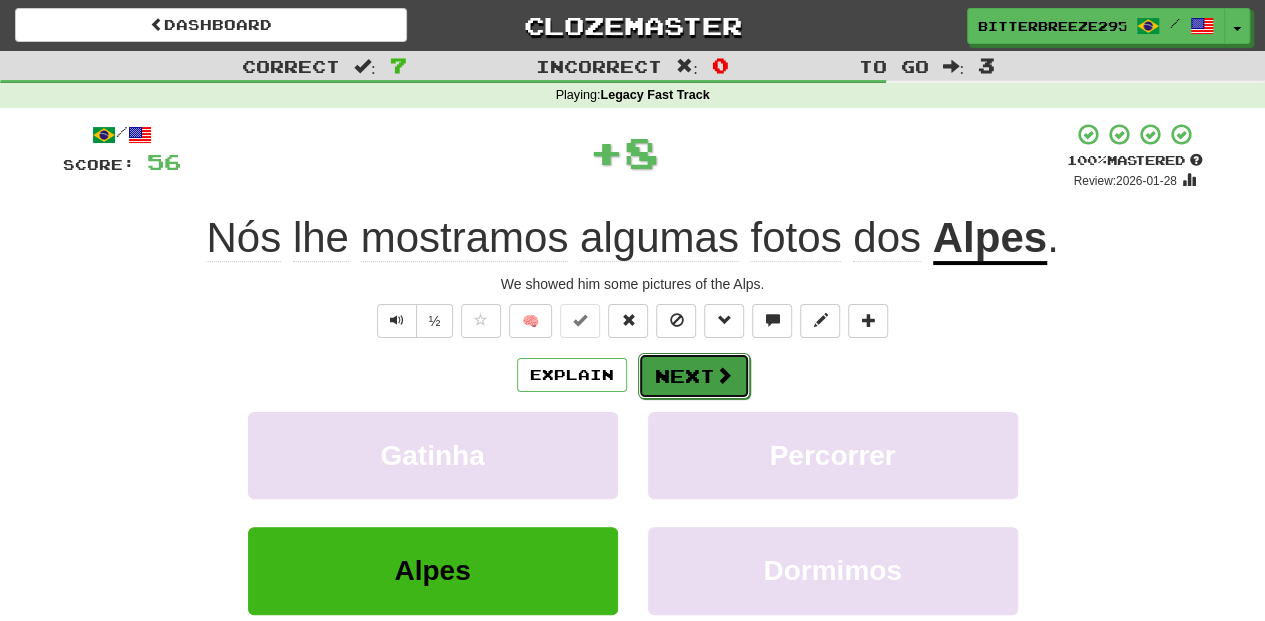 click on "Next" at bounding box center [694, 376] 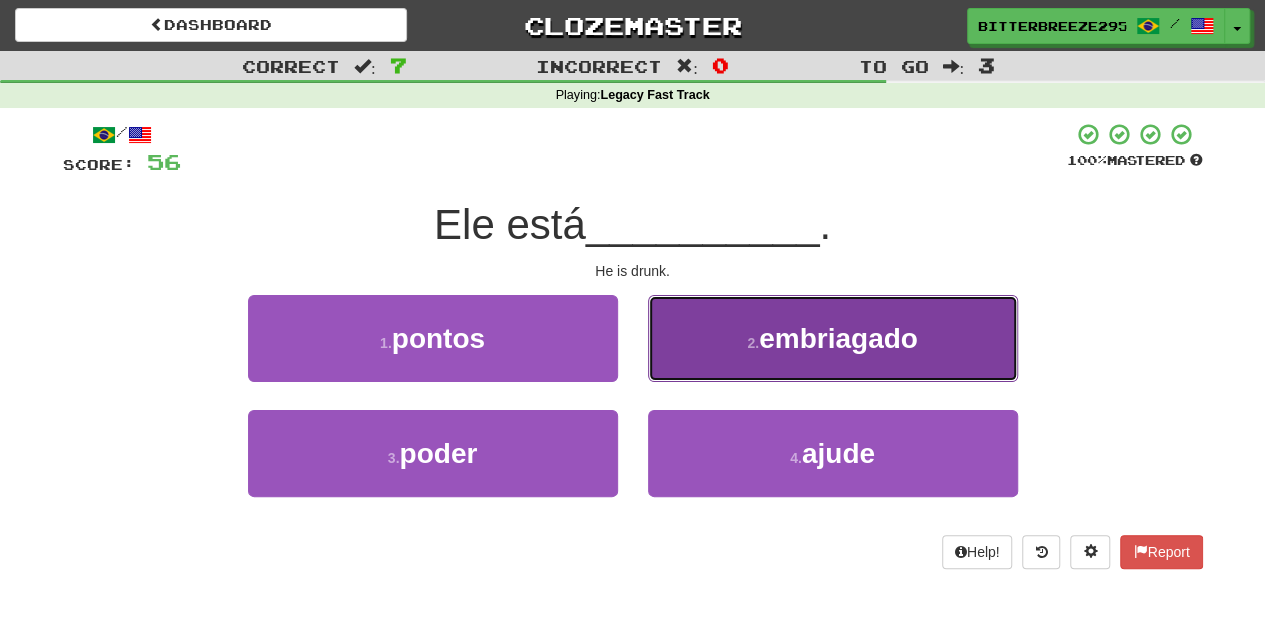 click on "2 .  embriagado" at bounding box center (833, 338) 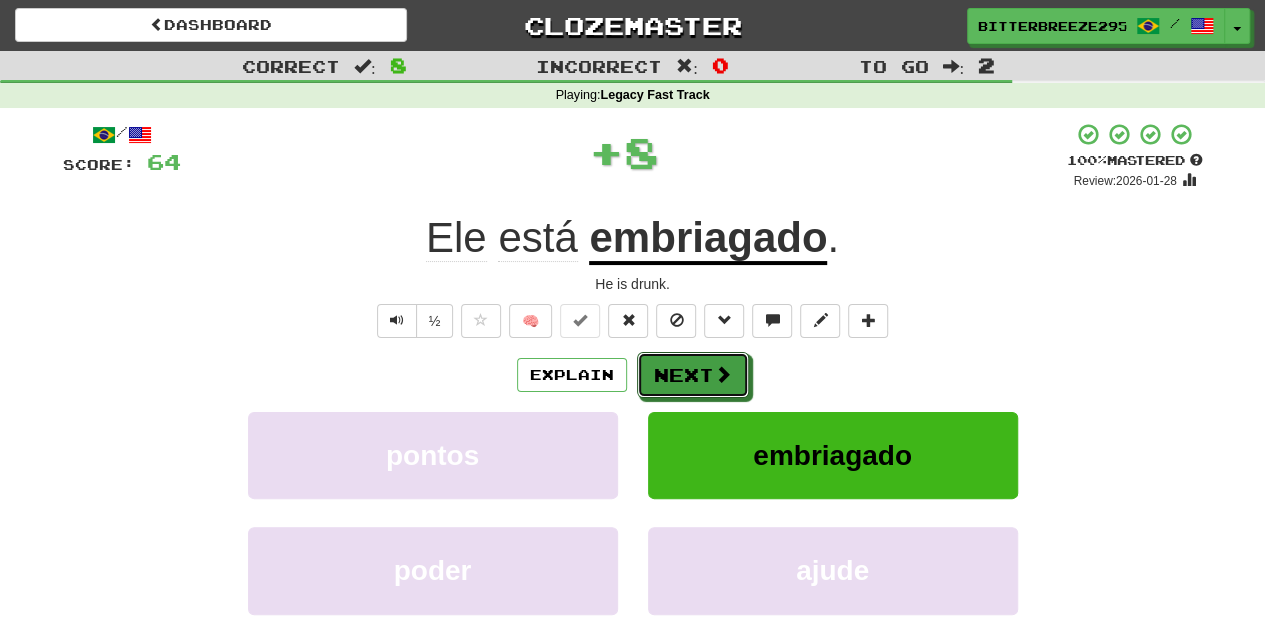 click at bounding box center [723, 374] 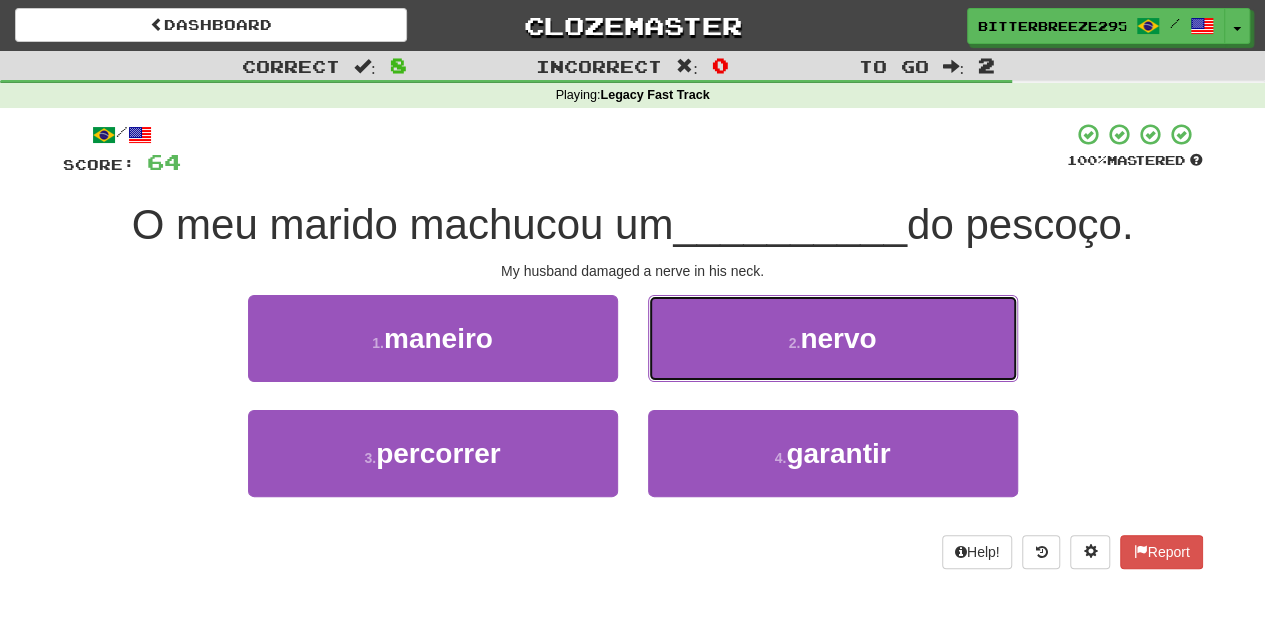click on "2 .  nervo" at bounding box center [833, 338] 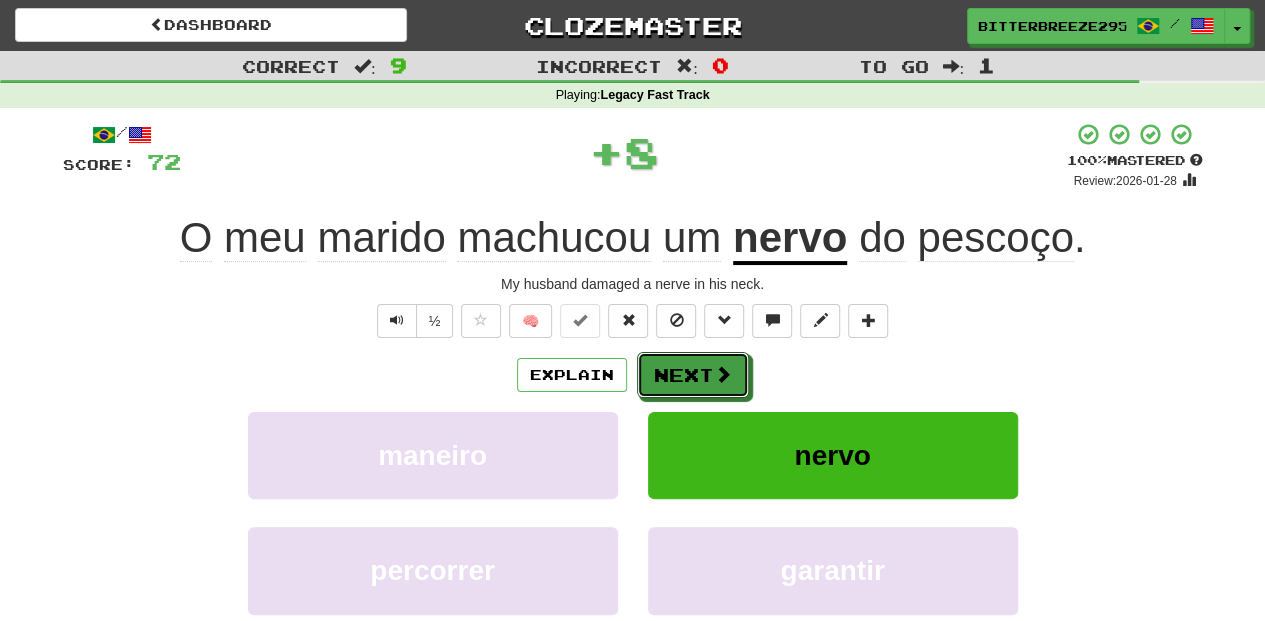 click at bounding box center [723, 374] 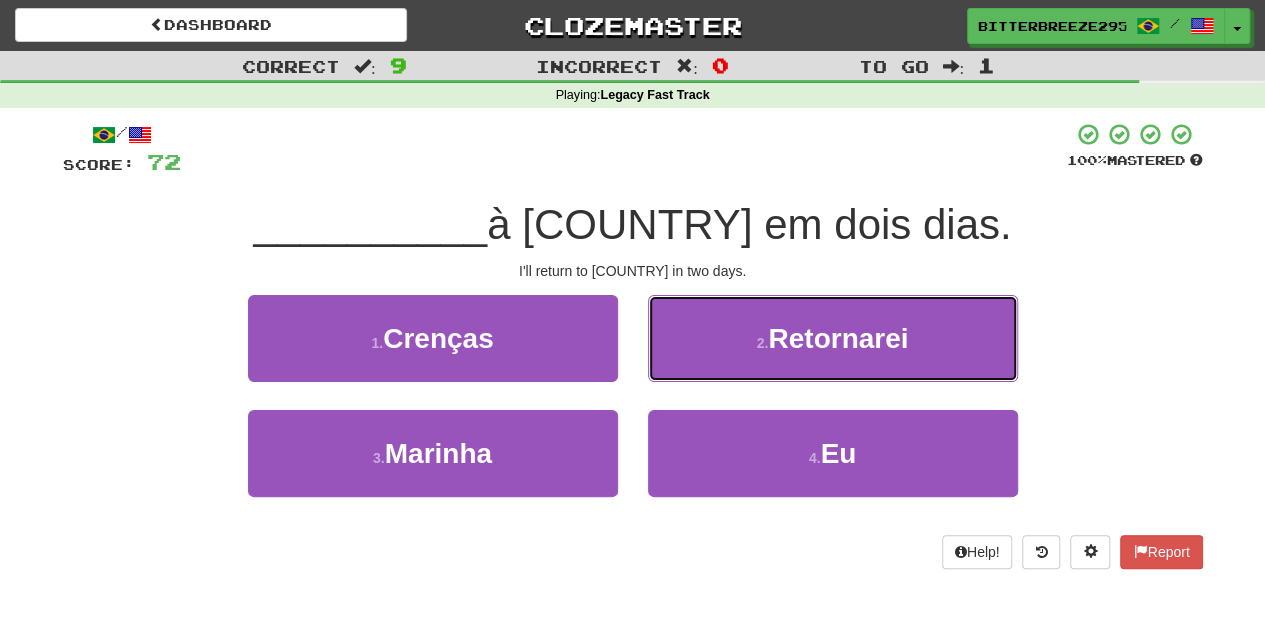 click on "2 .  Retornarei" at bounding box center [833, 338] 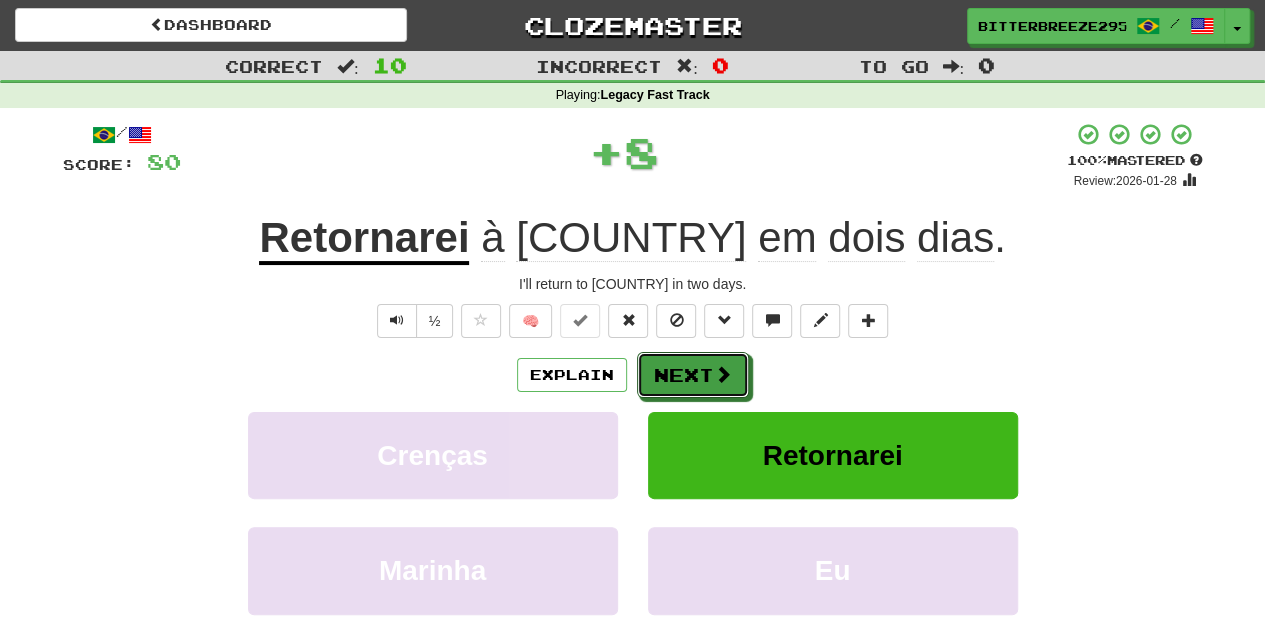 click at bounding box center (723, 374) 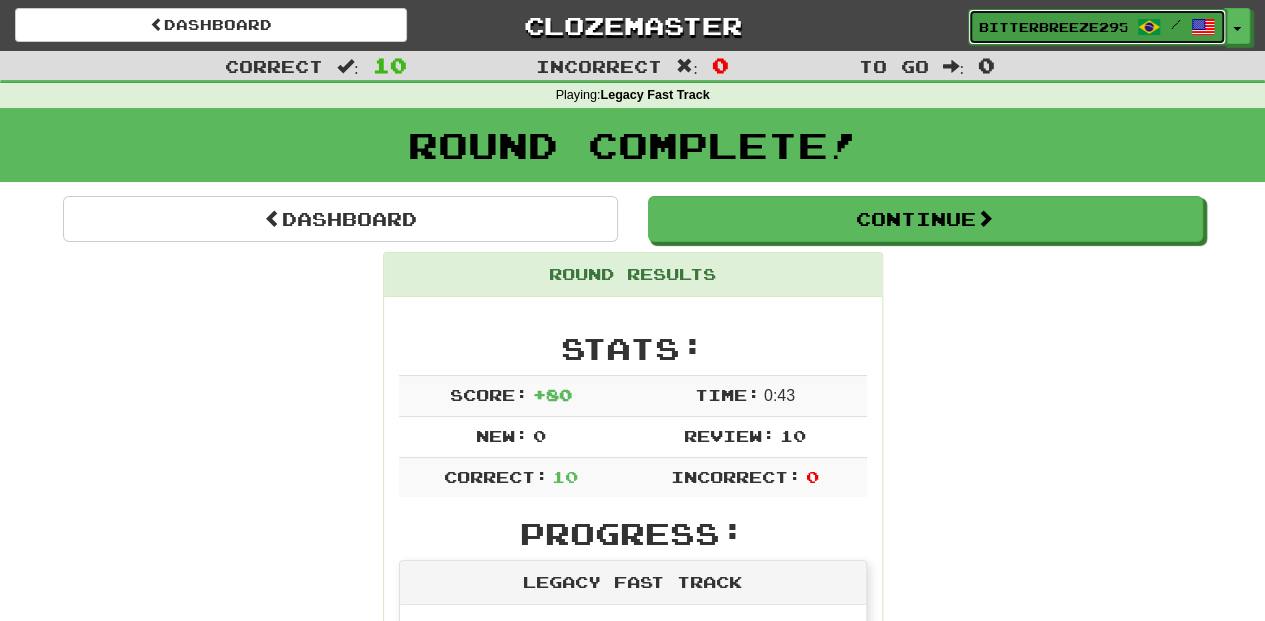 click on "BitterBreeze2956" at bounding box center [1053, 27] 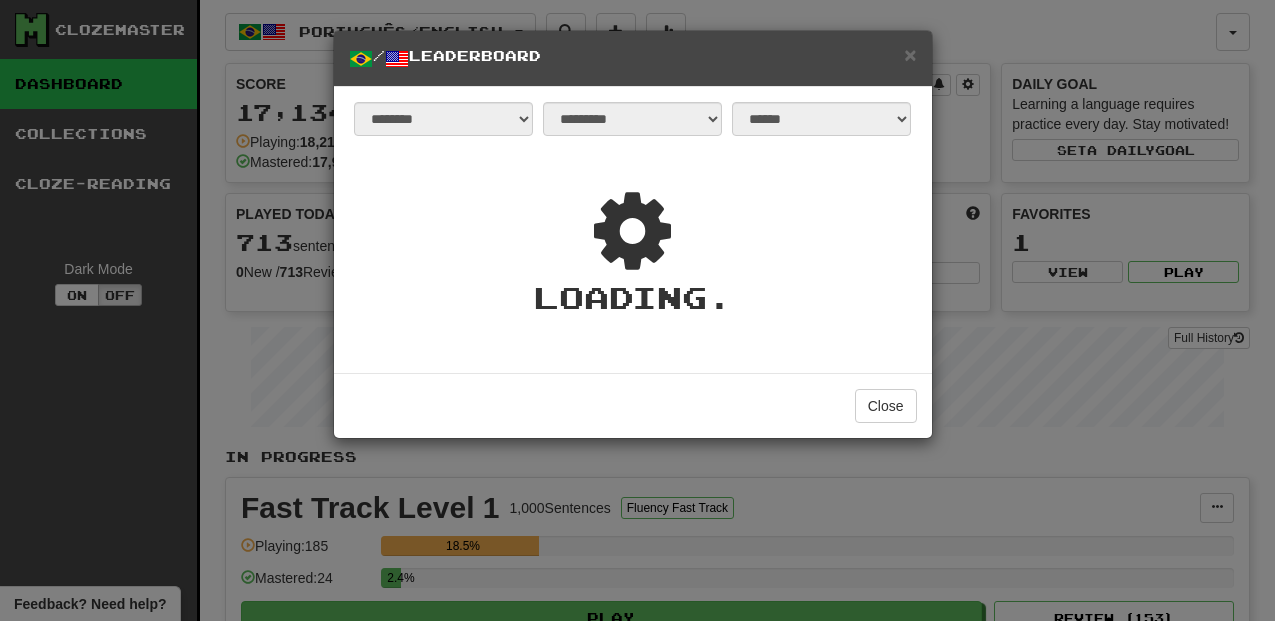 select on "**********" 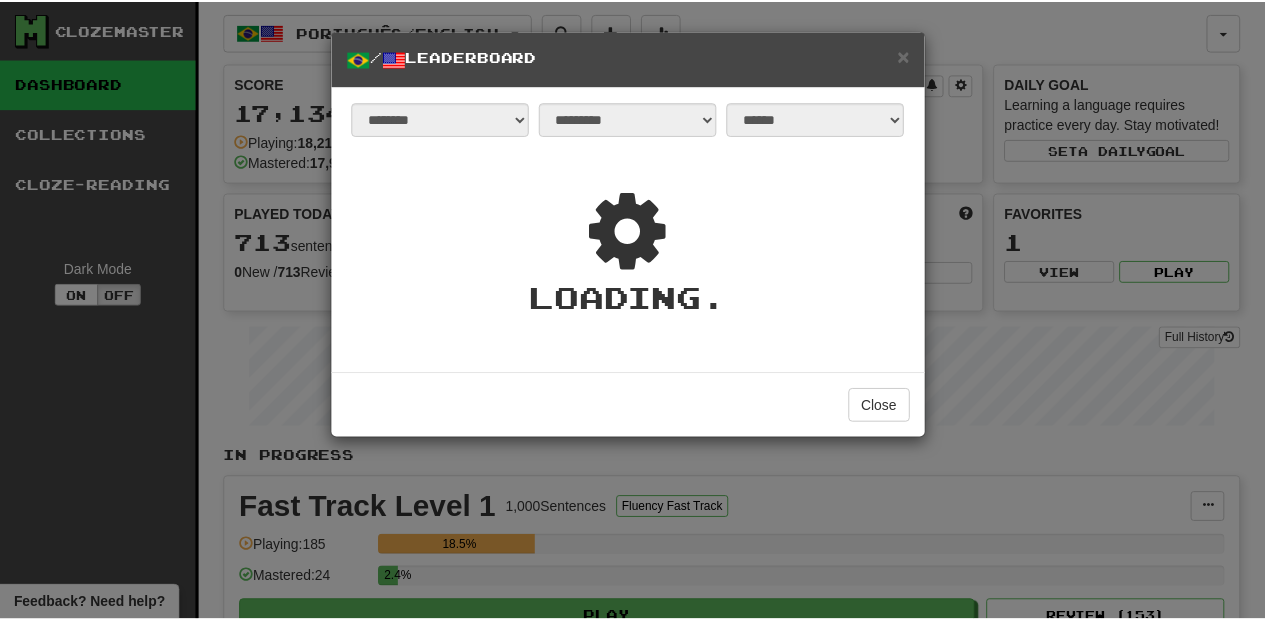 scroll, scrollTop: 0, scrollLeft: 0, axis: both 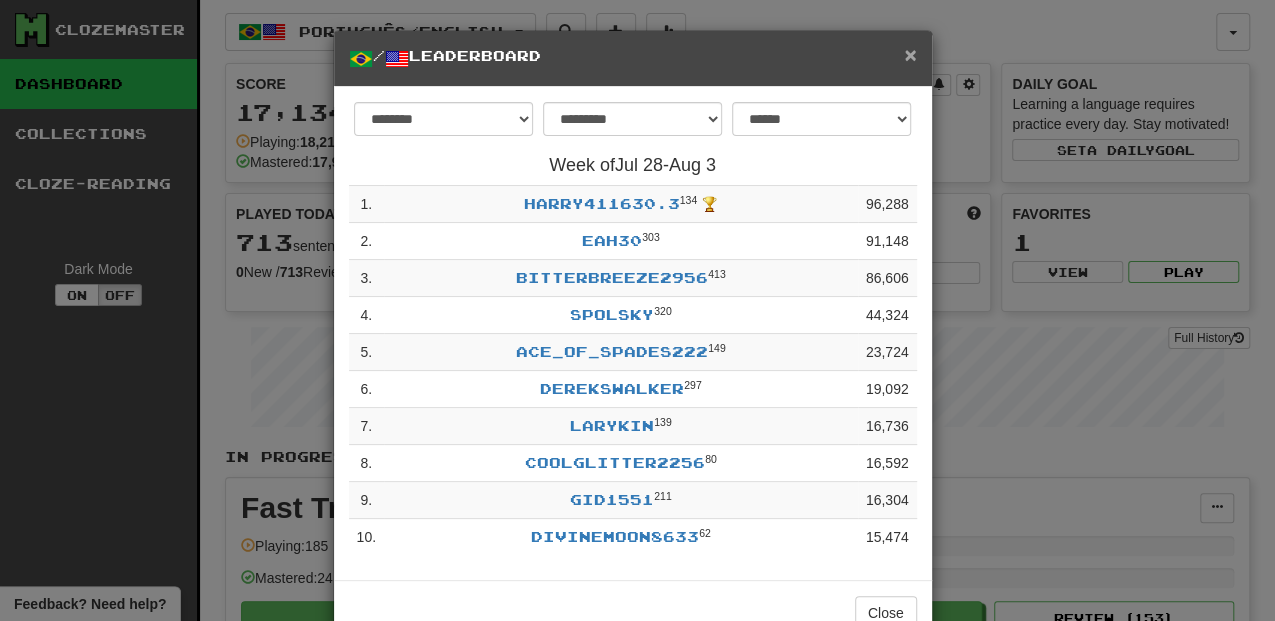 click on "×" at bounding box center (910, 54) 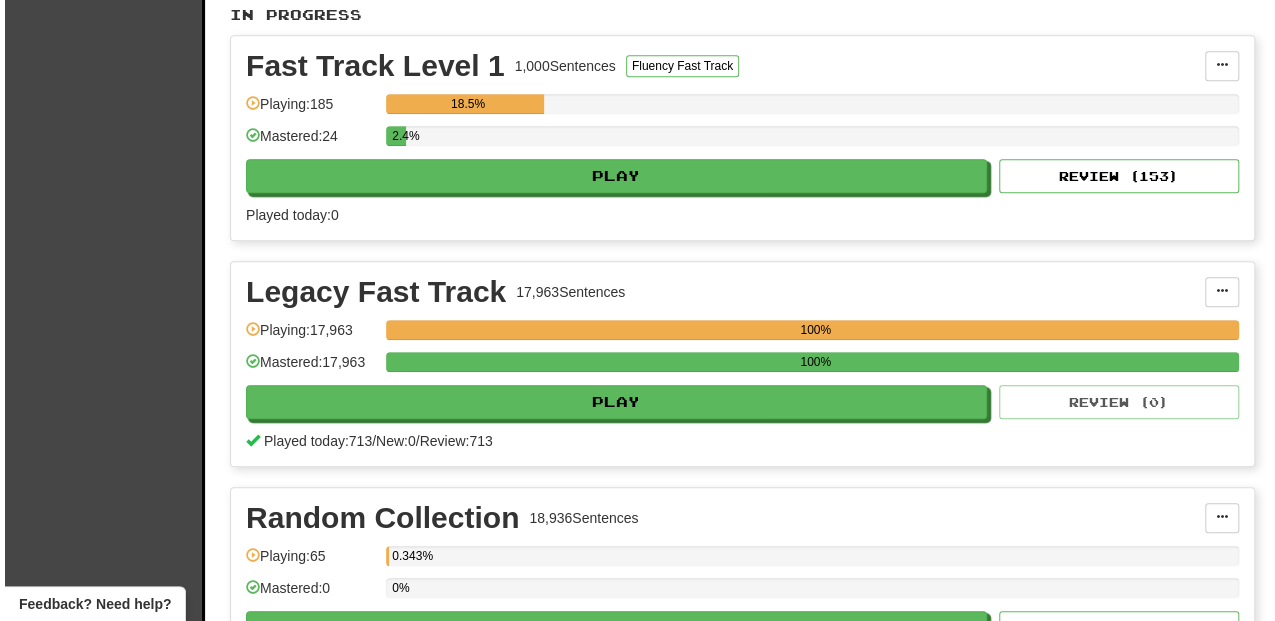 scroll, scrollTop: 466, scrollLeft: 0, axis: vertical 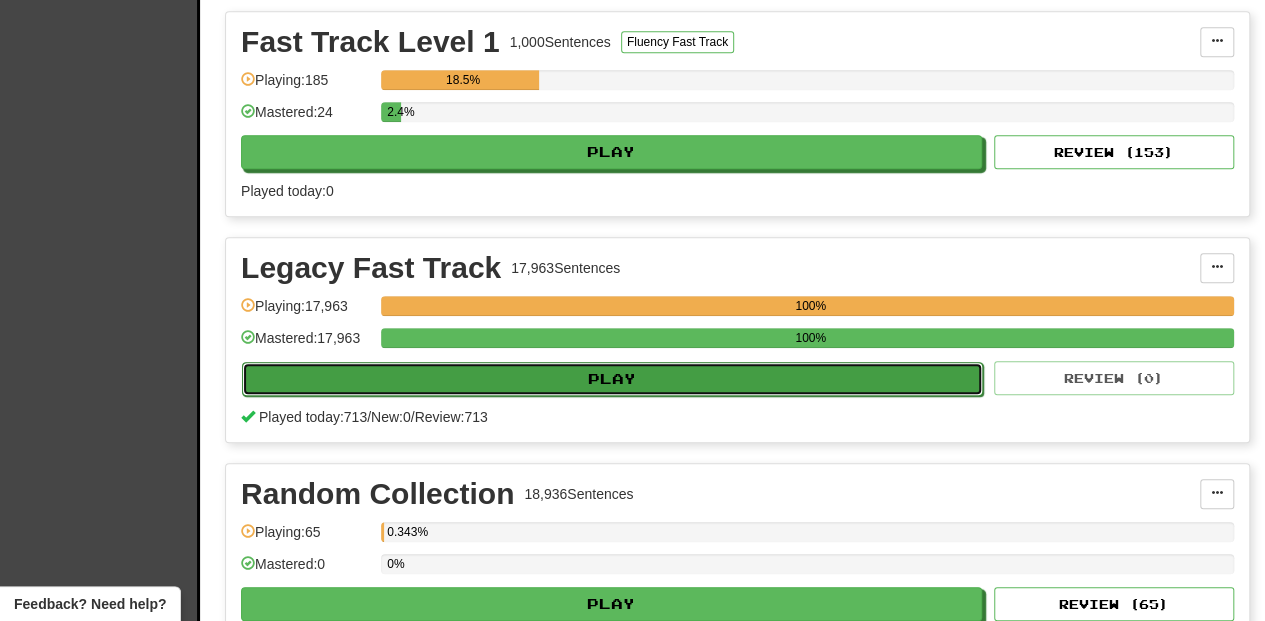 click on "Play" at bounding box center (612, 379) 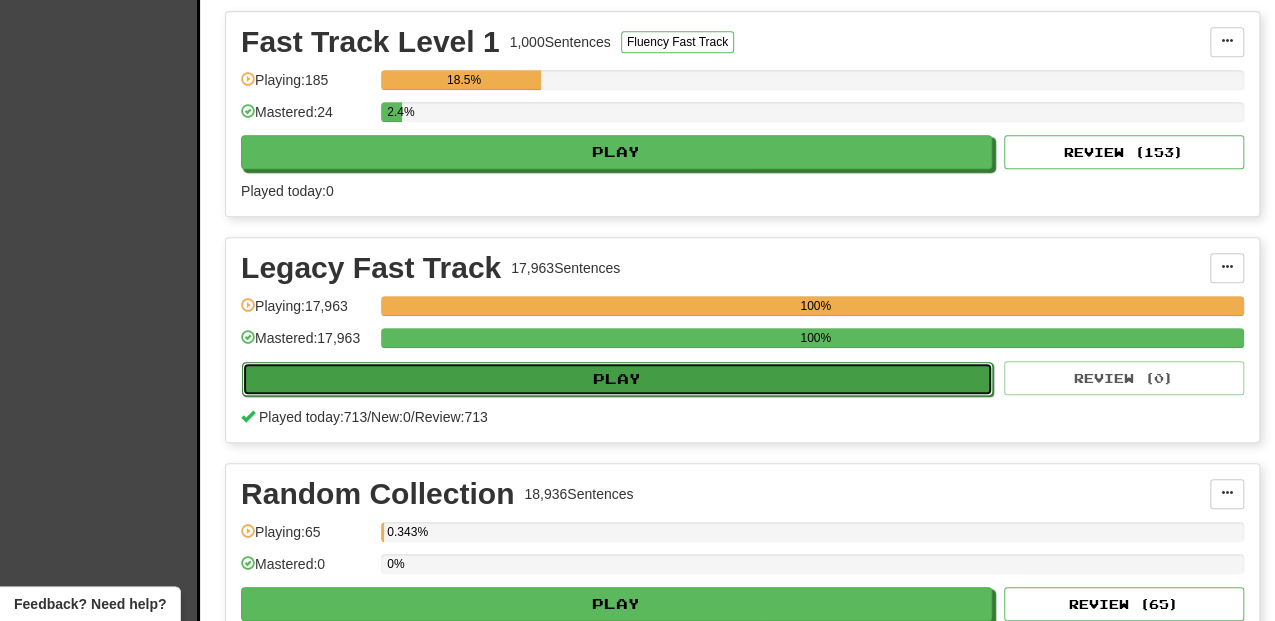 select on "**" 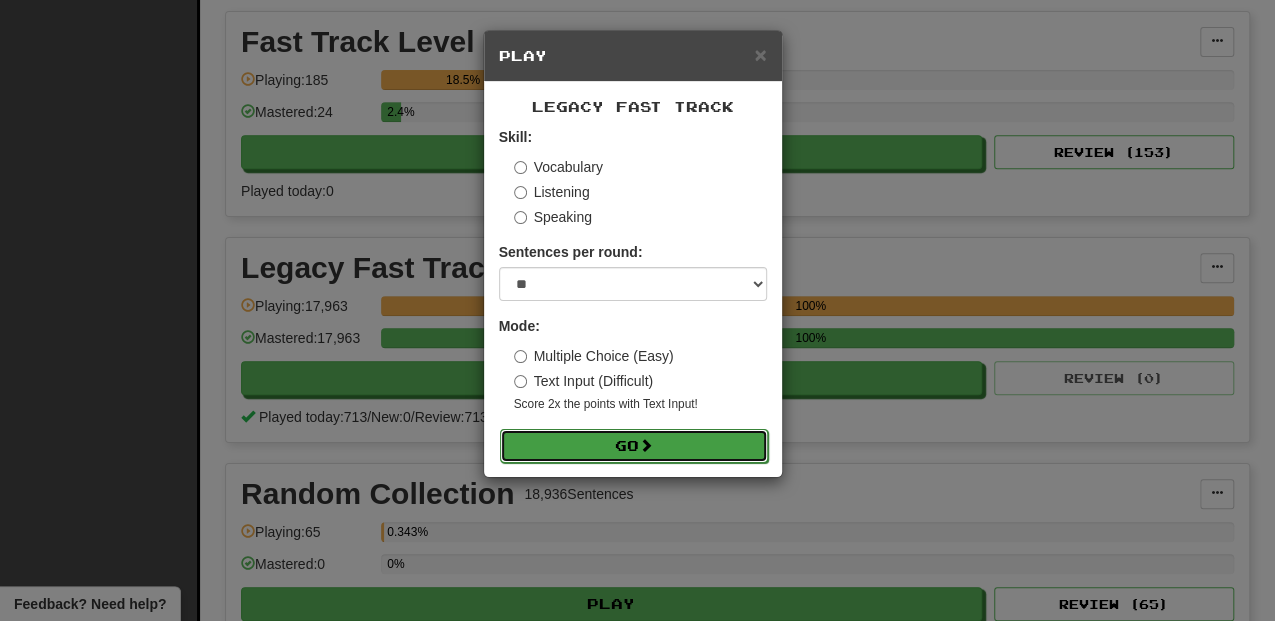 click on "Go" at bounding box center [634, 446] 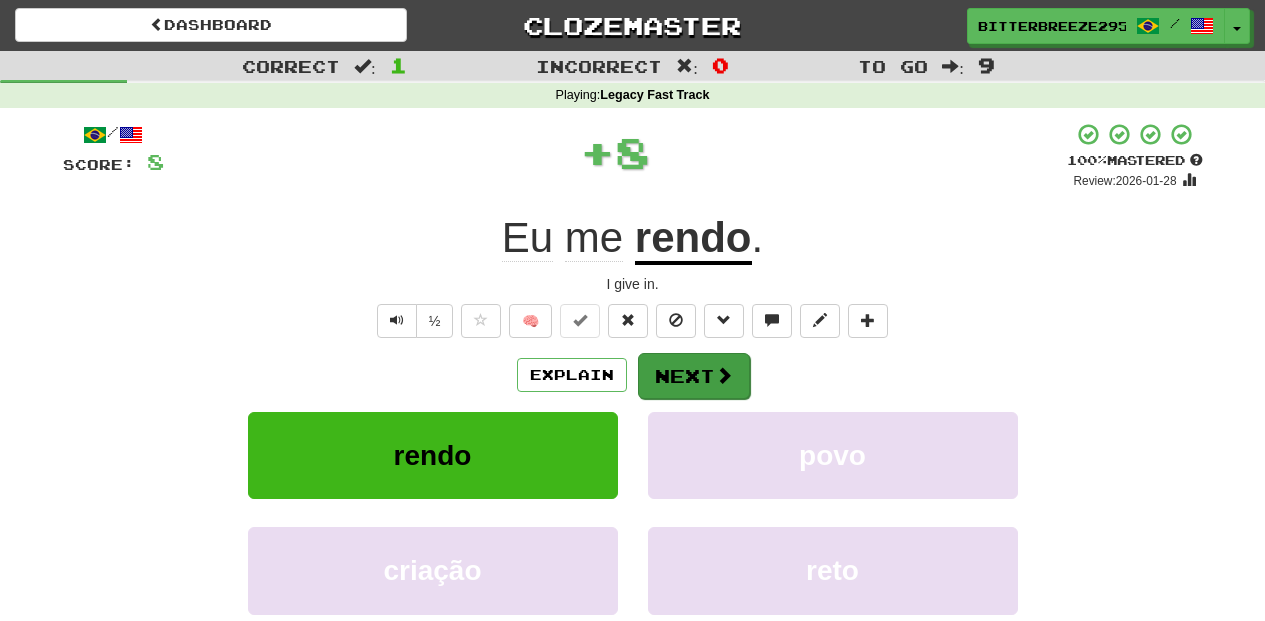 scroll, scrollTop: 0, scrollLeft: 0, axis: both 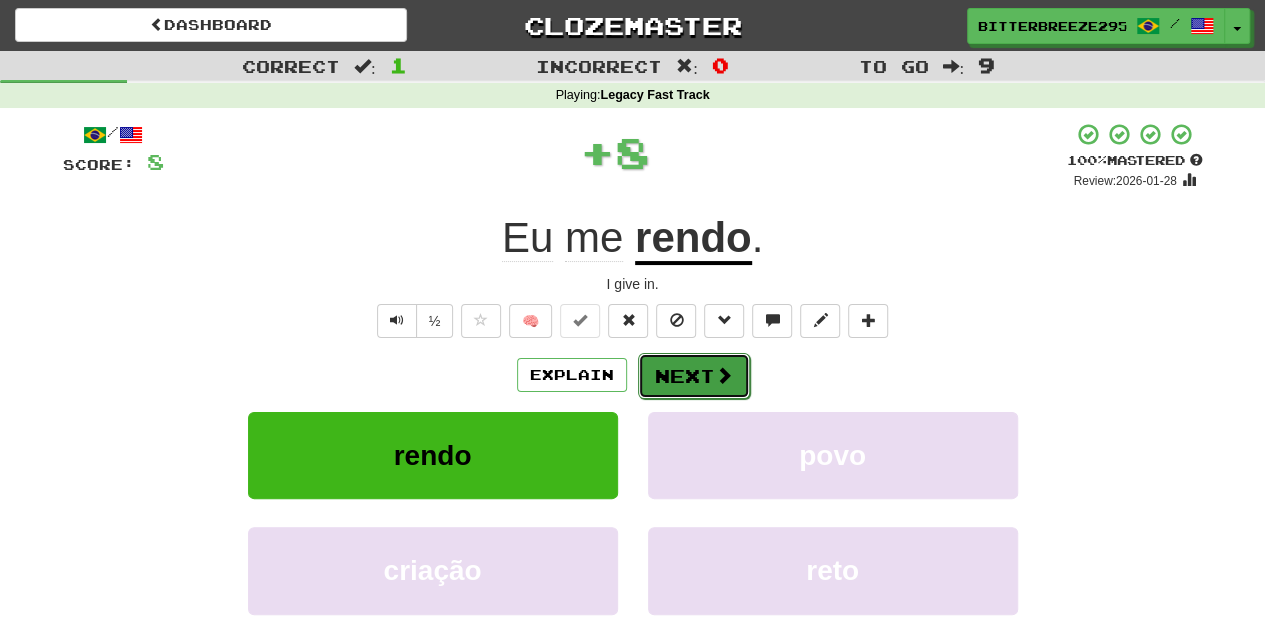 click on "Next" at bounding box center (694, 376) 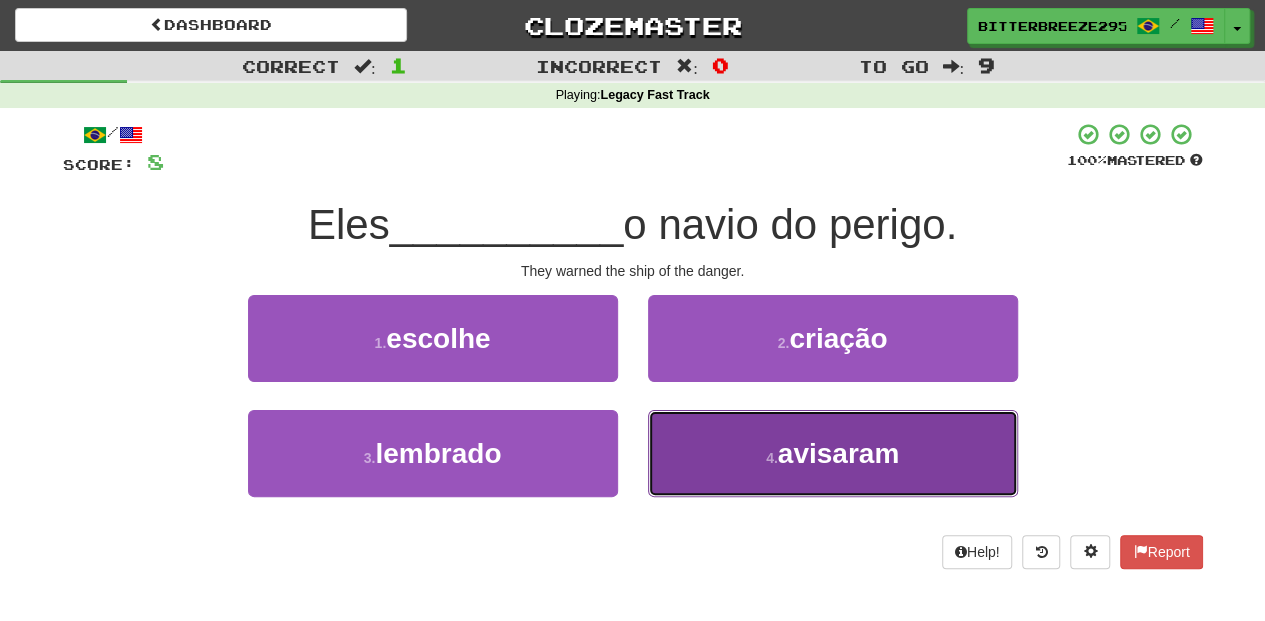 click on "4 .  avisaram" at bounding box center [833, 453] 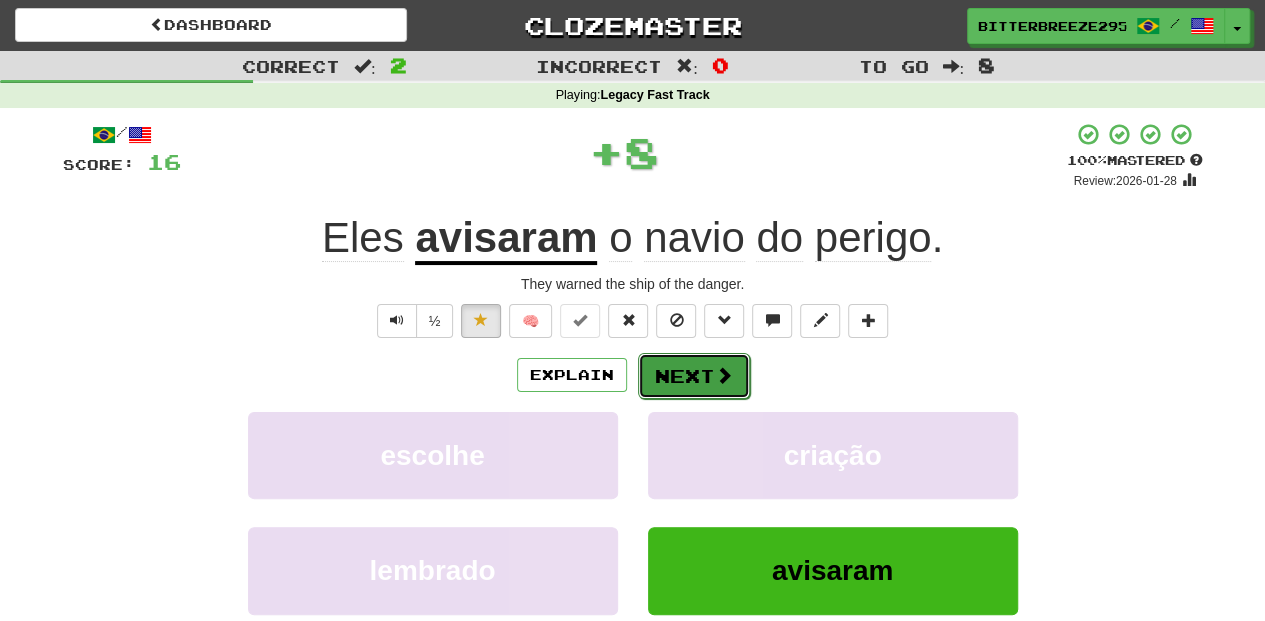 click on "Next" at bounding box center [694, 376] 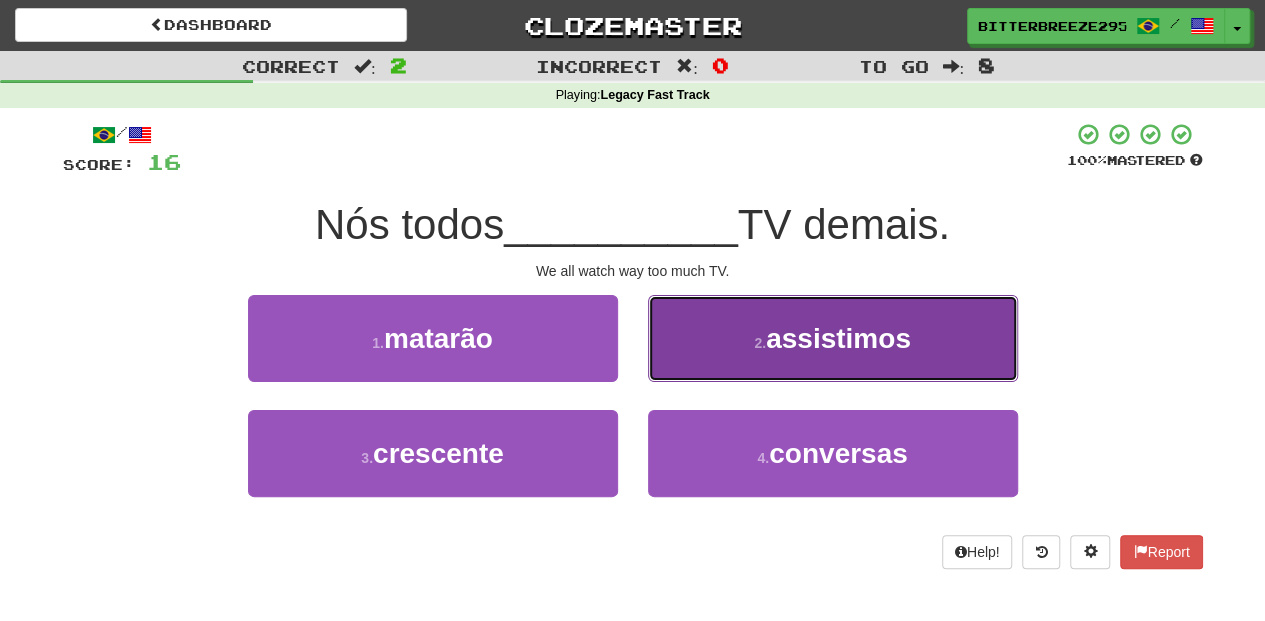 click on "2 .  assistimos" at bounding box center [833, 338] 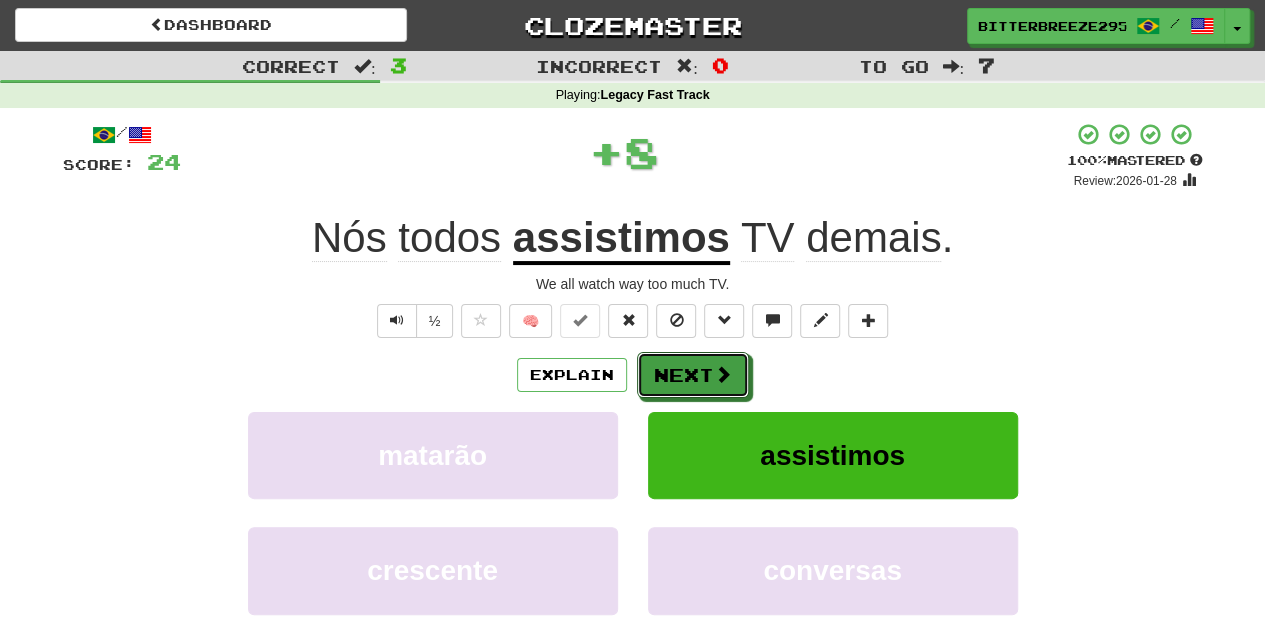 click on "Next" at bounding box center (693, 375) 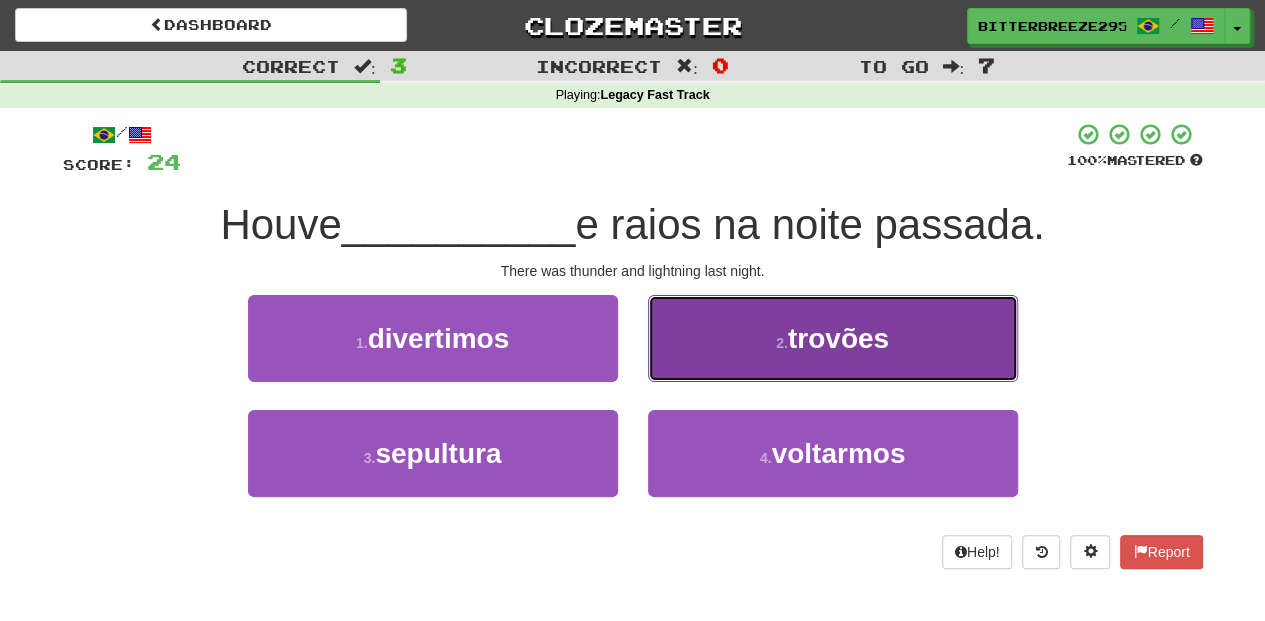 click on "2 .  trovões" at bounding box center (833, 338) 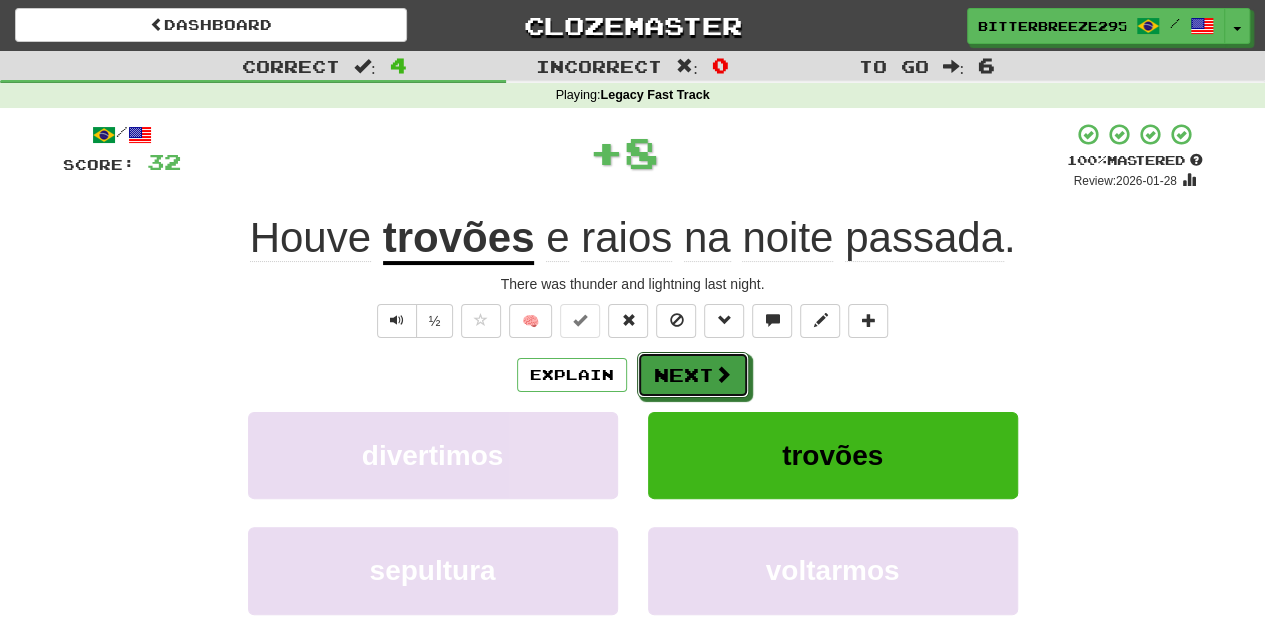 click on "Next" at bounding box center [693, 375] 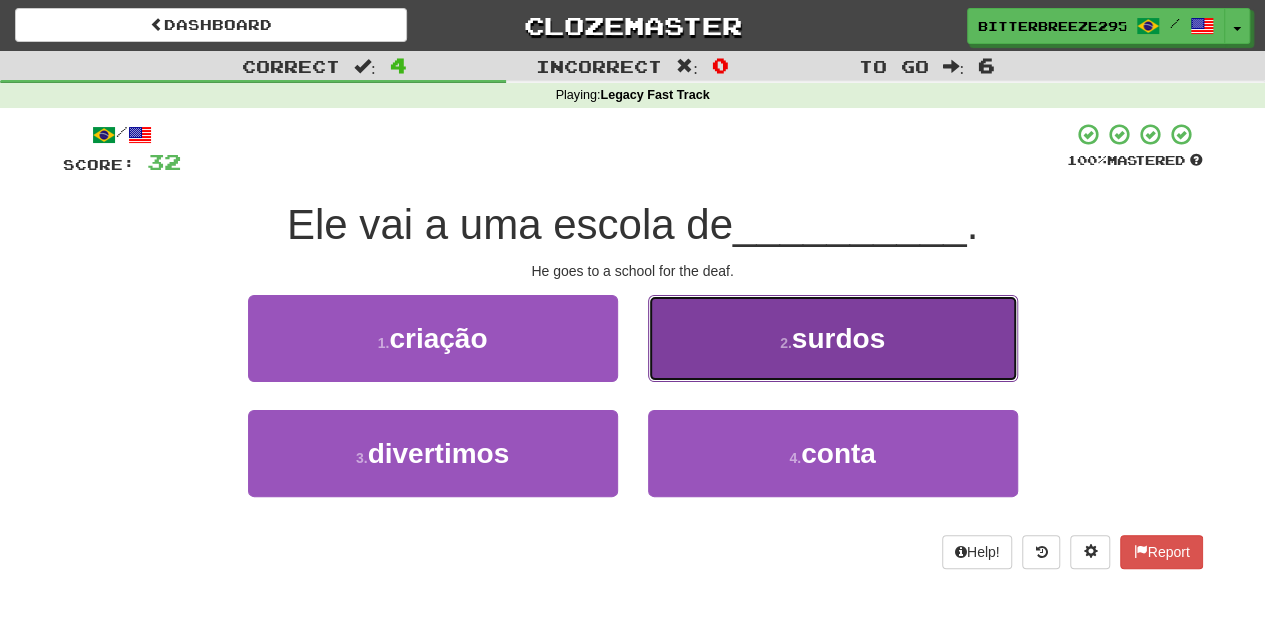click on "2 .  surdos" at bounding box center (833, 338) 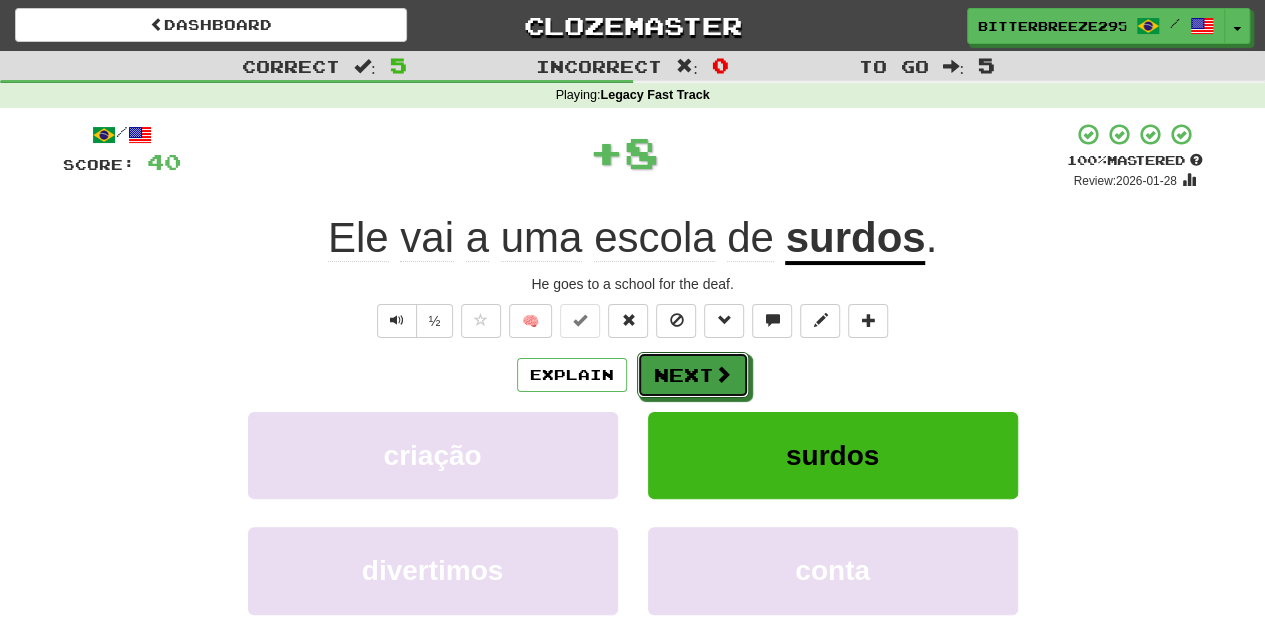 click on "Next" at bounding box center [693, 375] 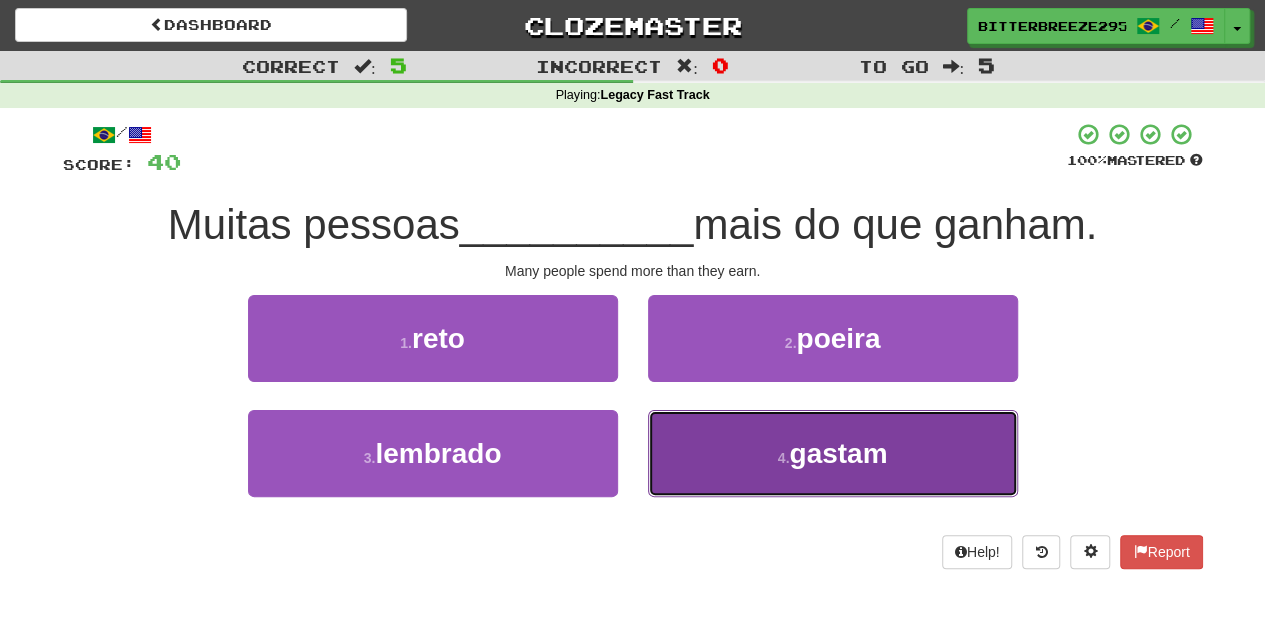 click on "4 .  gastam" at bounding box center (833, 453) 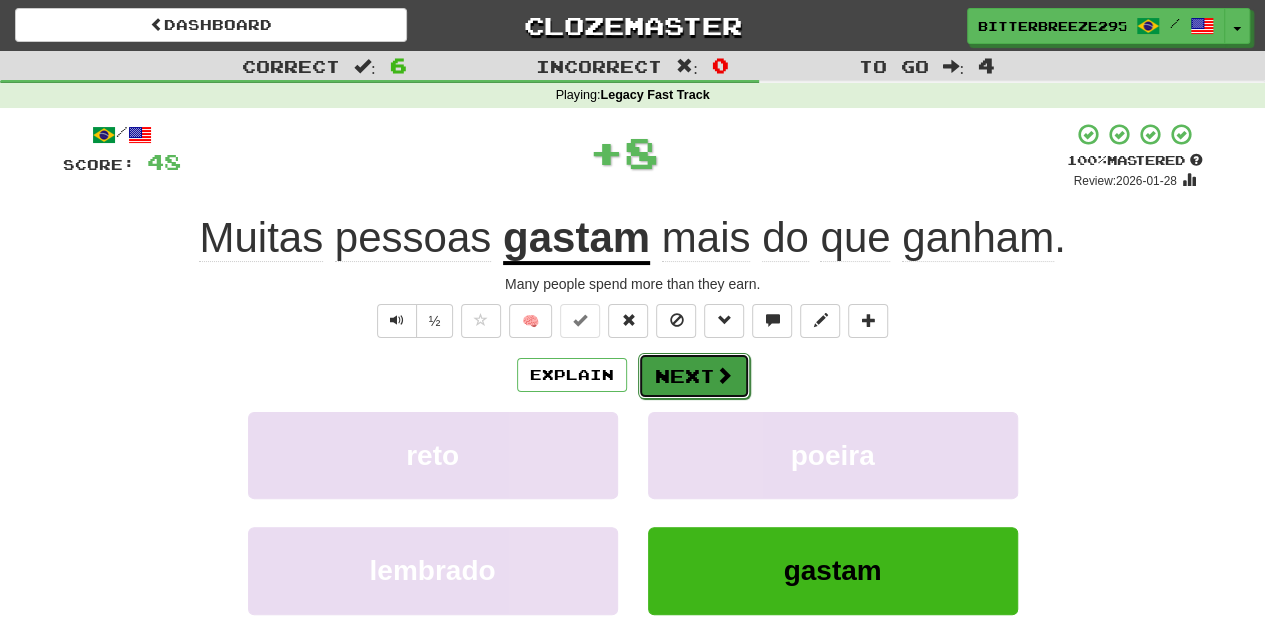 click on "Next" at bounding box center (694, 376) 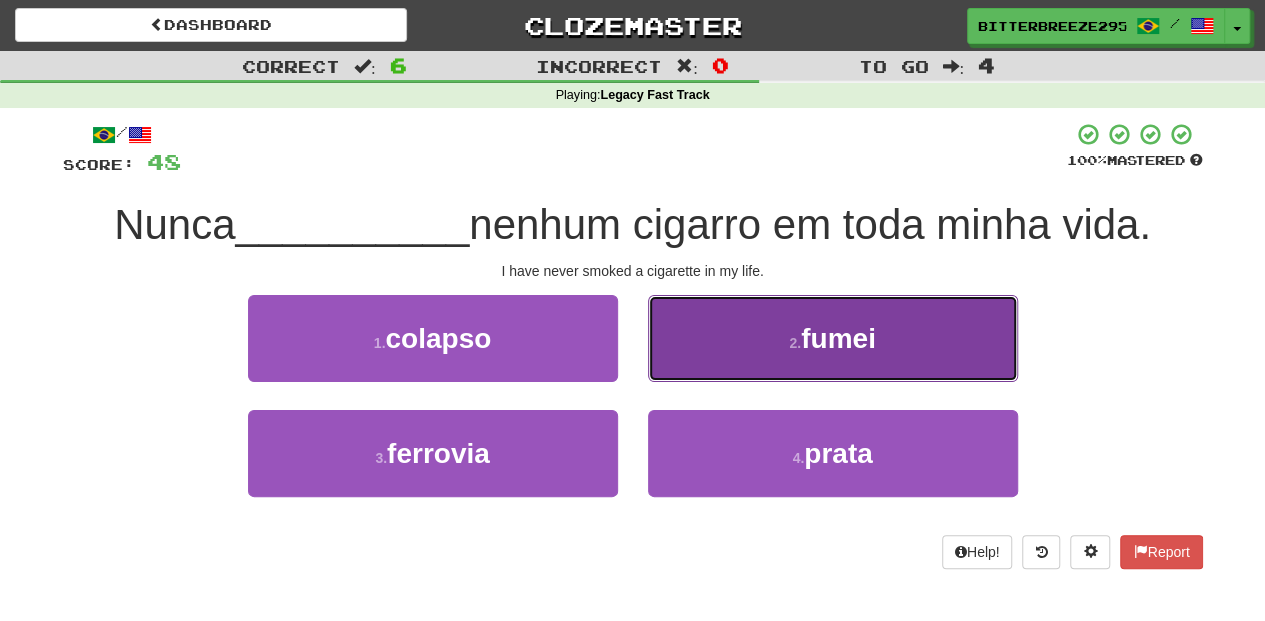 click on "2 .  fumei" at bounding box center (833, 338) 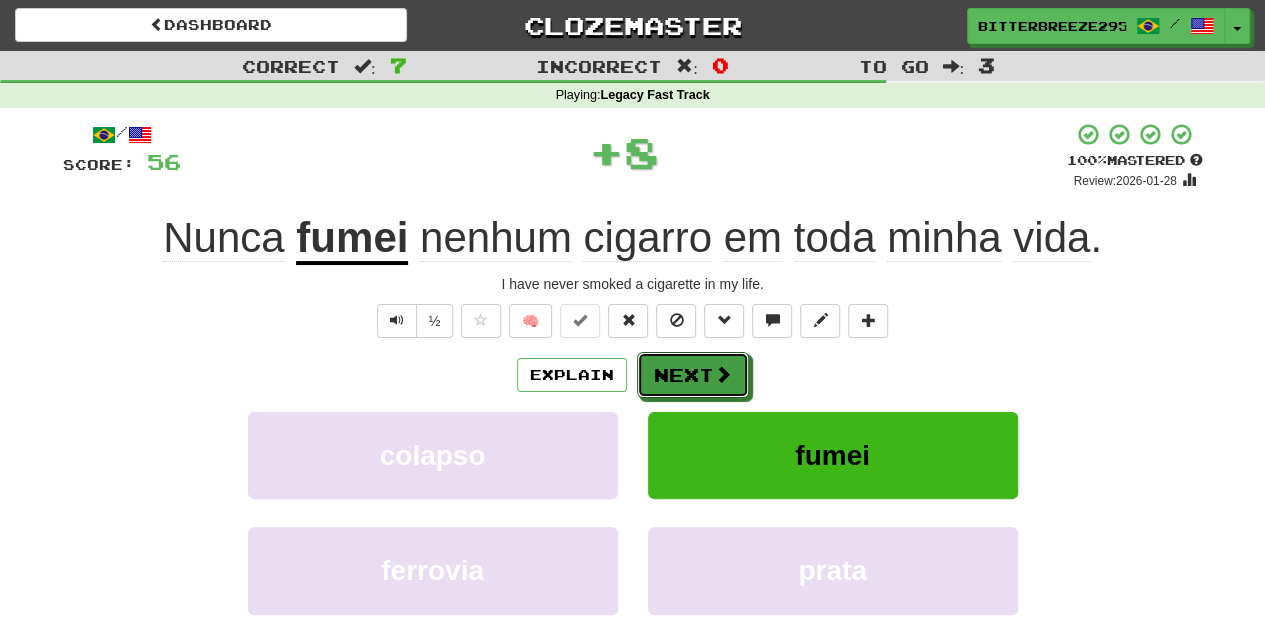 click on "Next" at bounding box center [693, 375] 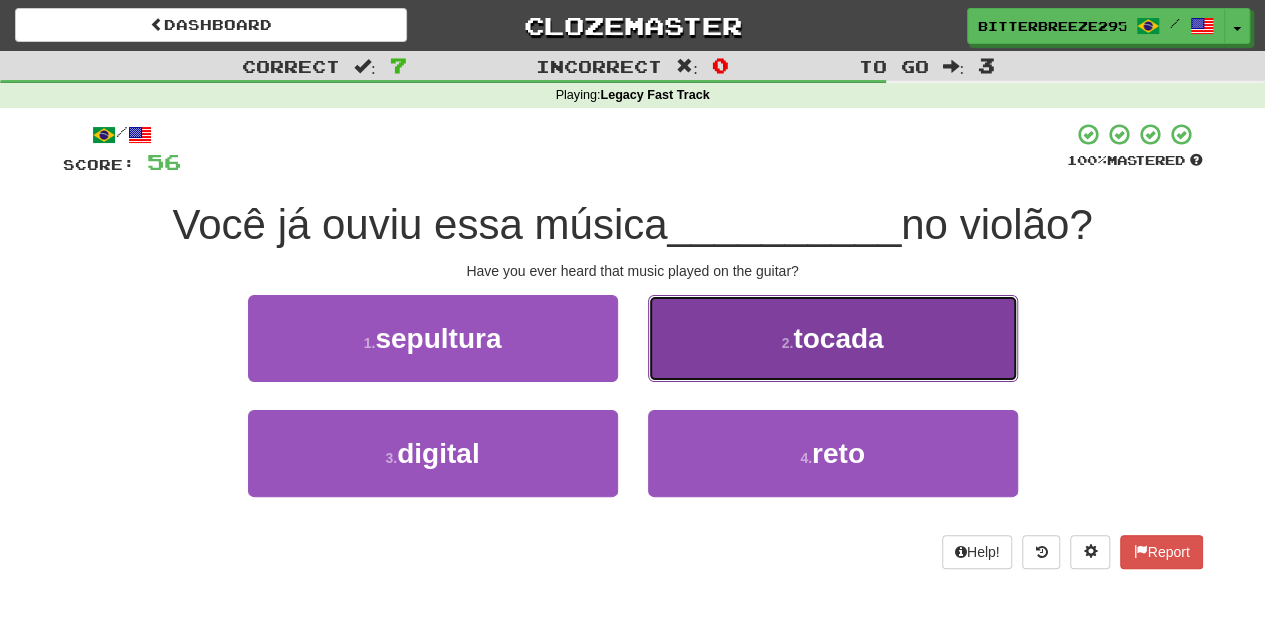 click on "2 .  tocada" at bounding box center [833, 338] 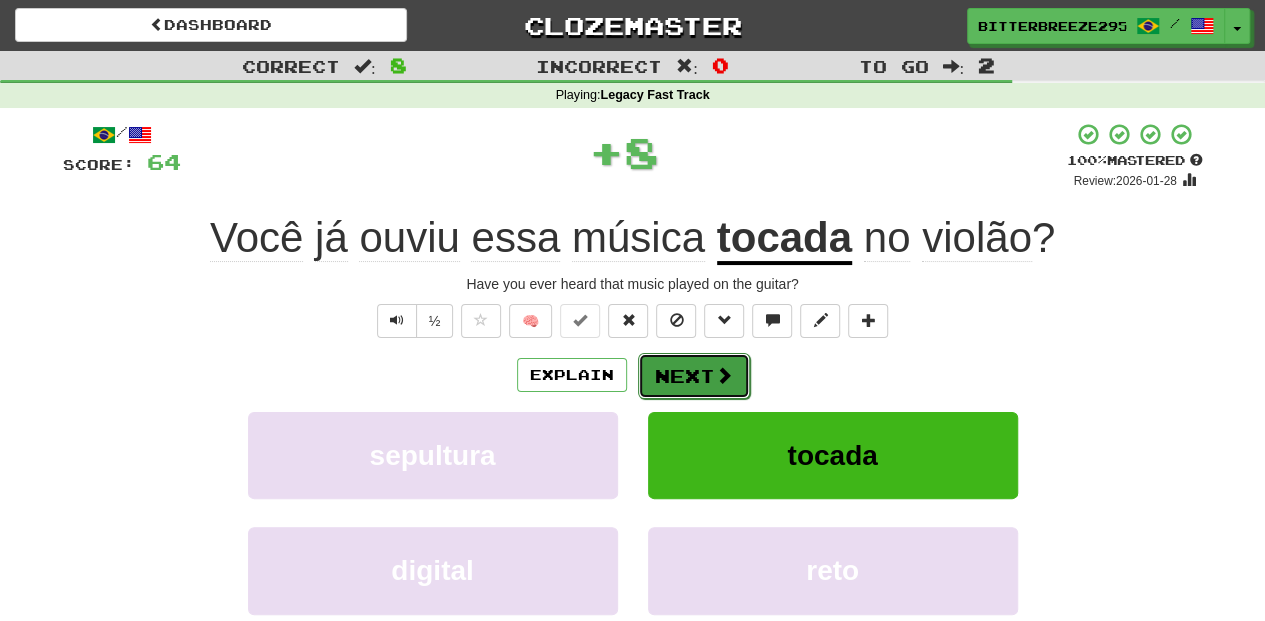 click on "Next" at bounding box center [694, 376] 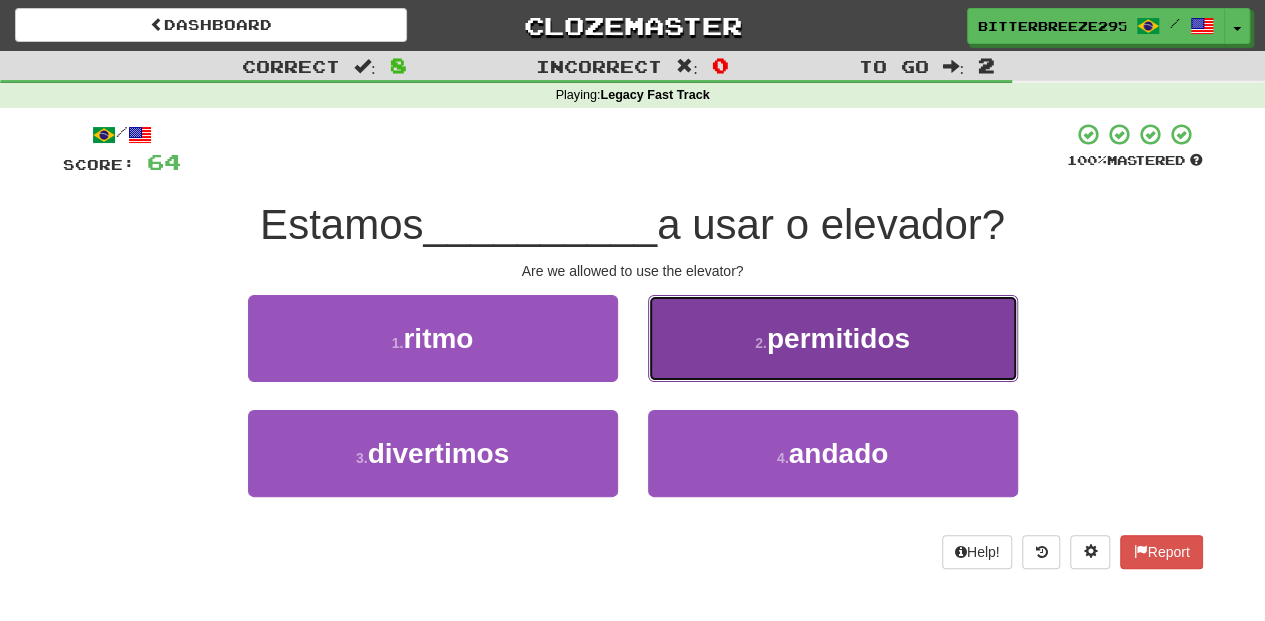 click on "2 .  permitidos" at bounding box center (833, 338) 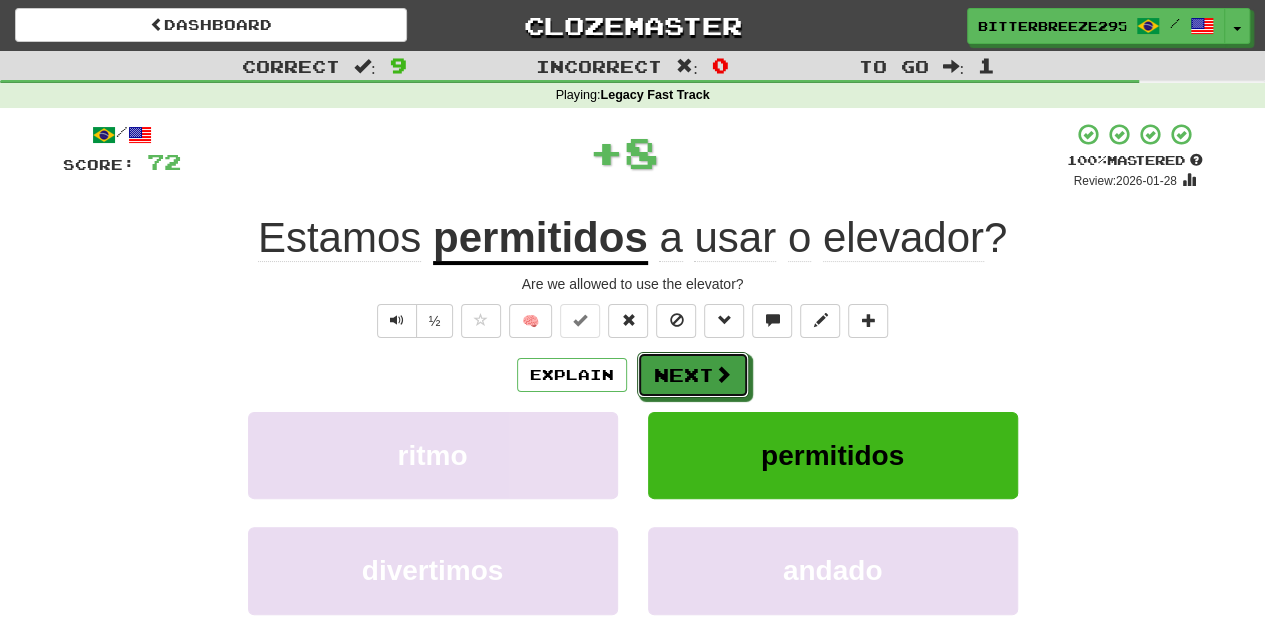 click on "Next" at bounding box center [693, 375] 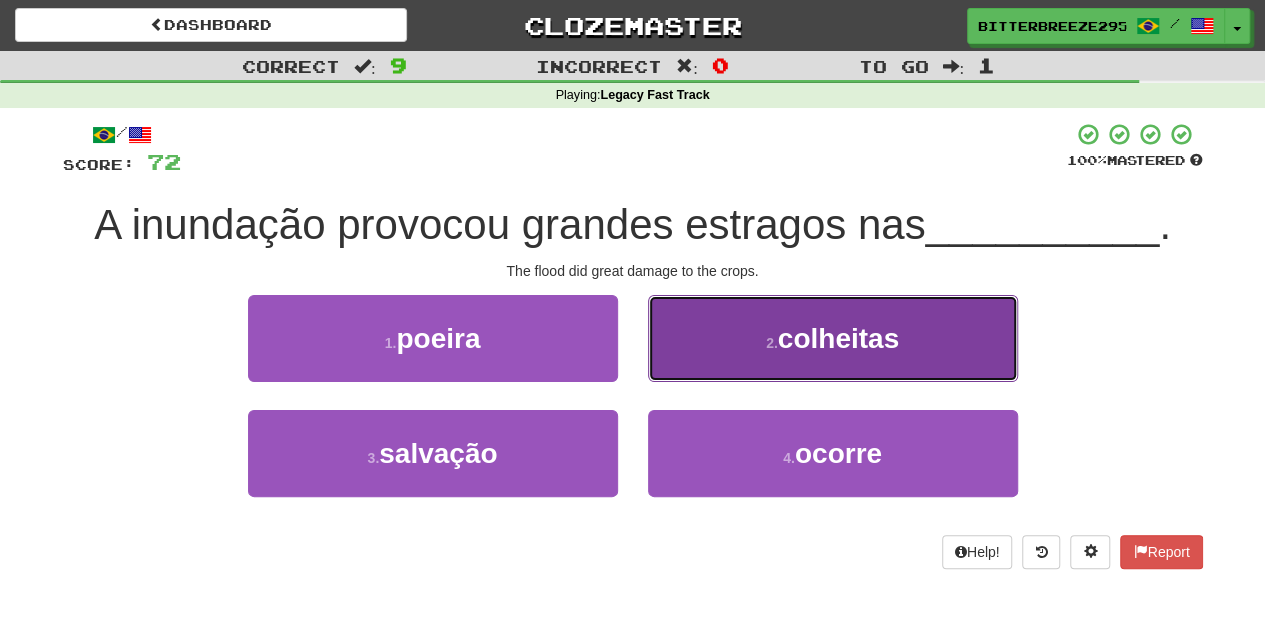 click on "2 .  colheitas" at bounding box center [833, 338] 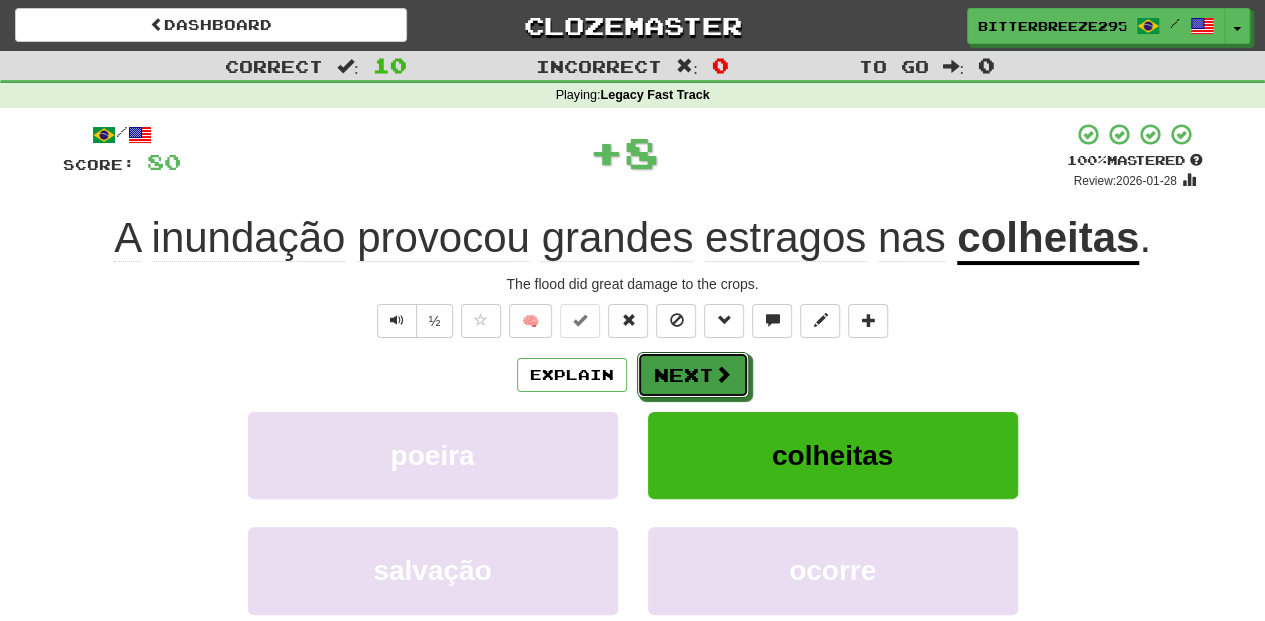 click on "Next" at bounding box center (693, 375) 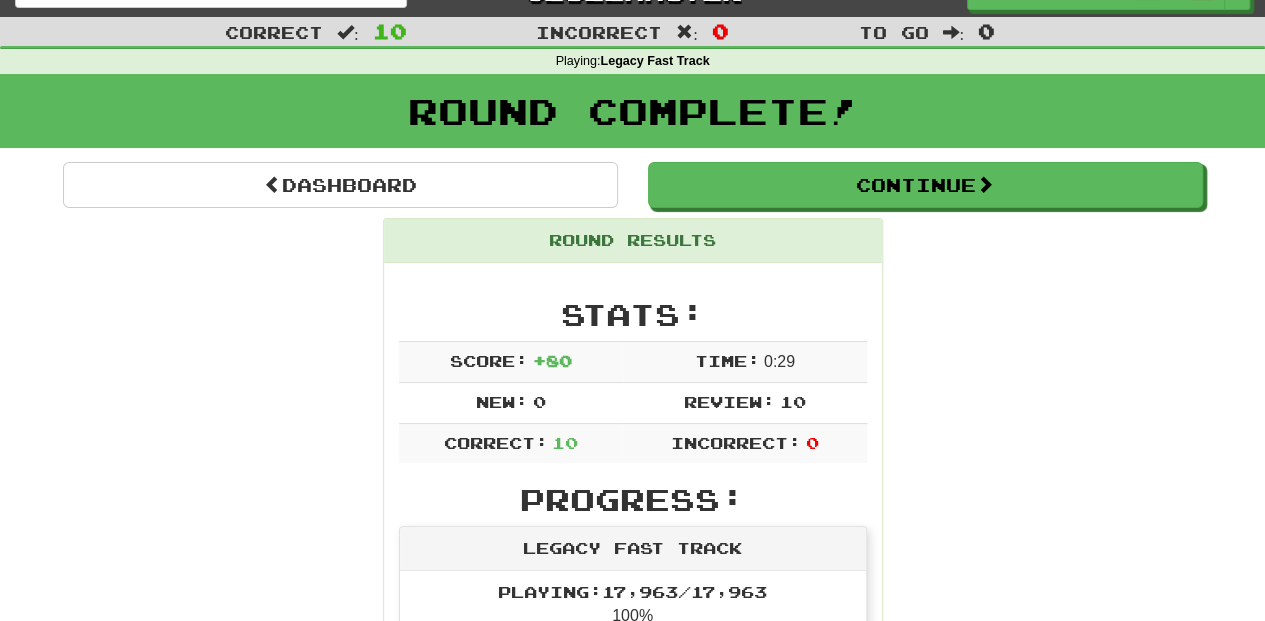 scroll, scrollTop: 0, scrollLeft: 0, axis: both 